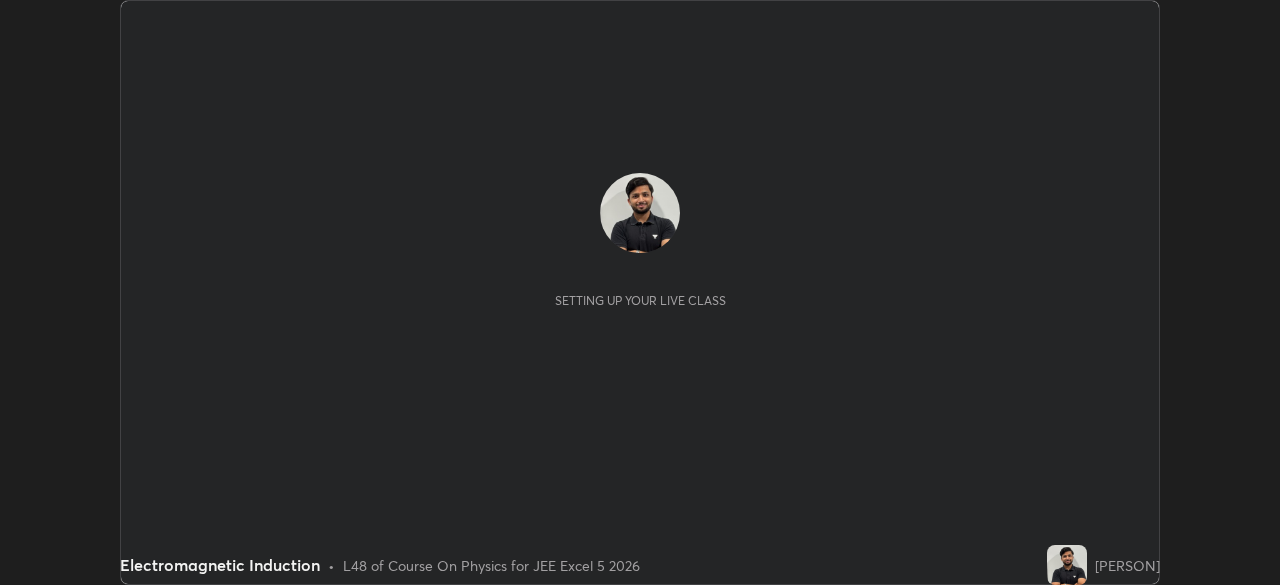 scroll, scrollTop: 0, scrollLeft: 0, axis: both 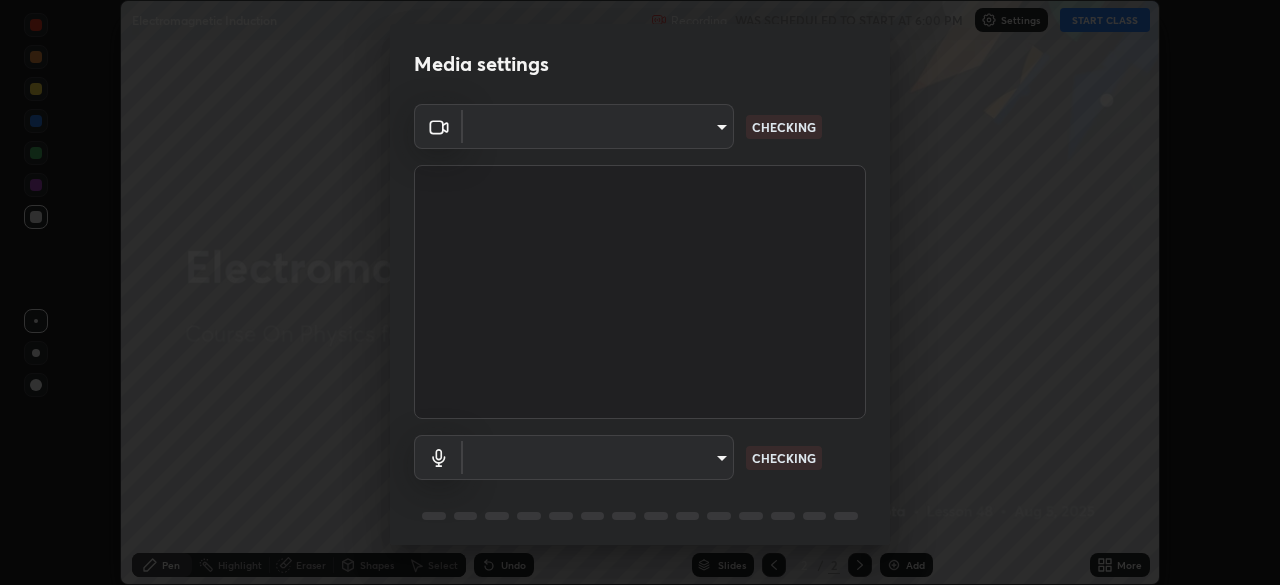 type on "ddf3b4b9105fdc81afbc44368f91a24737767c4c68b93bb528deb36e4364d8a6" 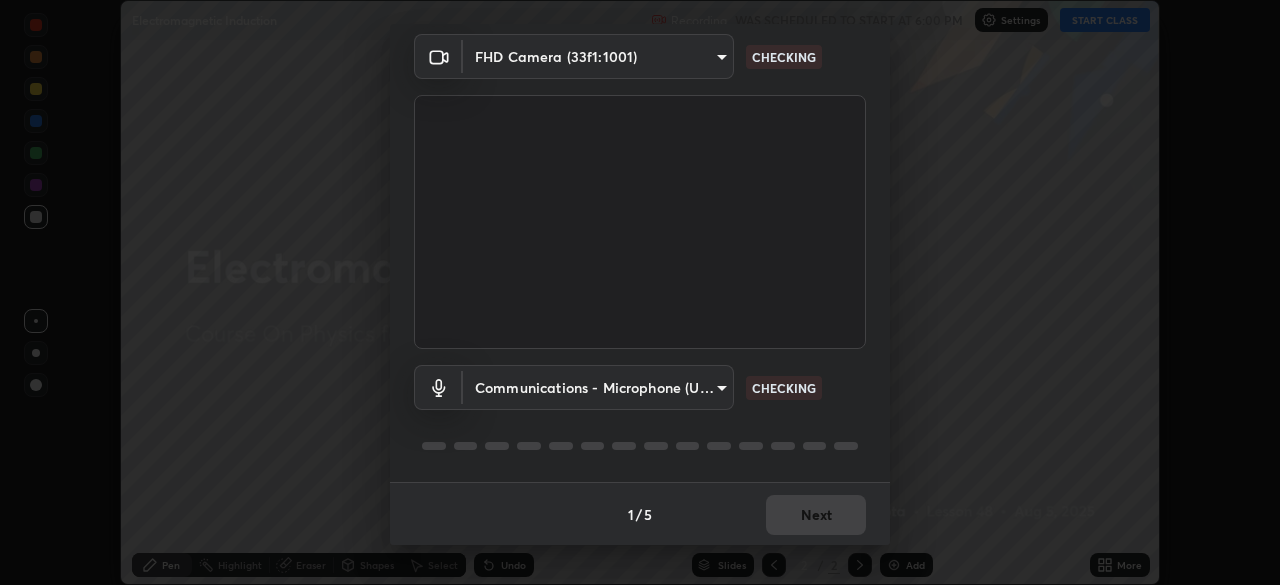 scroll, scrollTop: 71, scrollLeft: 0, axis: vertical 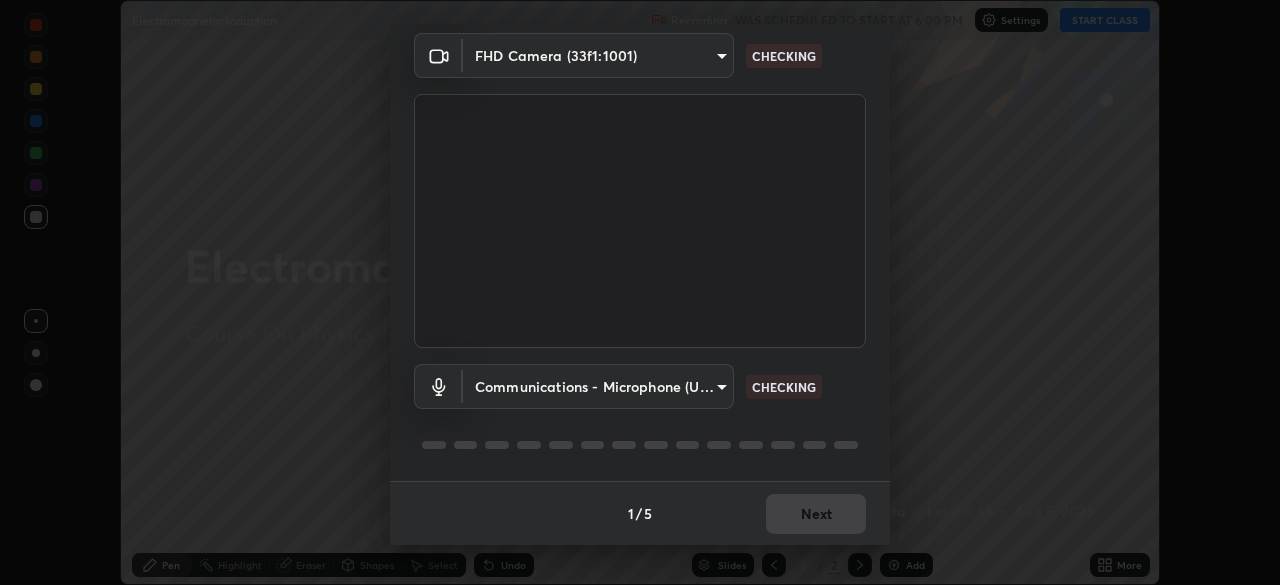 click on "Erase all Electromagnetic Induction Recording WAS SCHEDULED TO START AT 6:00 PM Settings START CLASS Setting up your live class Electromagnetic Induction • L48 of Course On Physics for JEE Excel 5 2026 [PERSON] Pen Highlight Eraser Shapes Select Undo Slides 2 / 2 Add More No doubts shared Encourage your learners to ask a doubt for better clarity Report an issue Reason for reporting Buffering Chat not working Audio - Video sync issue Educator video quality low ​ Attach an image Report Media settings FHD Camera (33f1:1001) ddf3b4b9105fdc81afbc44368f91a24737767c4c68b93bb528deb36e4364d8a6 CHECKING Communications - Microphone (USB PnP Sound Device) communications CHECKING 1 / 5 Next" at bounding box center (640, 292) 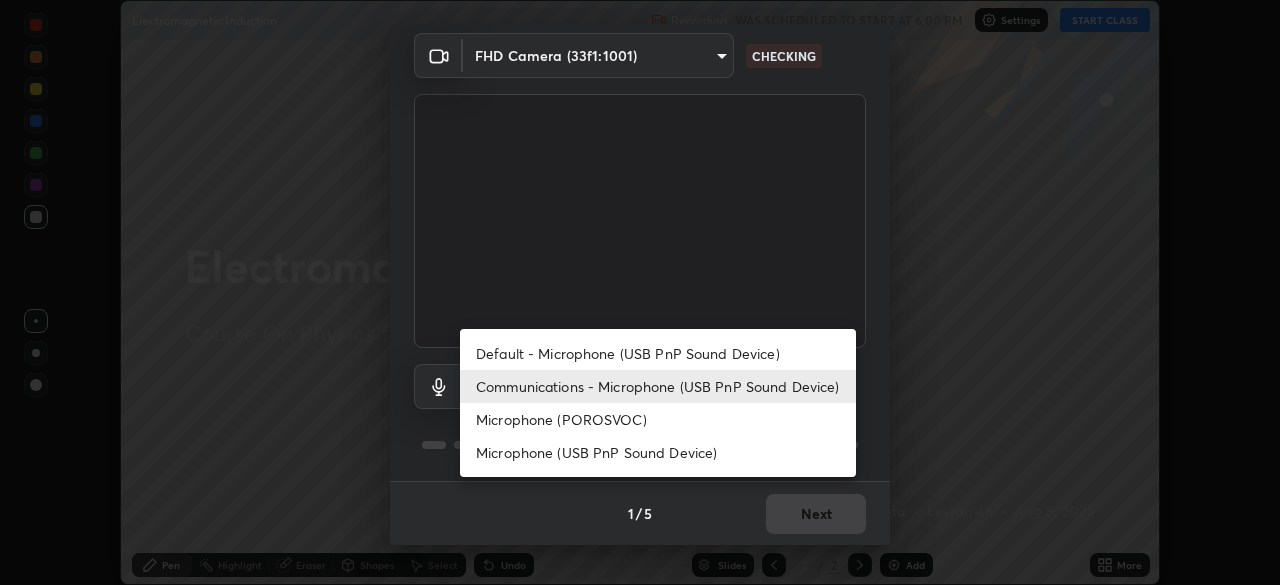 click on "Microphone (POROSVOC)" at bounding box center [658, 419] 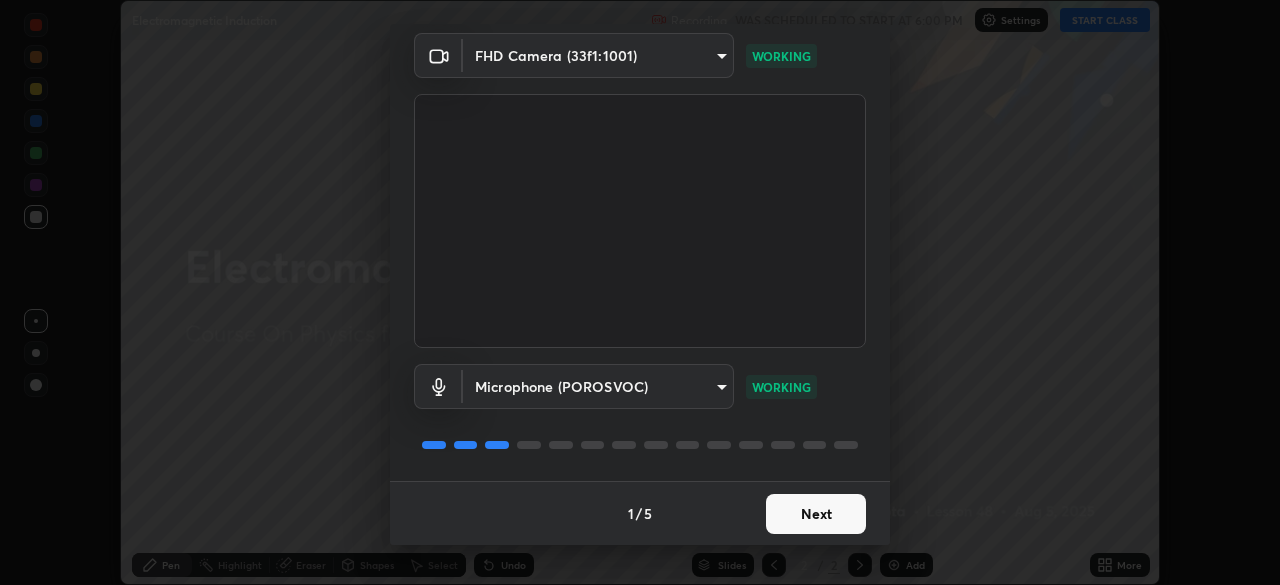 click on "Next" at bounding box center (816, 514) 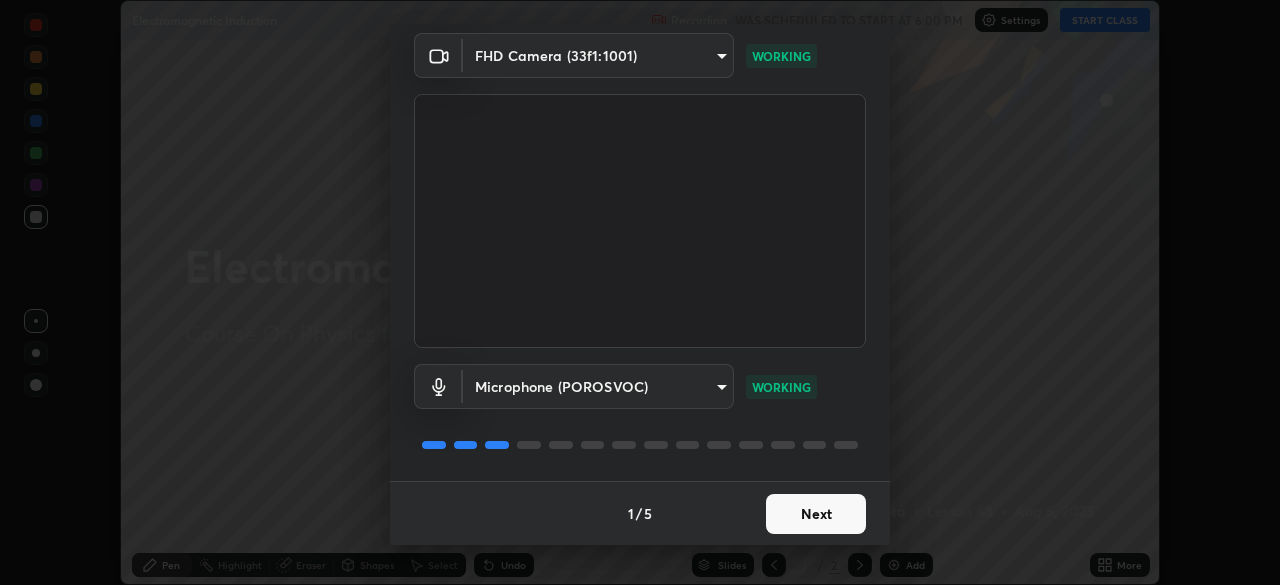 scroll, scrollTop: 0, scrollLeft: 0, axis: both 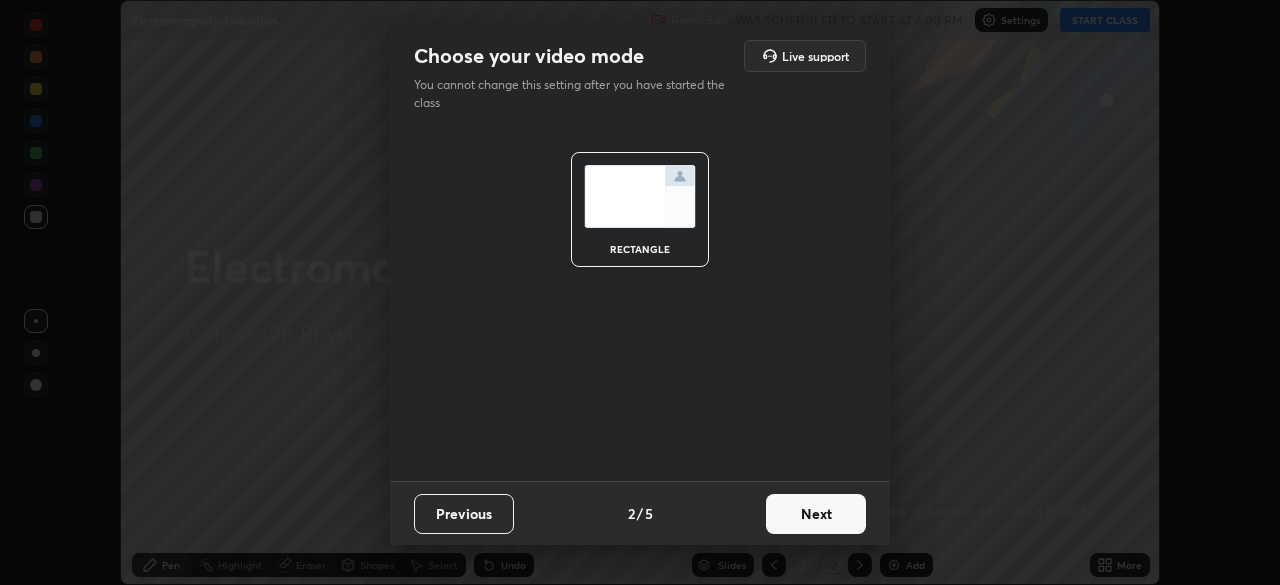 click on "Next" at bounding box center (816, 514) 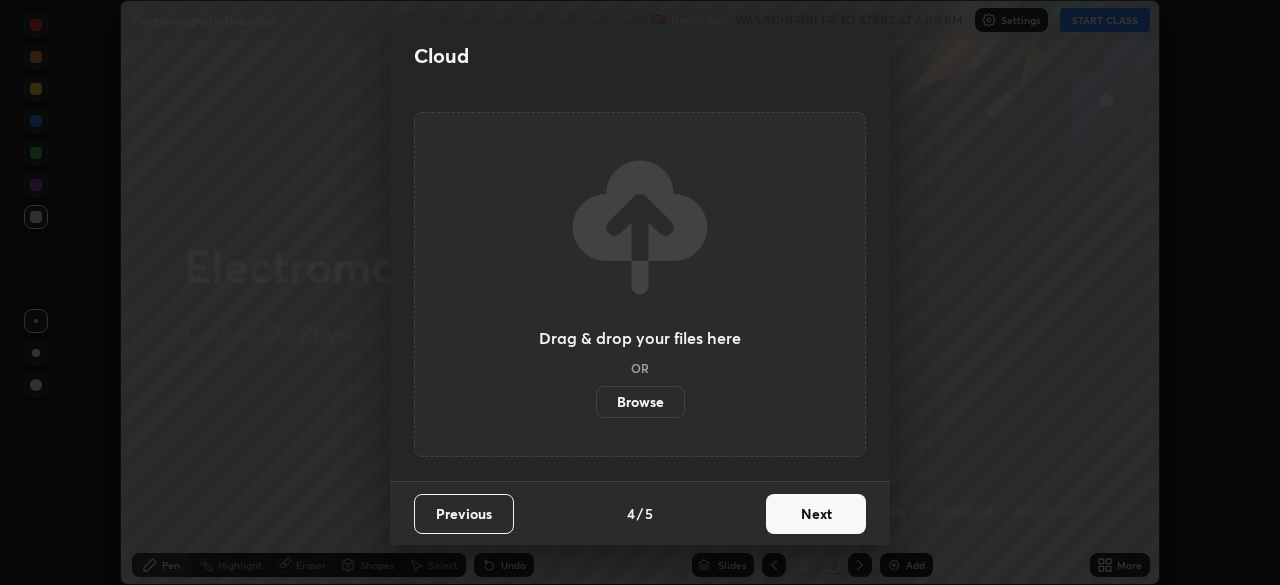 click on "Next" at bounding box center [816, 514] 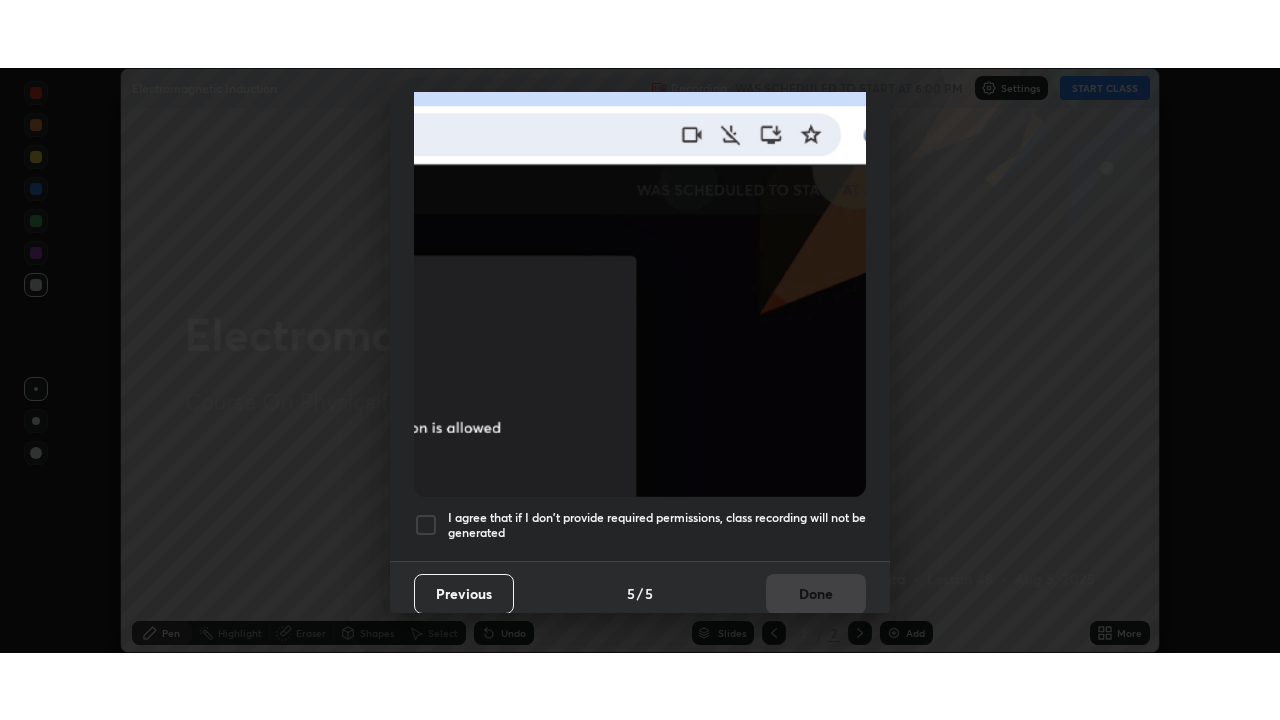 scroll, scrollTop: 479, scrollLeft: 0, axis: vertical 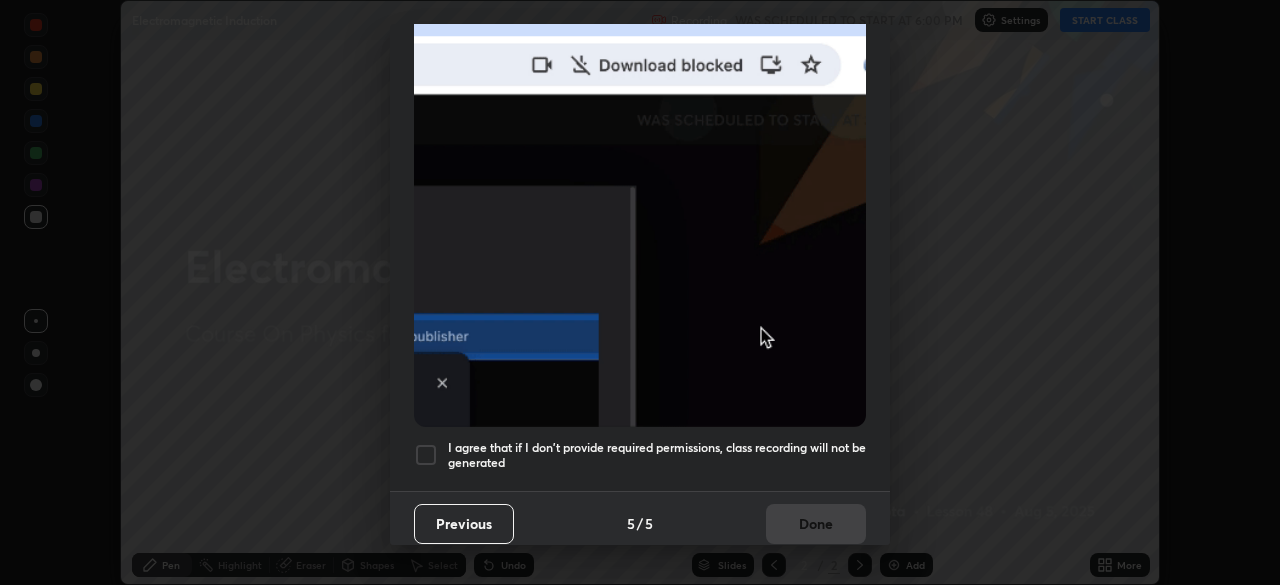 click on "I agree that if I don't provide required permissions, class recording will not be generated" at bounding box center [657, 455] 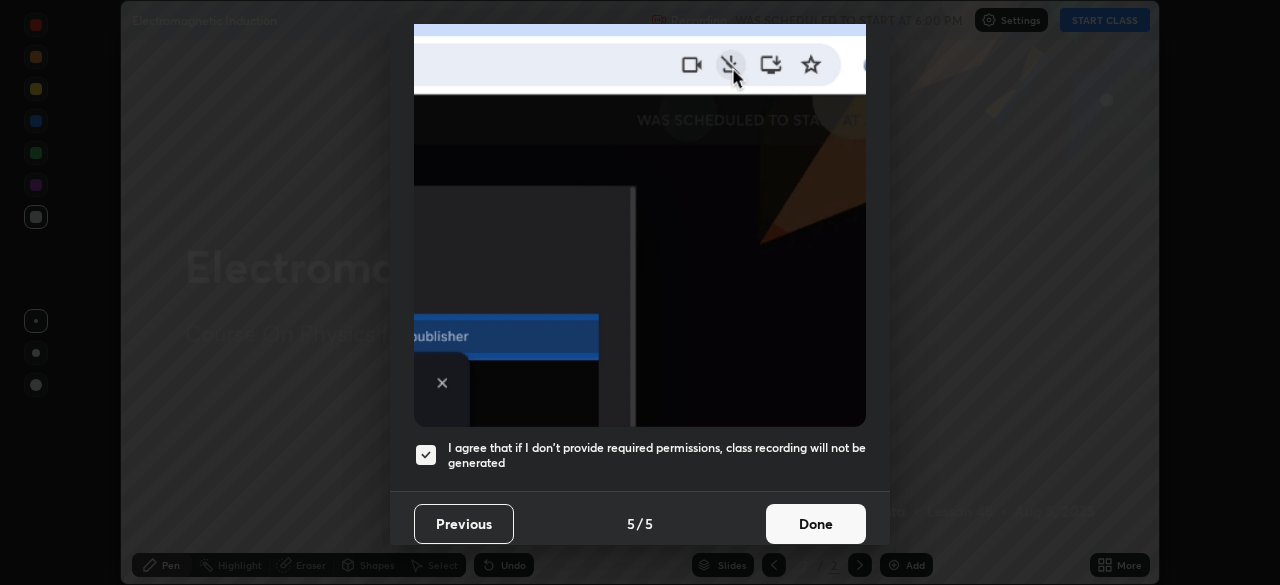 click on "Done" at bounding box center [816, 524] 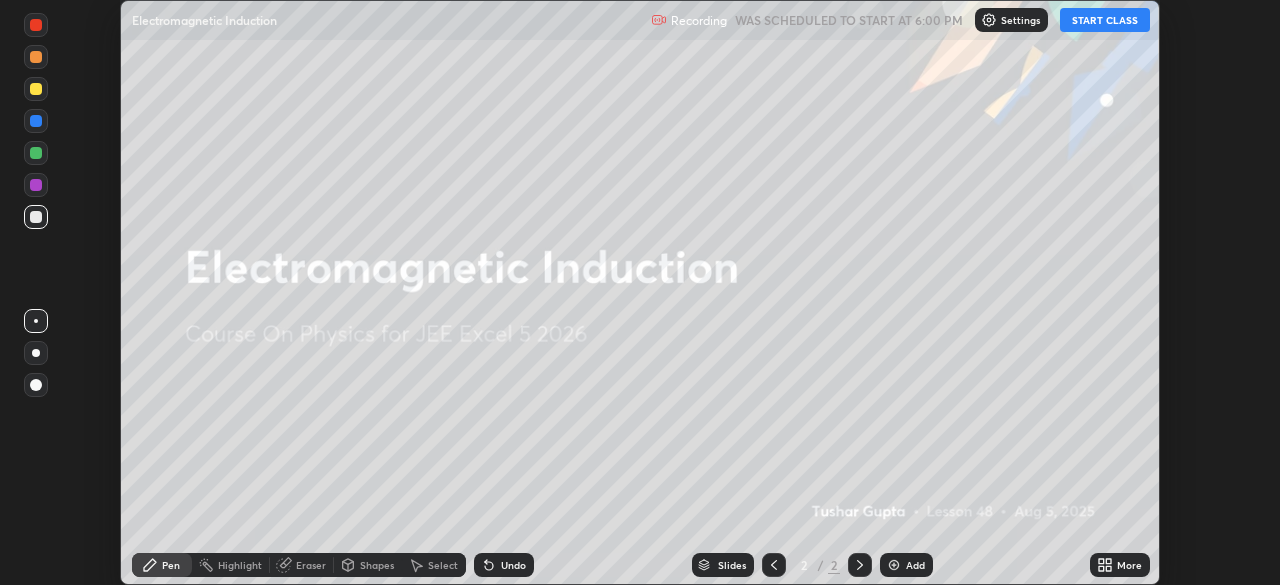 click on "START CLASS" at bounding box center (1105, 20) 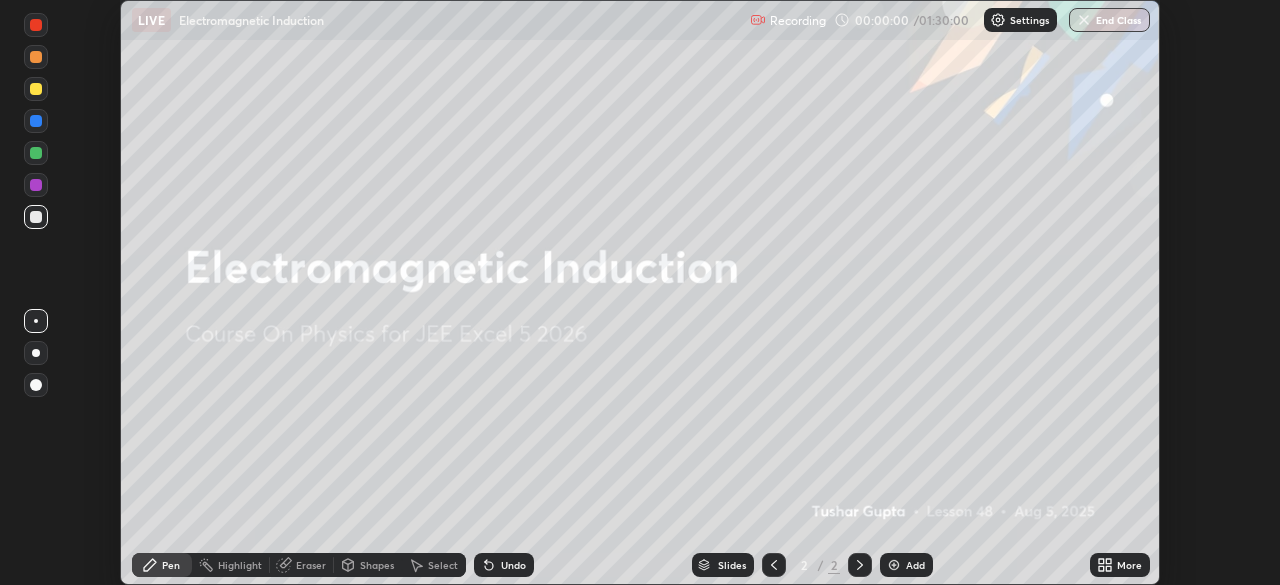 click 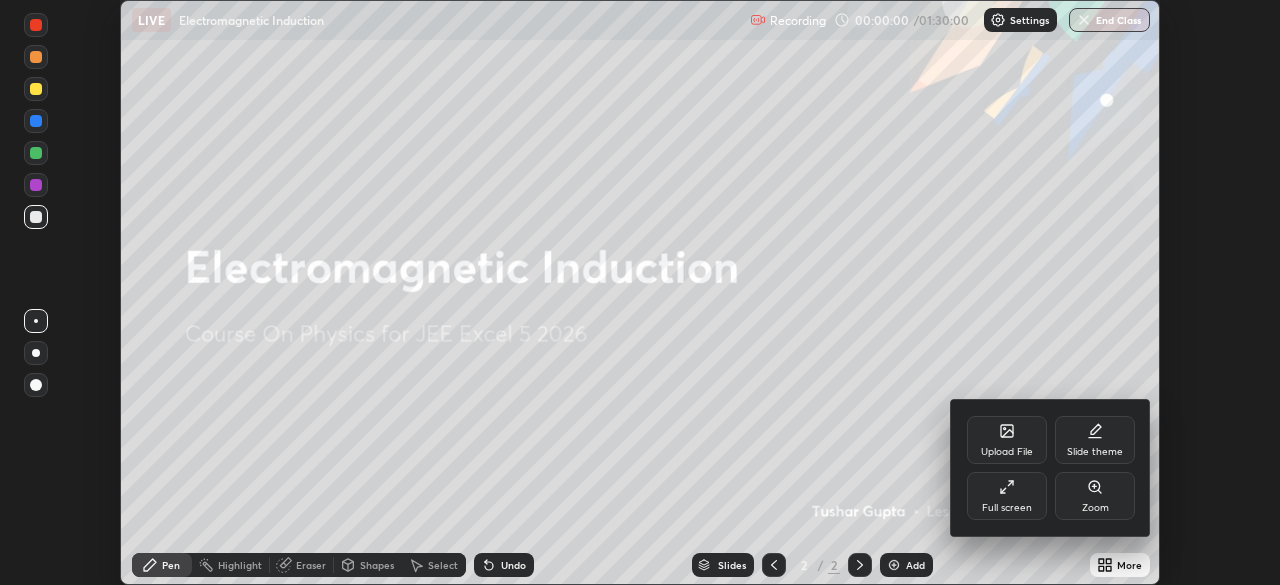 click 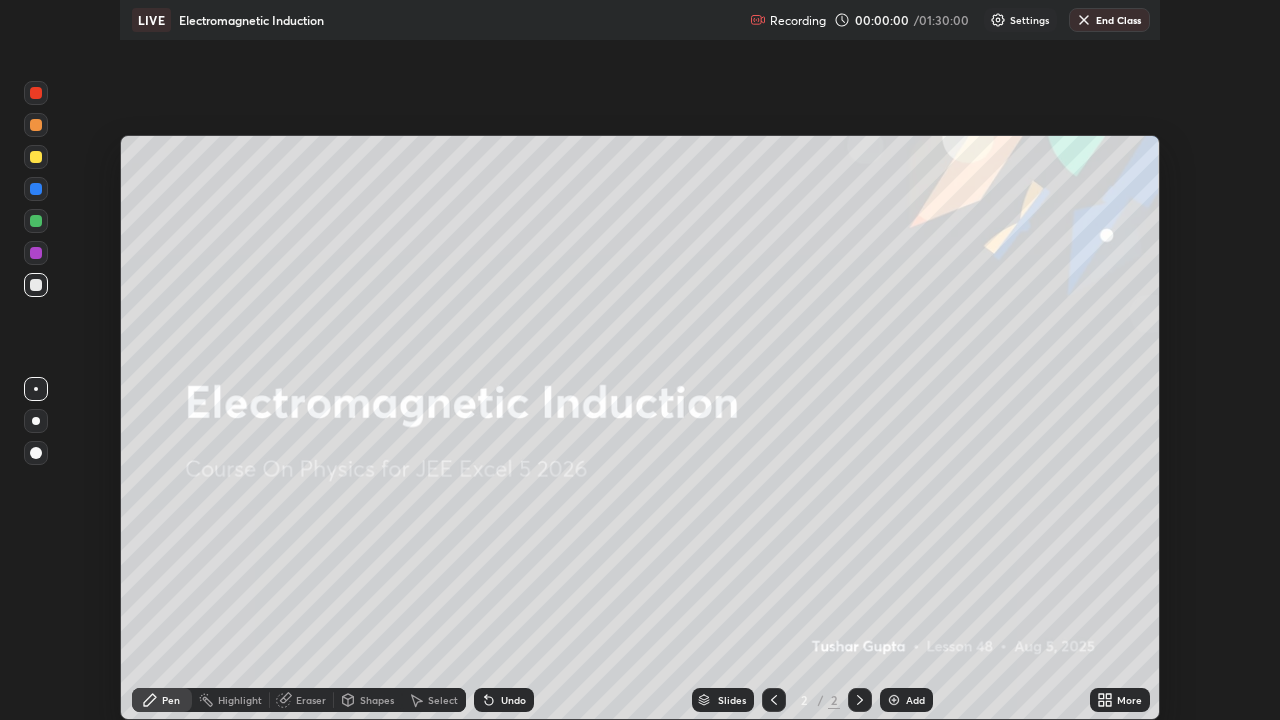scroll, scrollTop: 99280, scrollLeft: 98720, axis: both 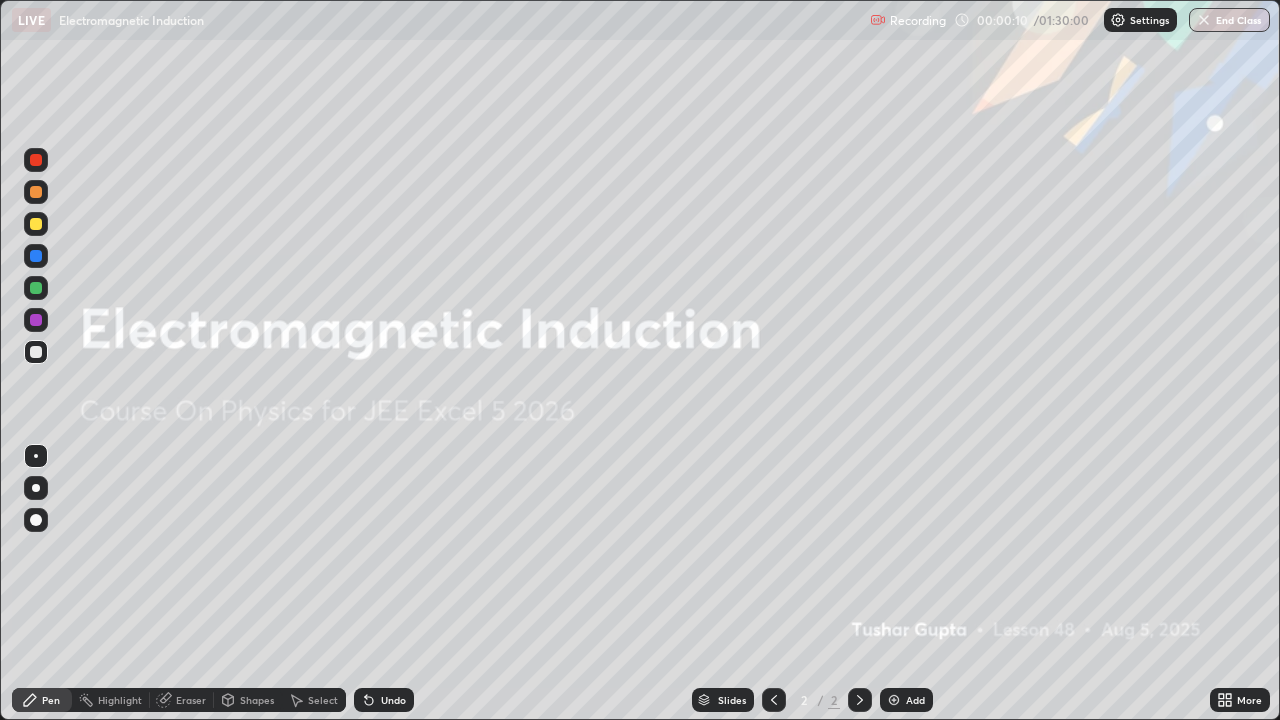 click on "Undo" at bounding box center [393, 700] 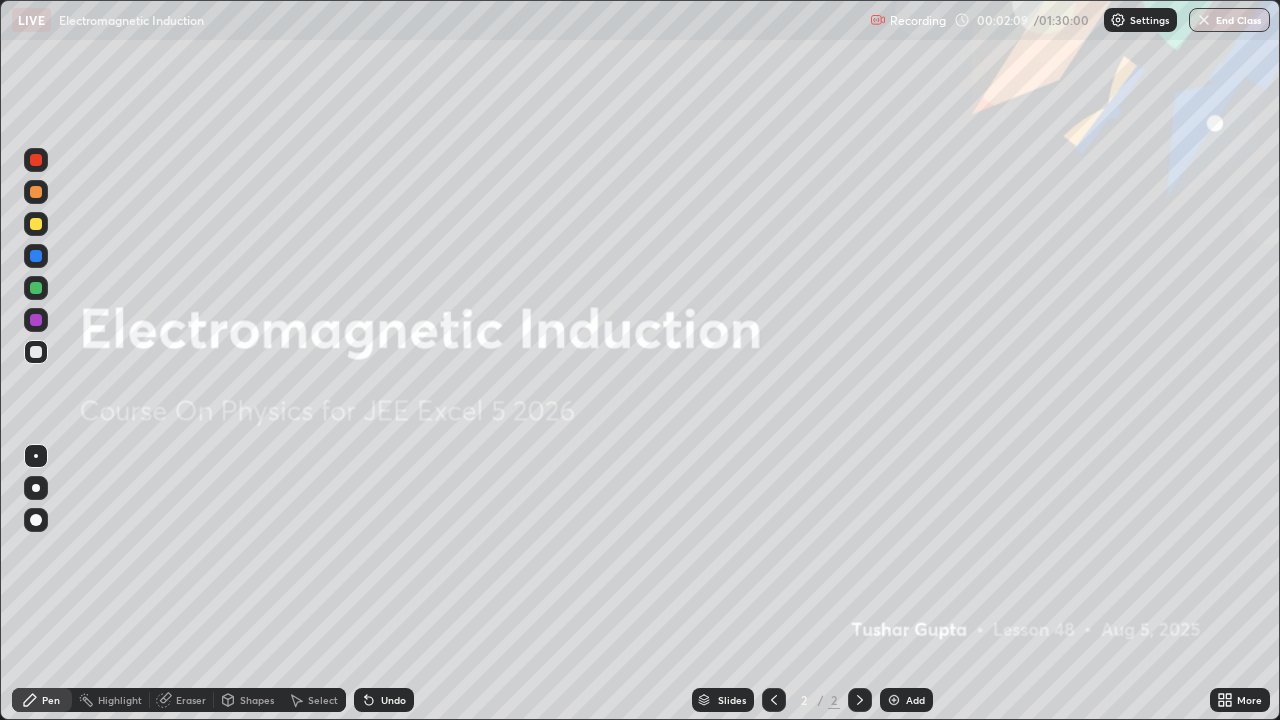 click on "Add" at bounding box center [915, 700] 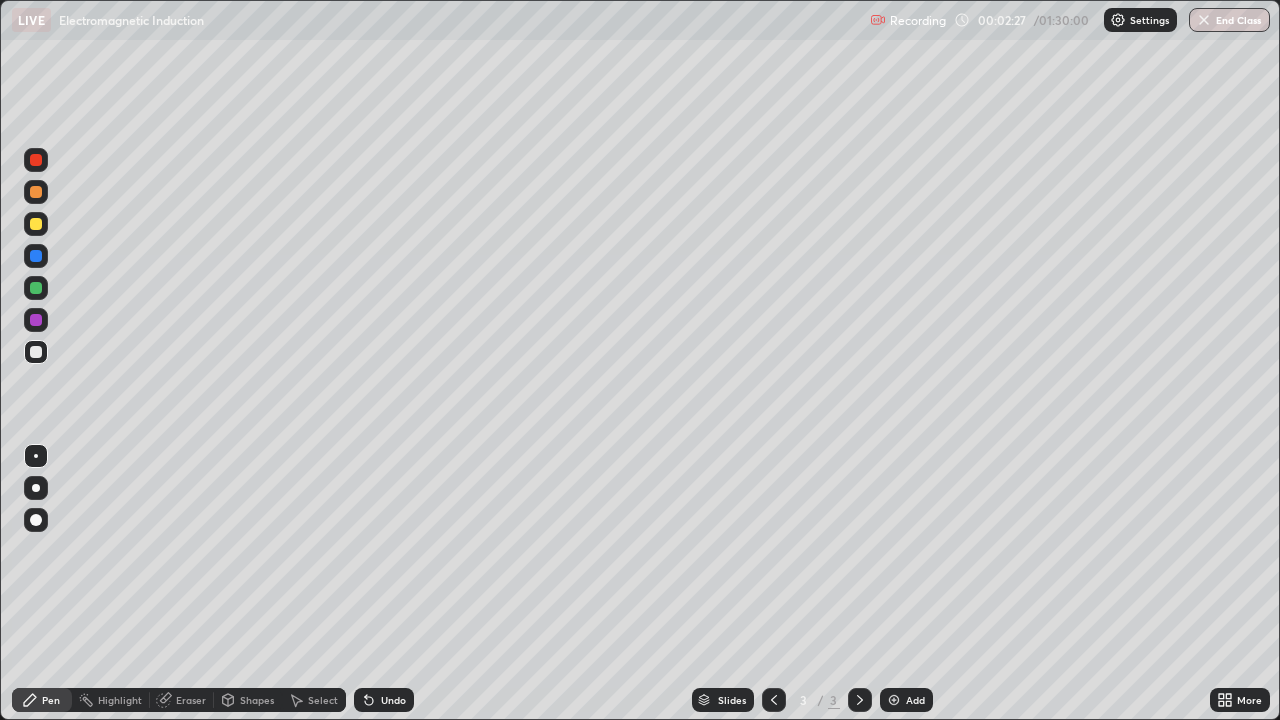 click on "Eraser" at bounding box center [182, 700] 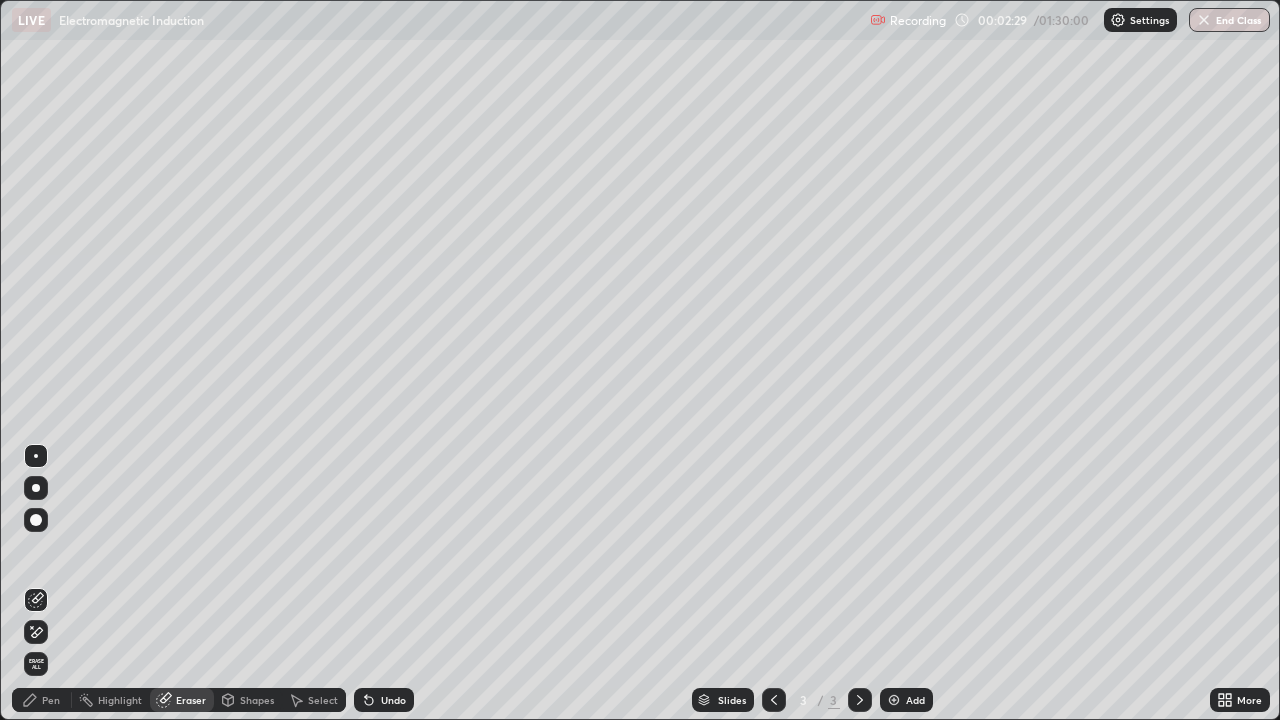 click on "Pen" at bounding box center (51, 700) 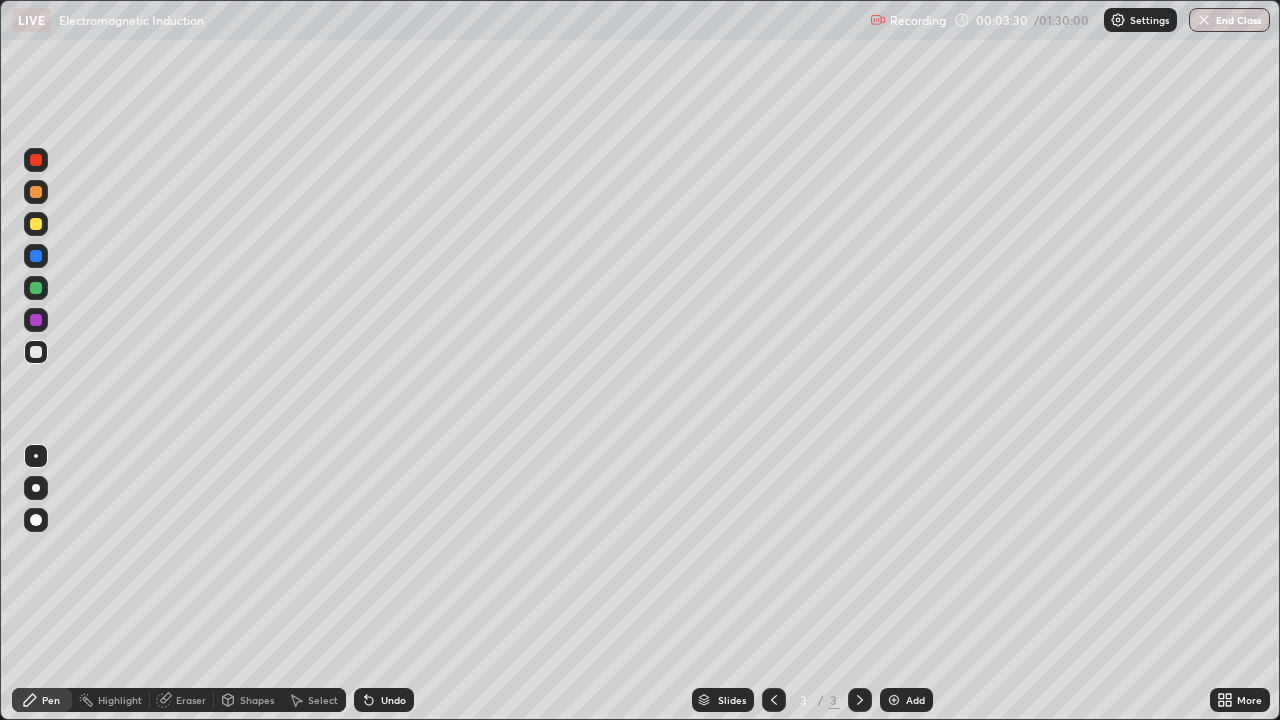 click 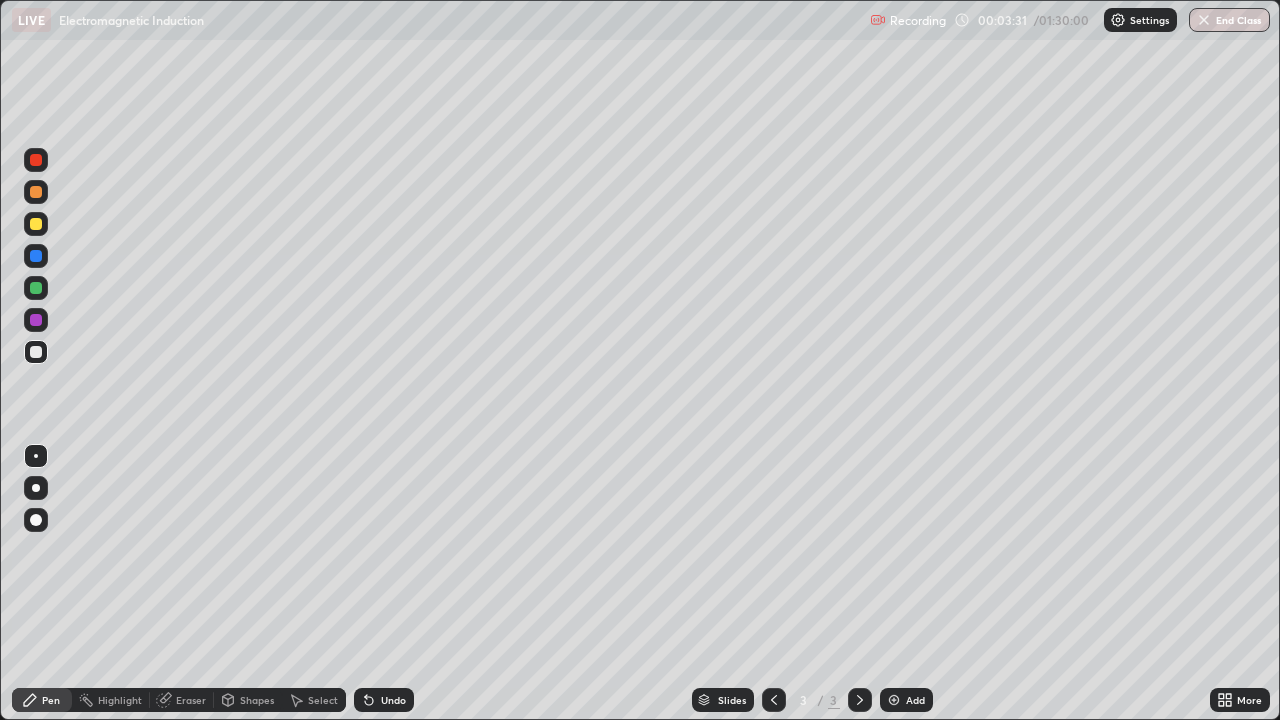 click at bounding box center (894, 700) 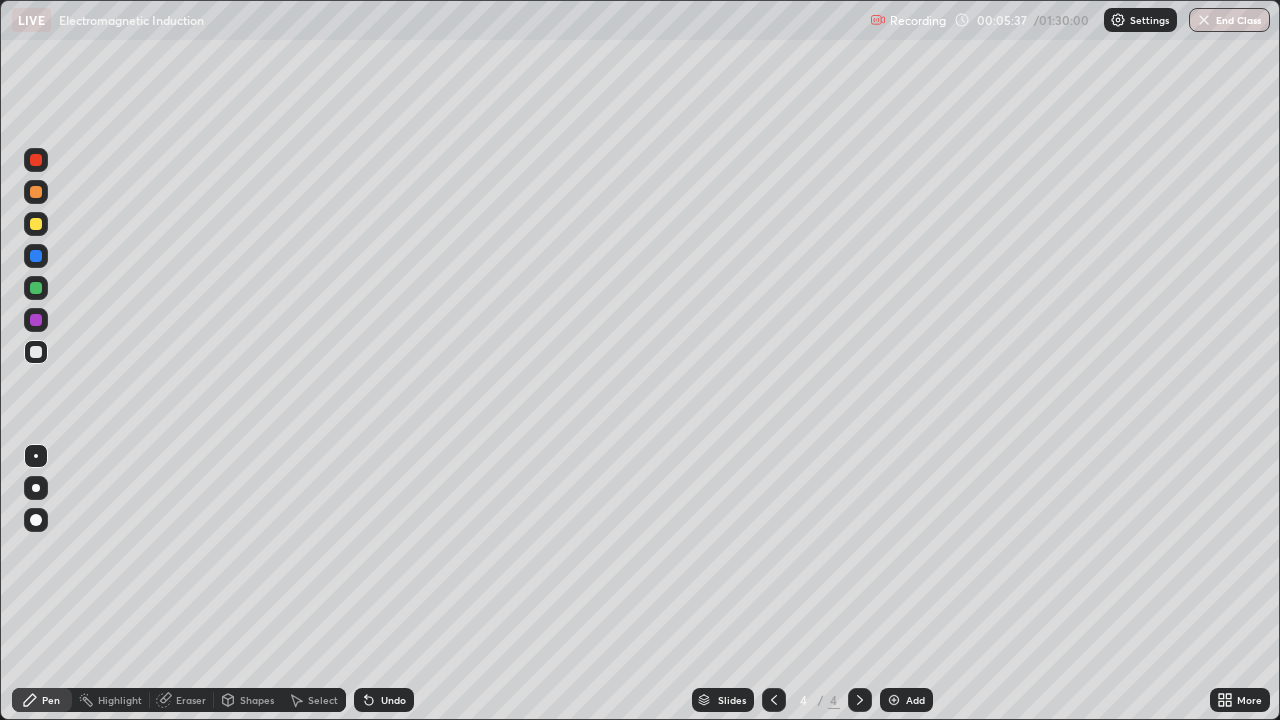 click on "Add" at bounding box center [906, 700] 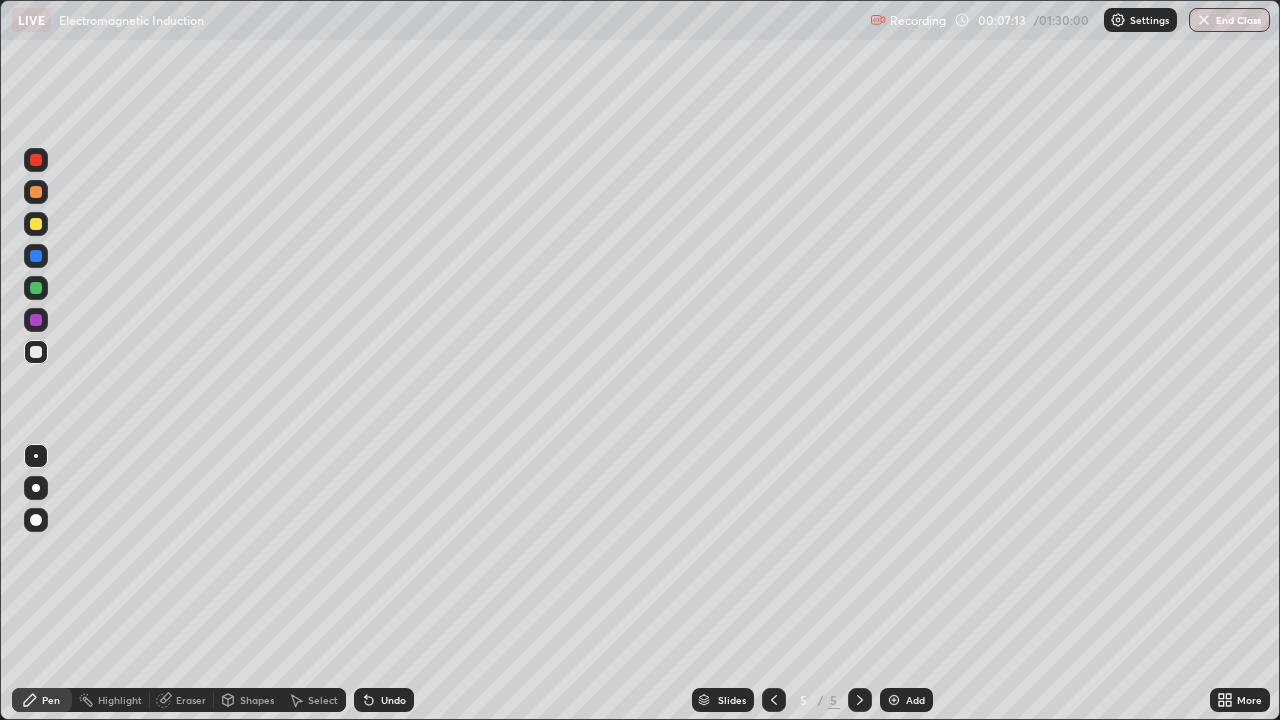 click 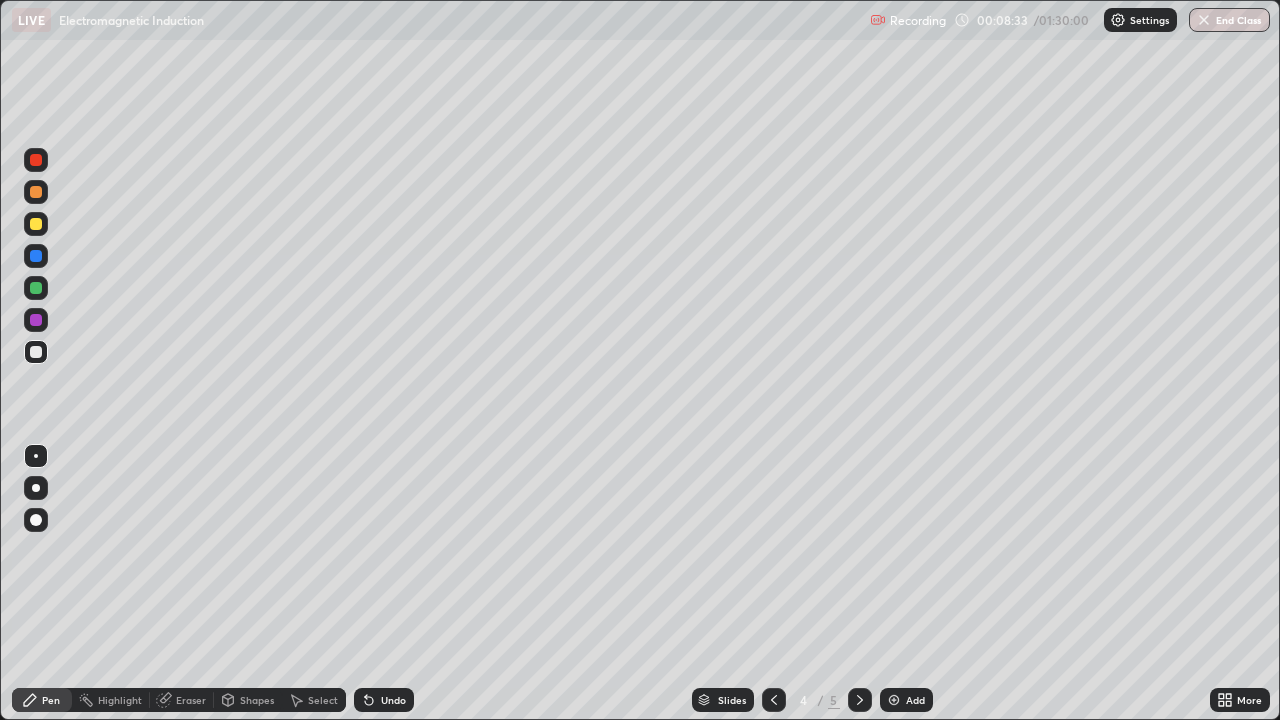 click on "Add" at bounding box center [915, 700] 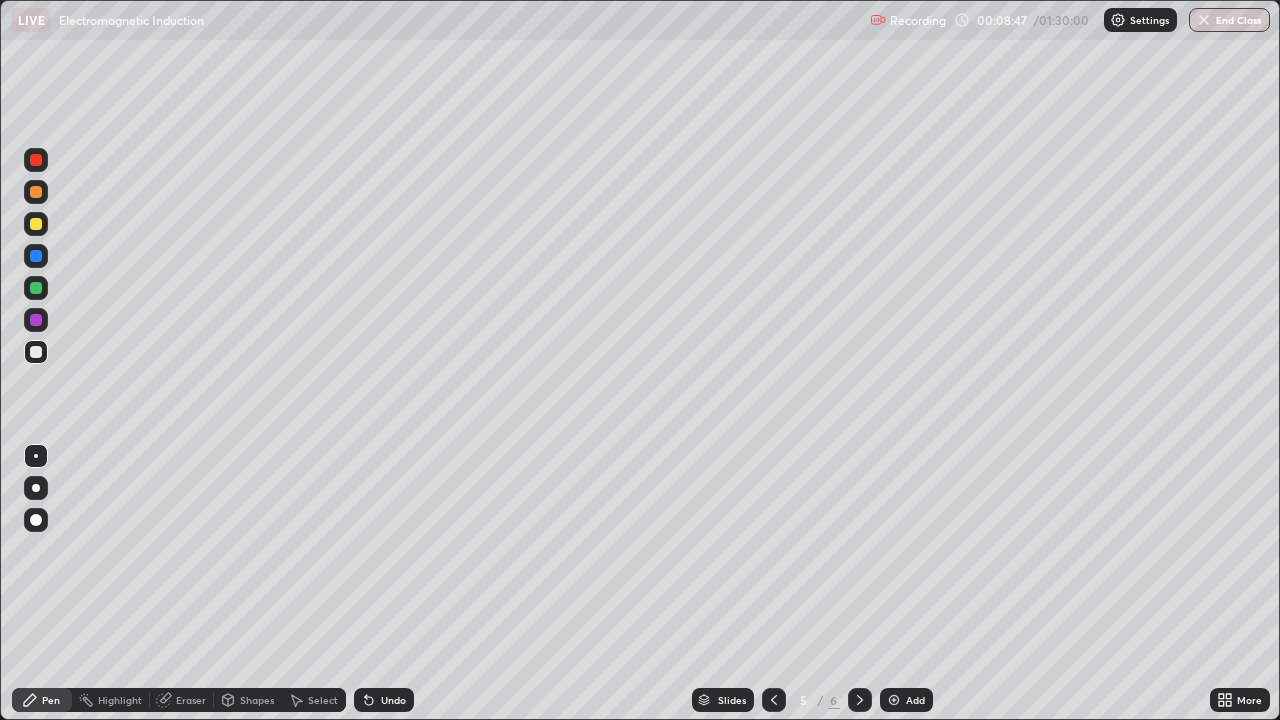 click 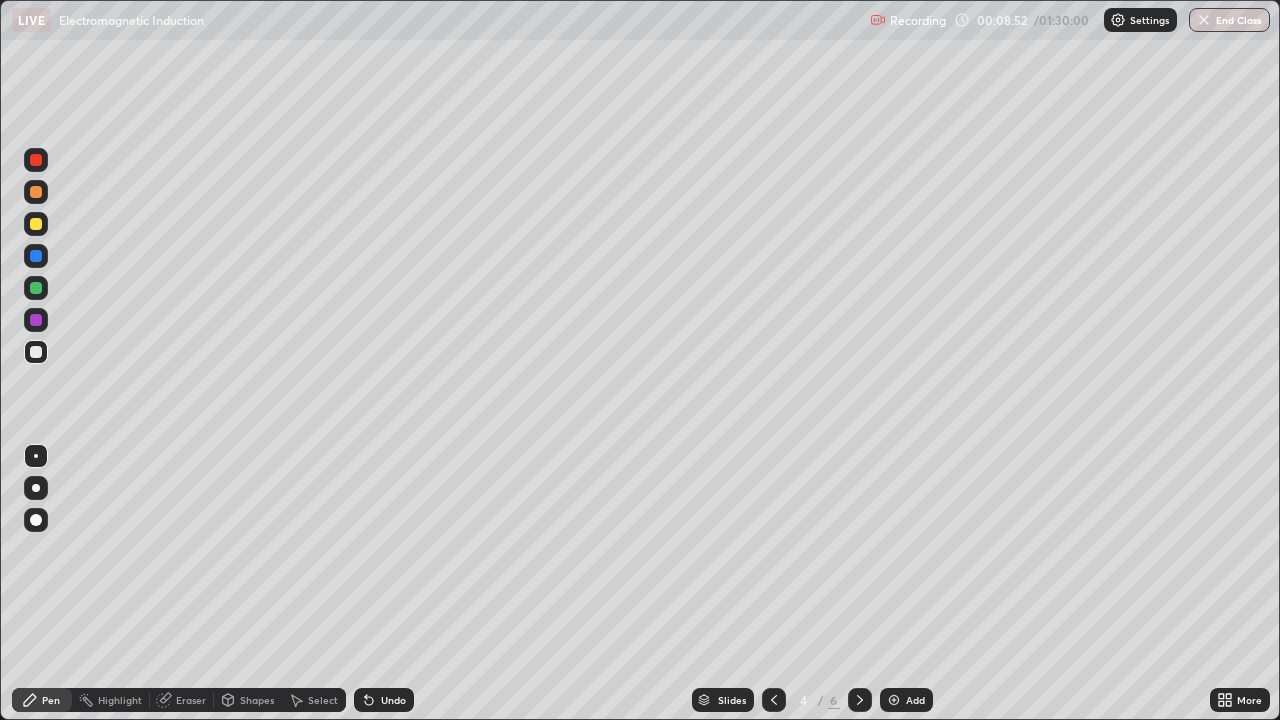 click 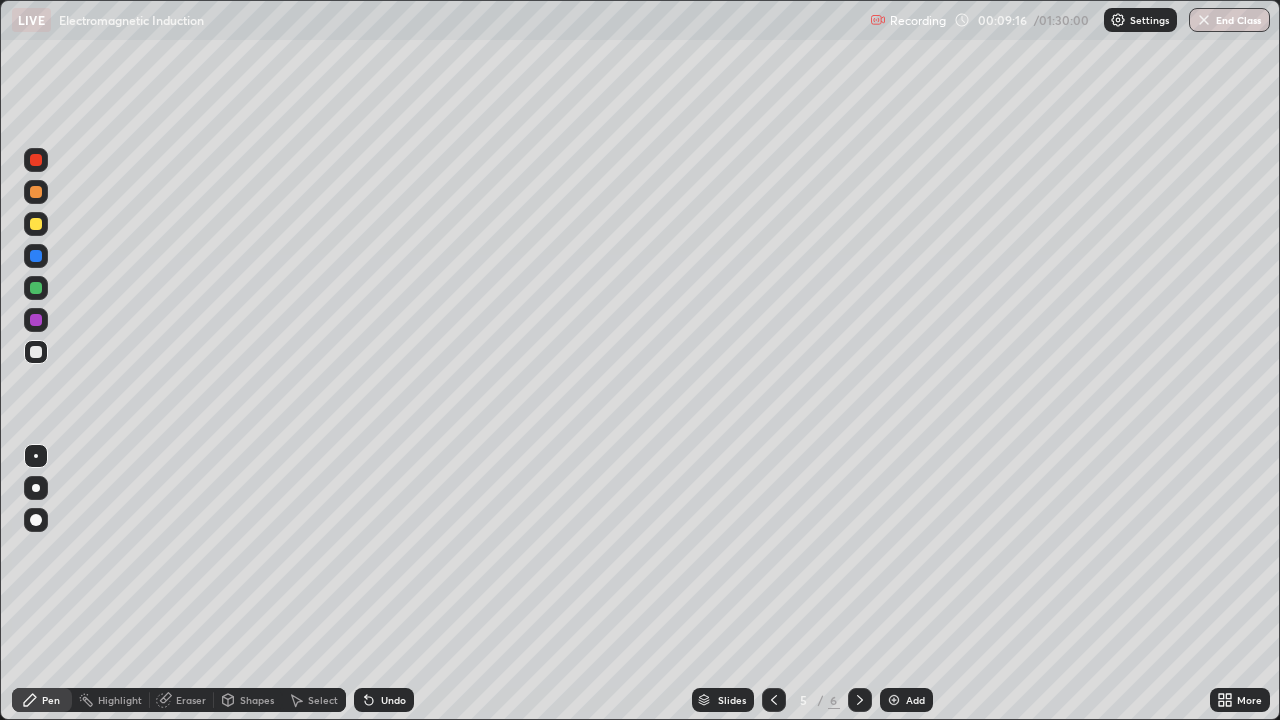 click 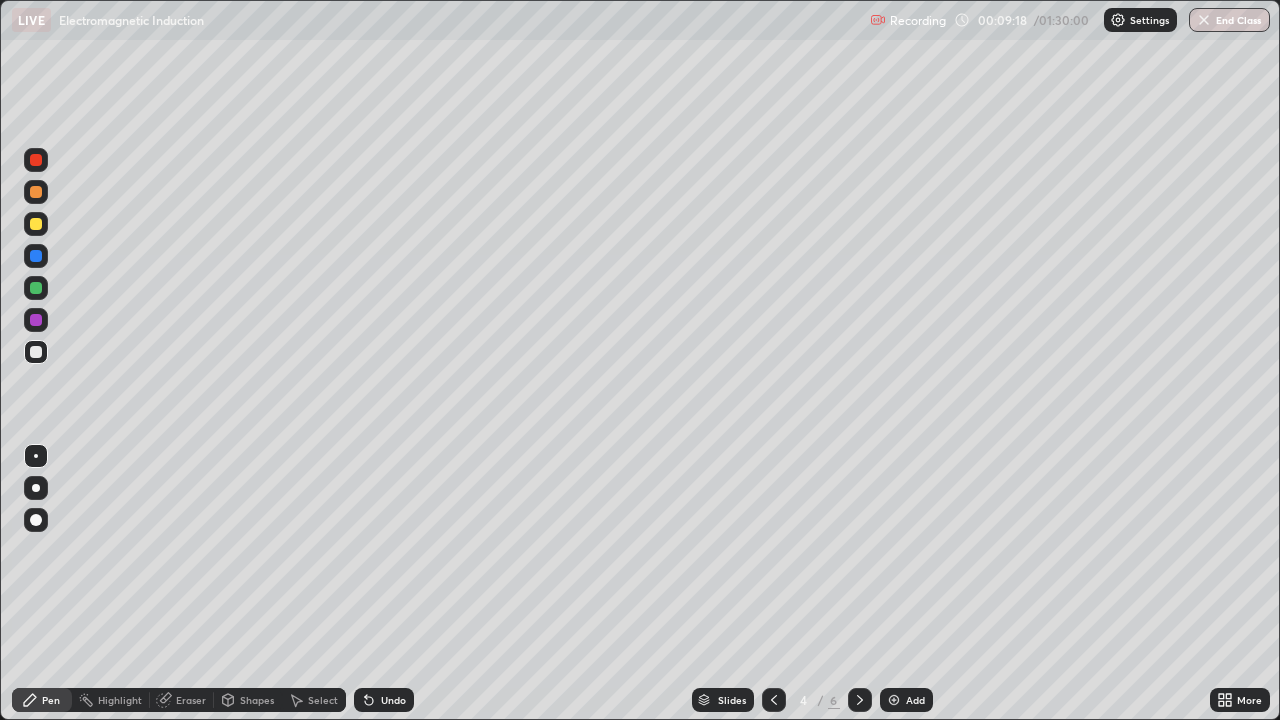 click 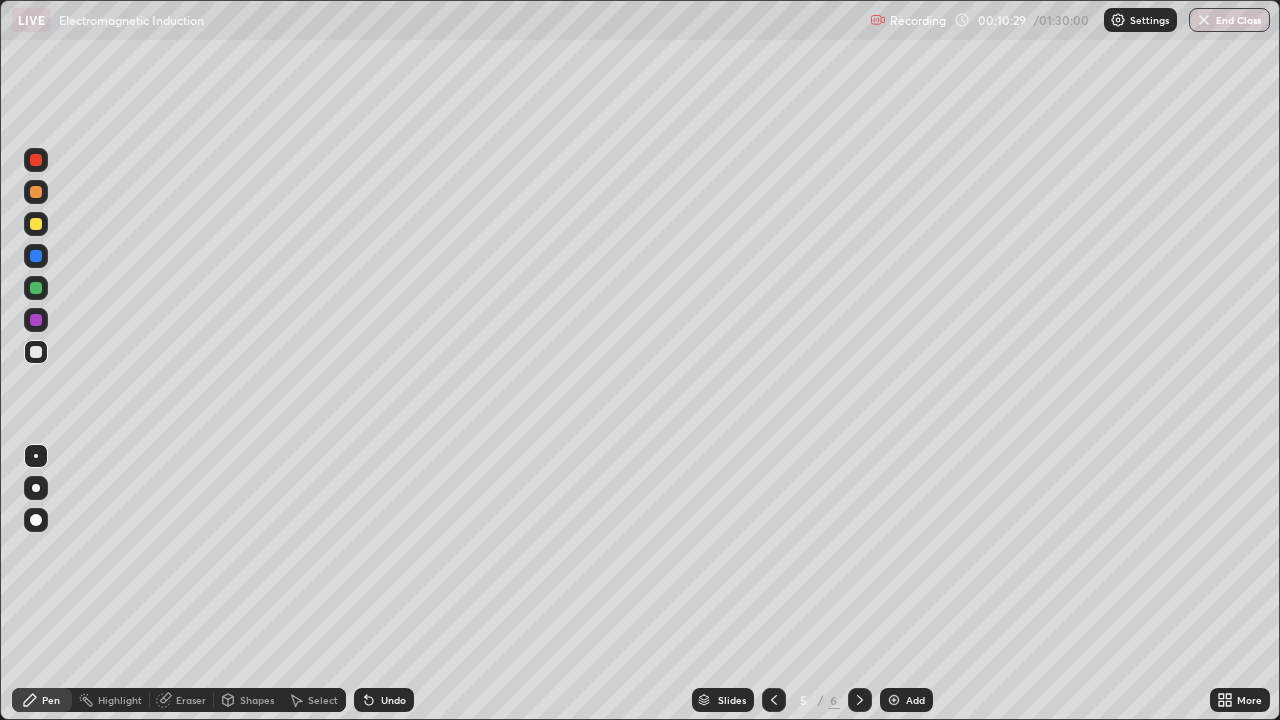 click on "Add" at bounding box center [915, 700] 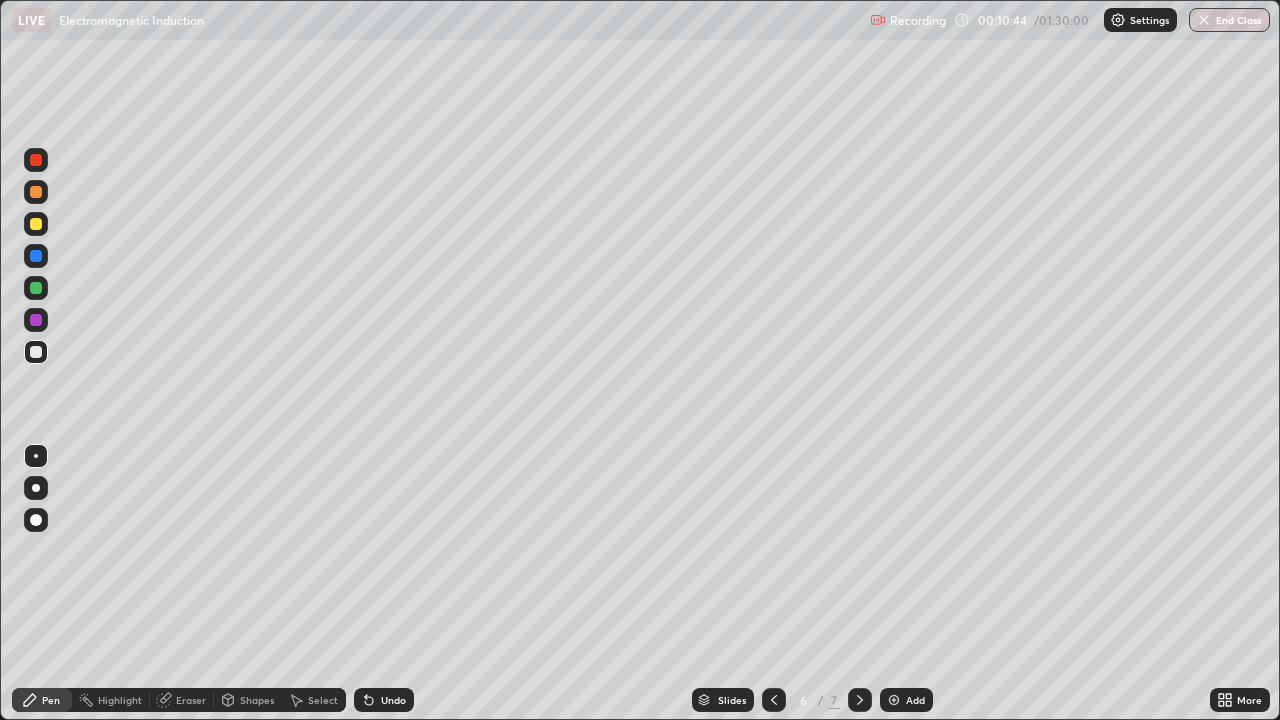 click 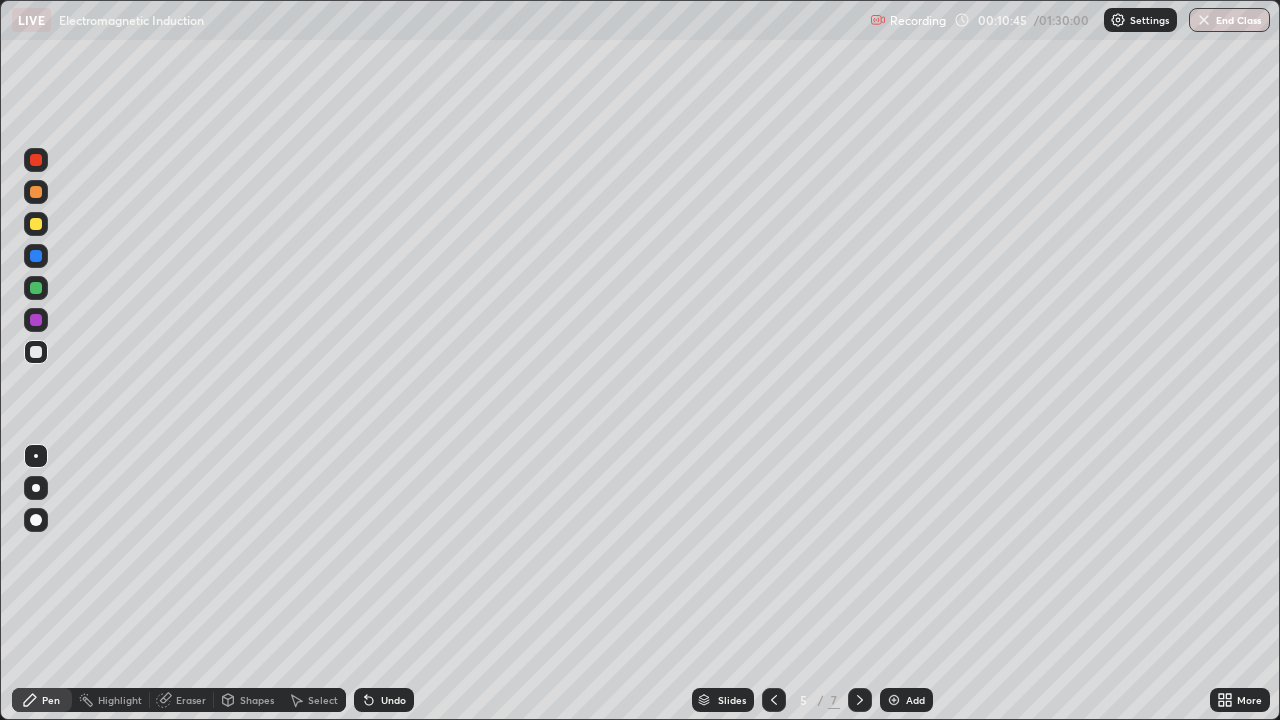 click 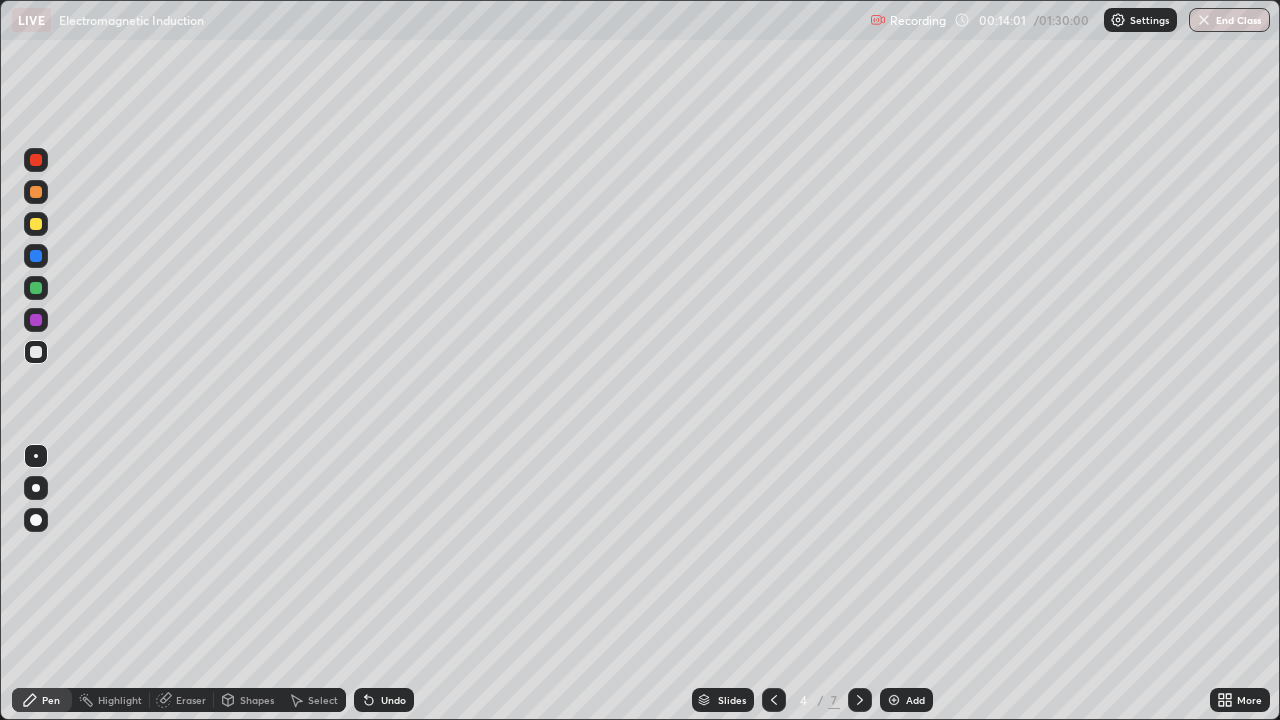 click 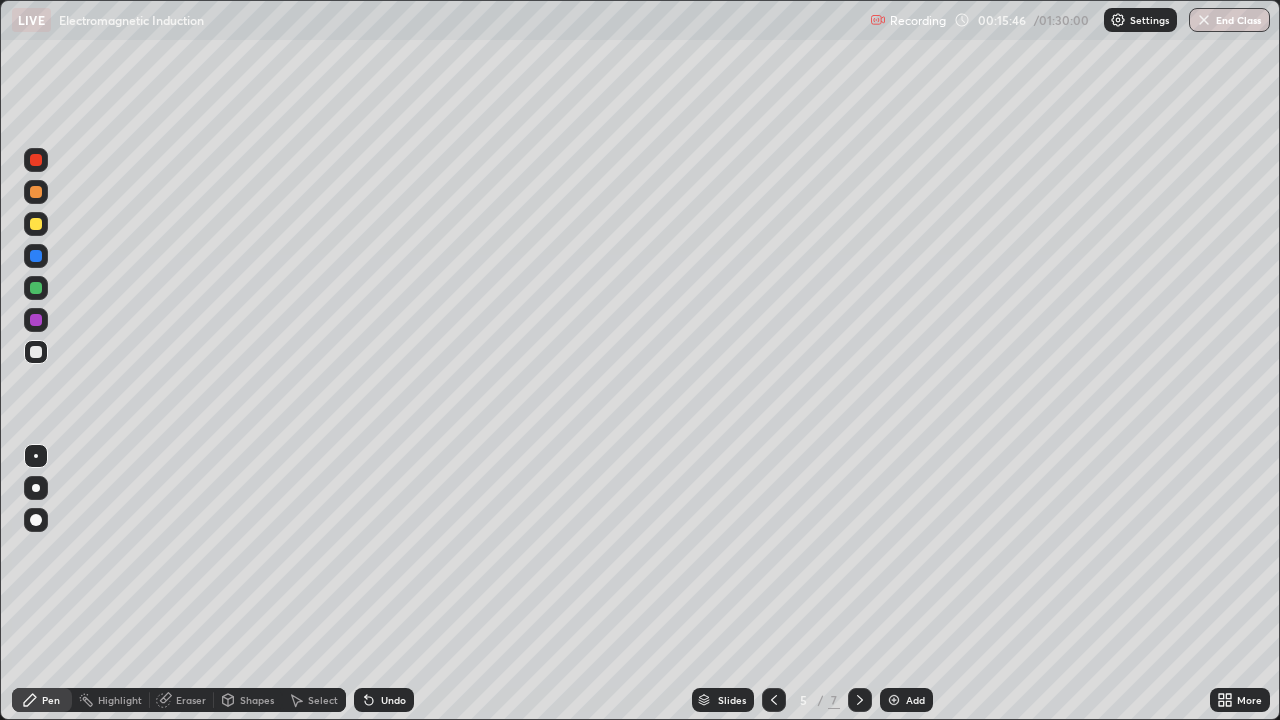click at bounding box center [860, 700] 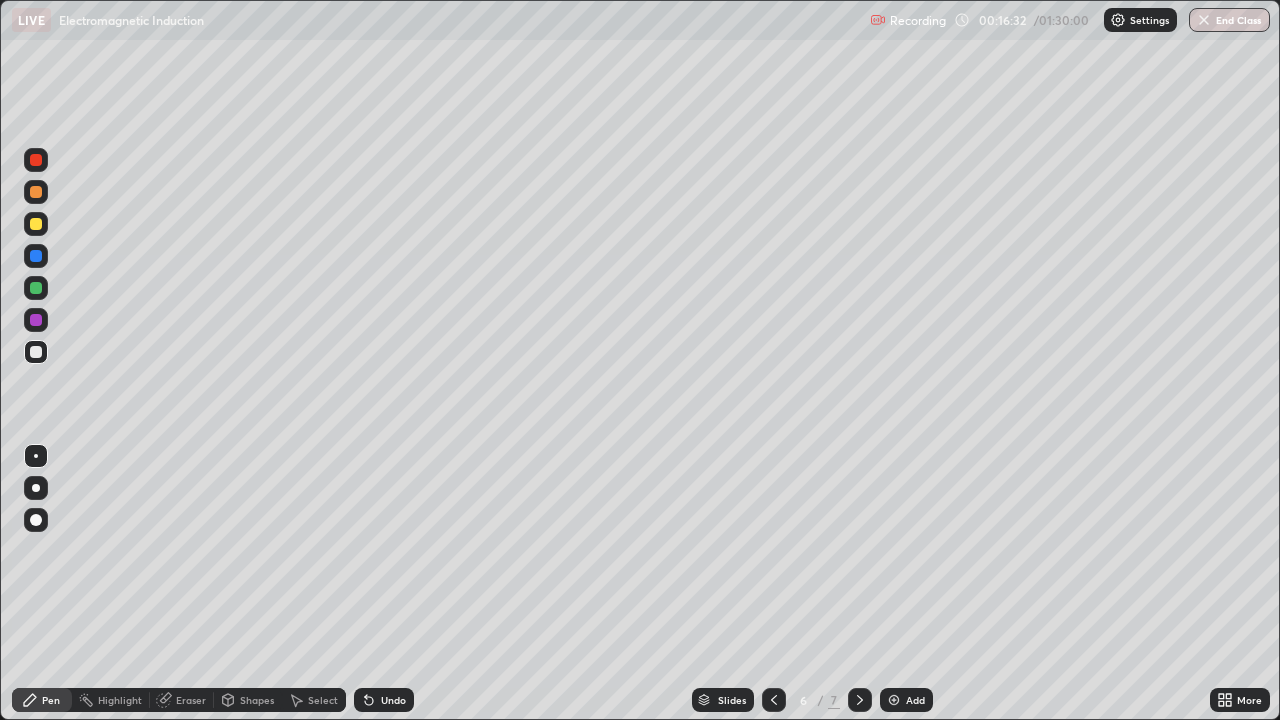 click 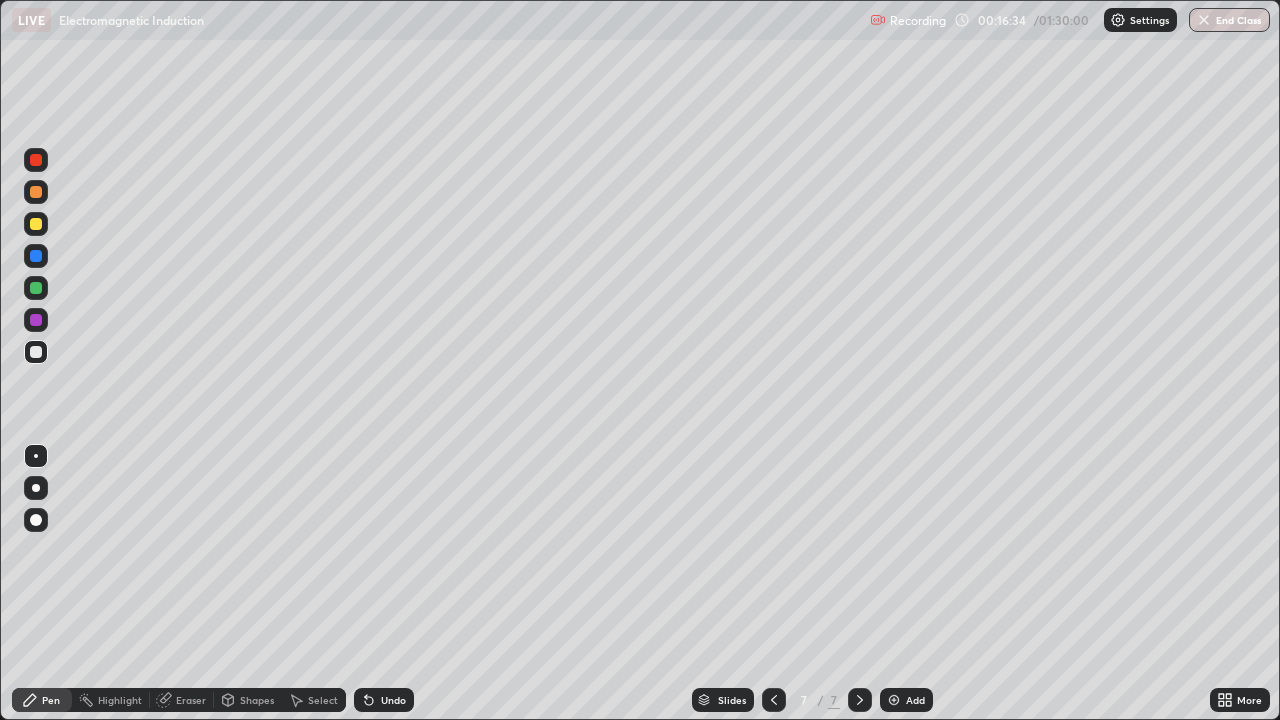 click on "Add" at bounding box center [906, 700] 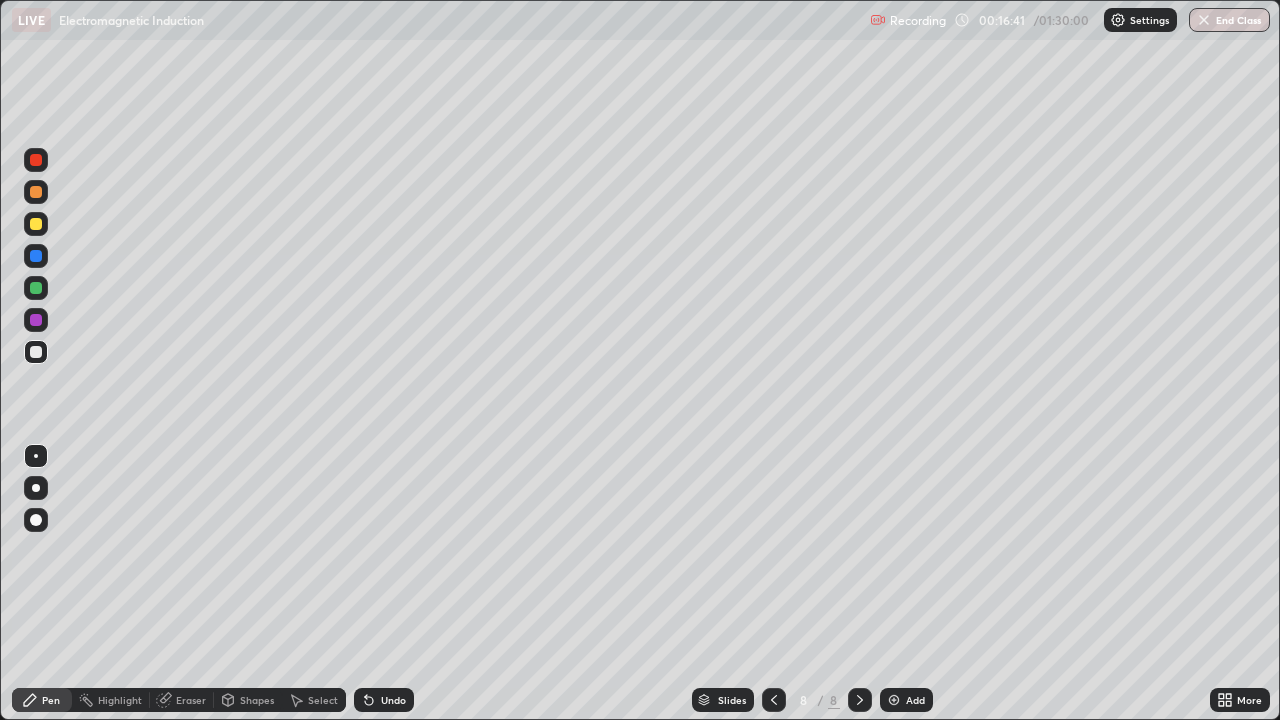 click at bounding box center (774, 700) 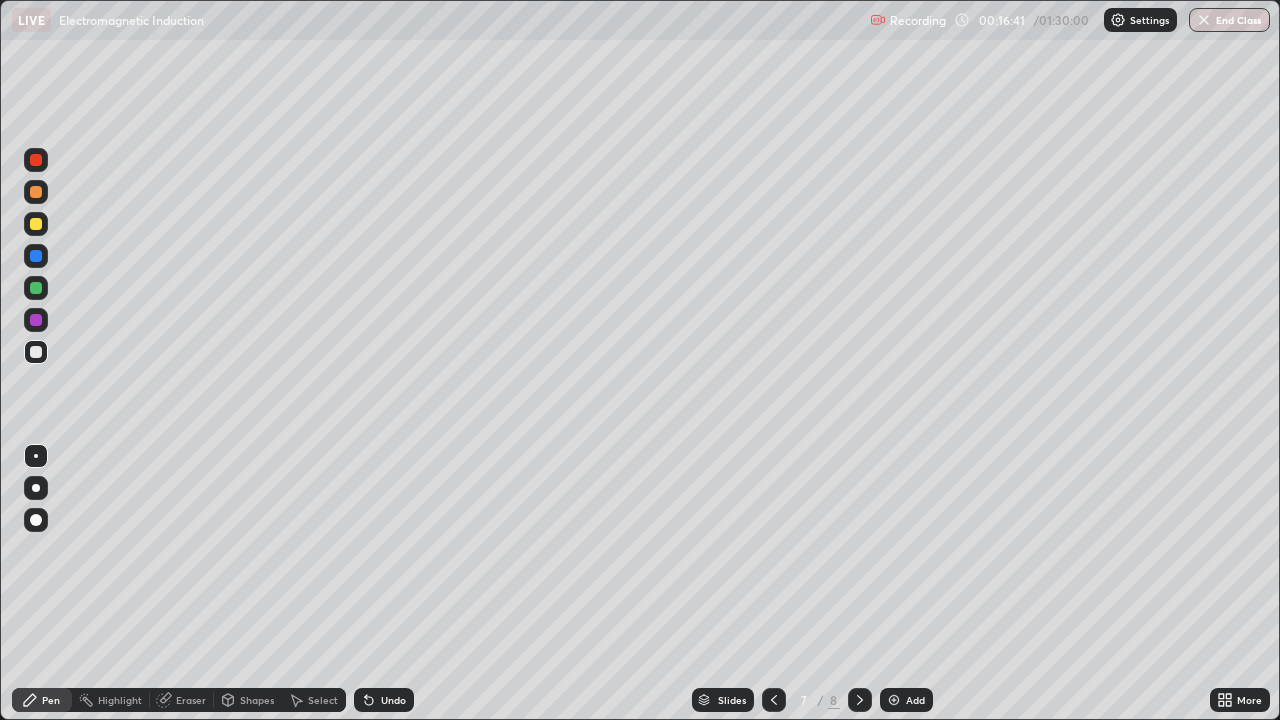 click 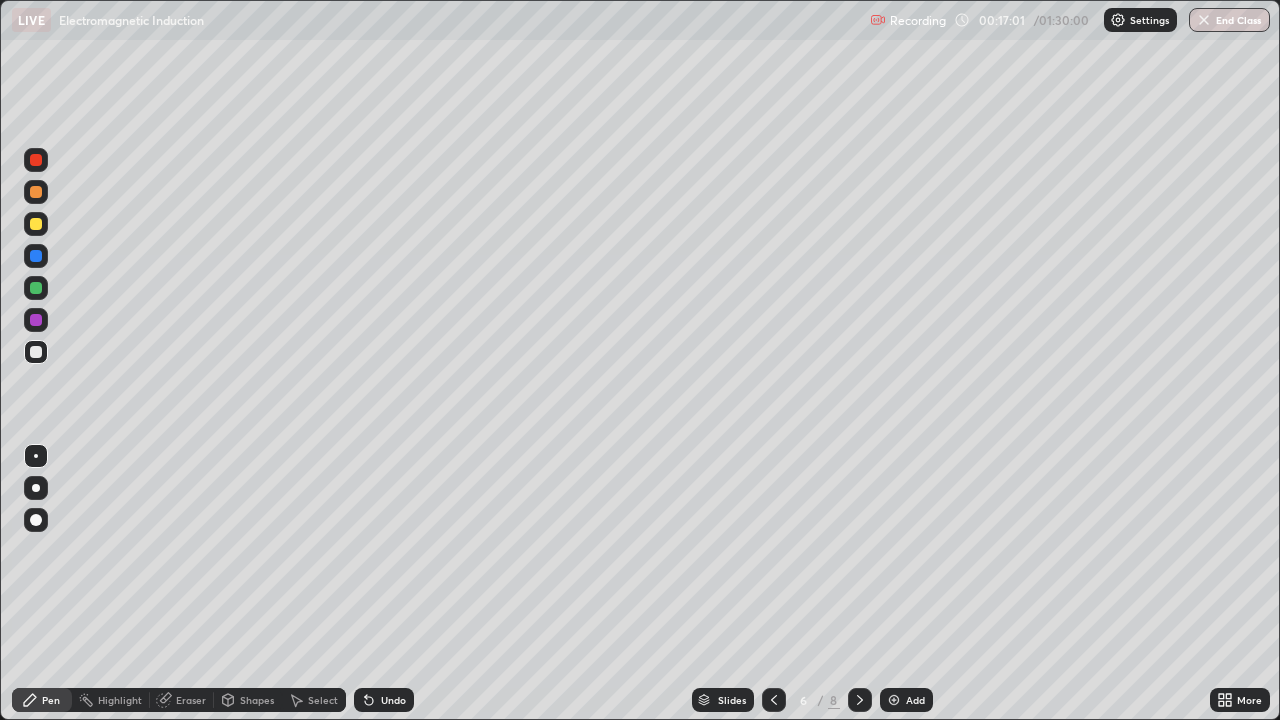 click at bounding box center (860, 700) 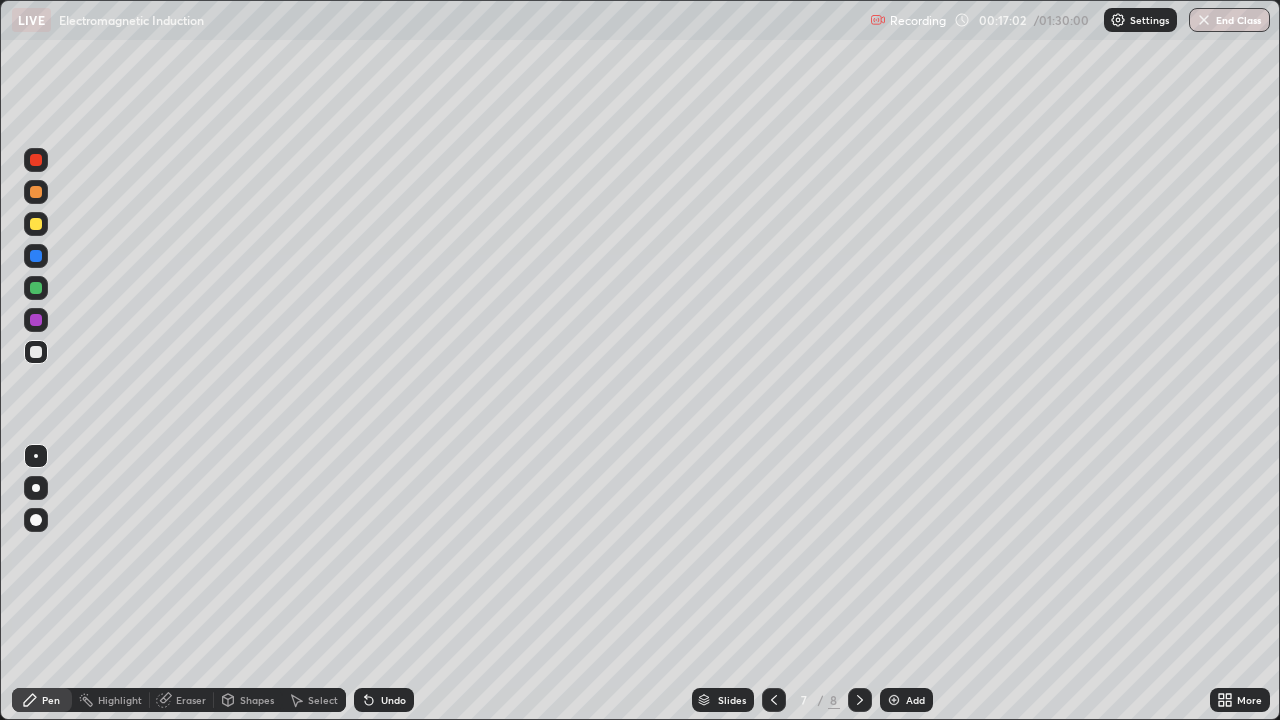 click 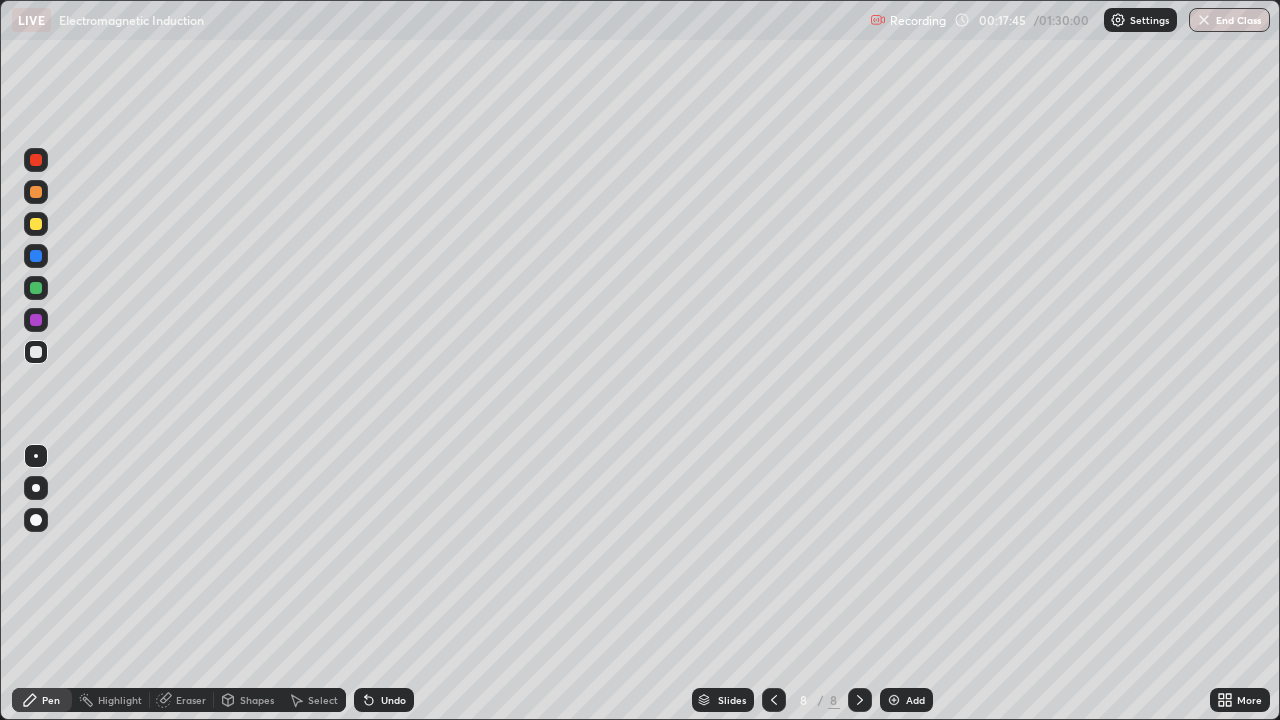 click on "Undo" at bounding box center (393, 700) 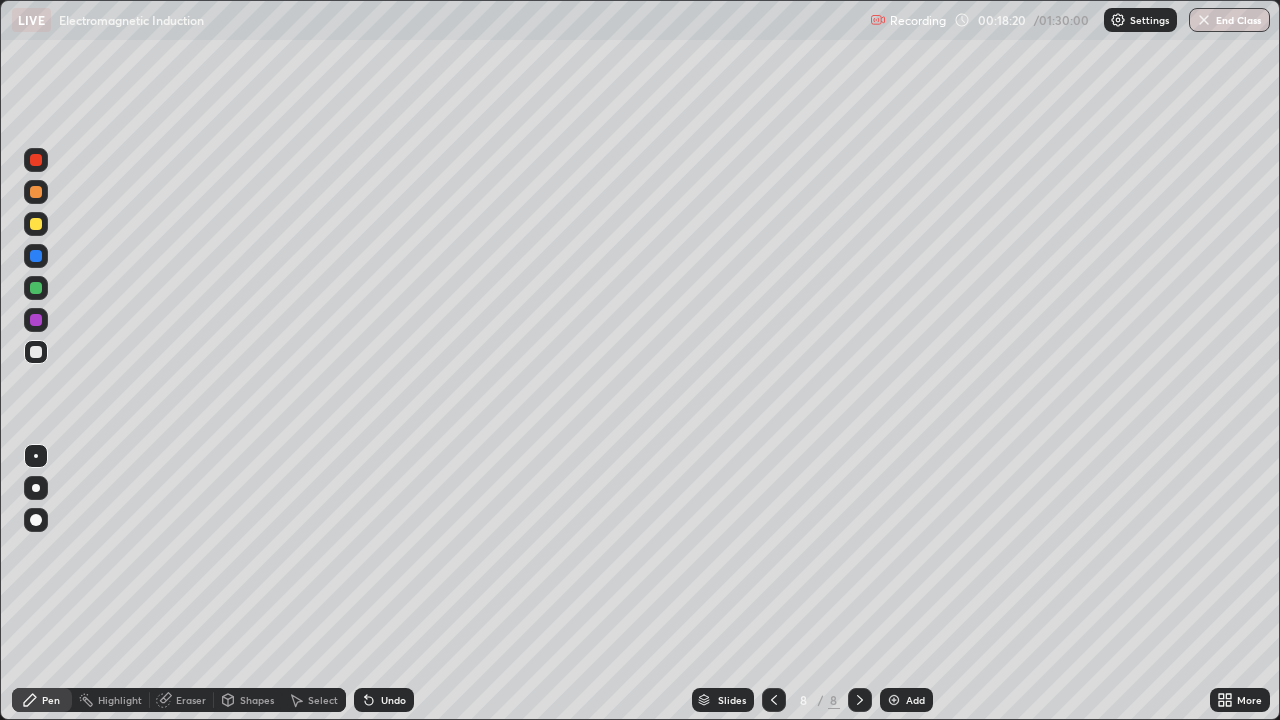 click on "Eraser" at bounding box center [182, 700] 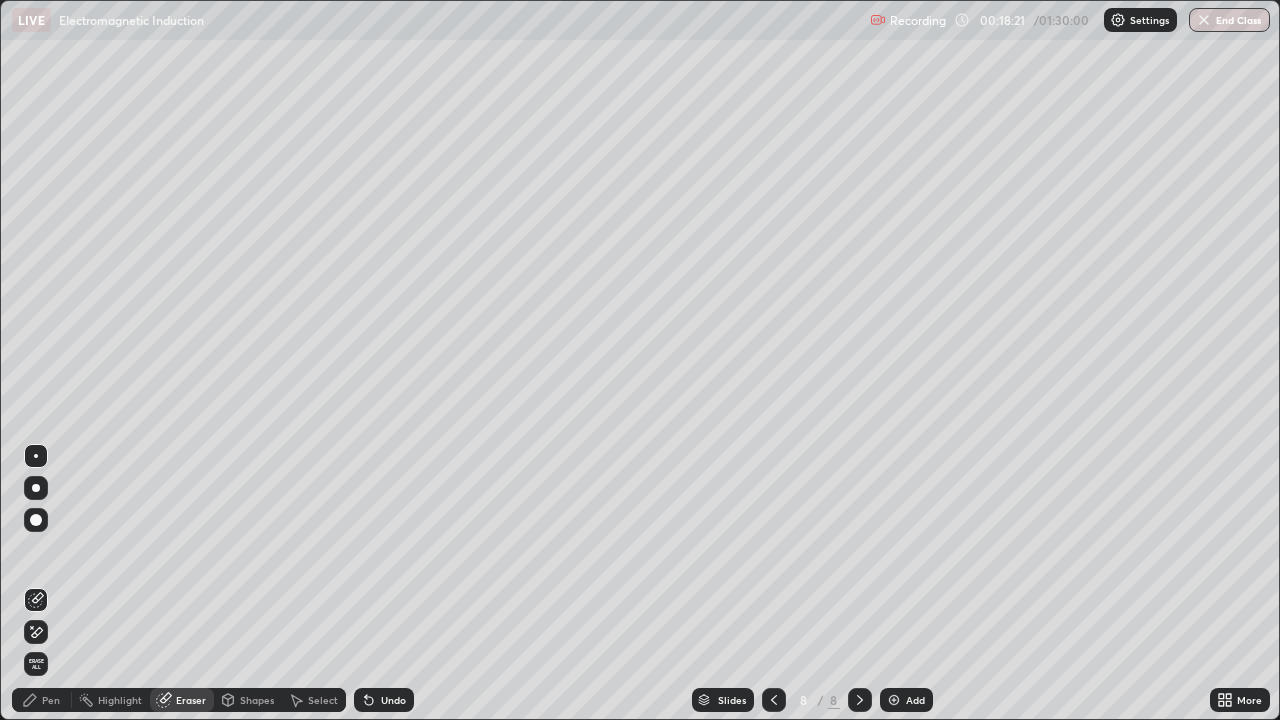 click 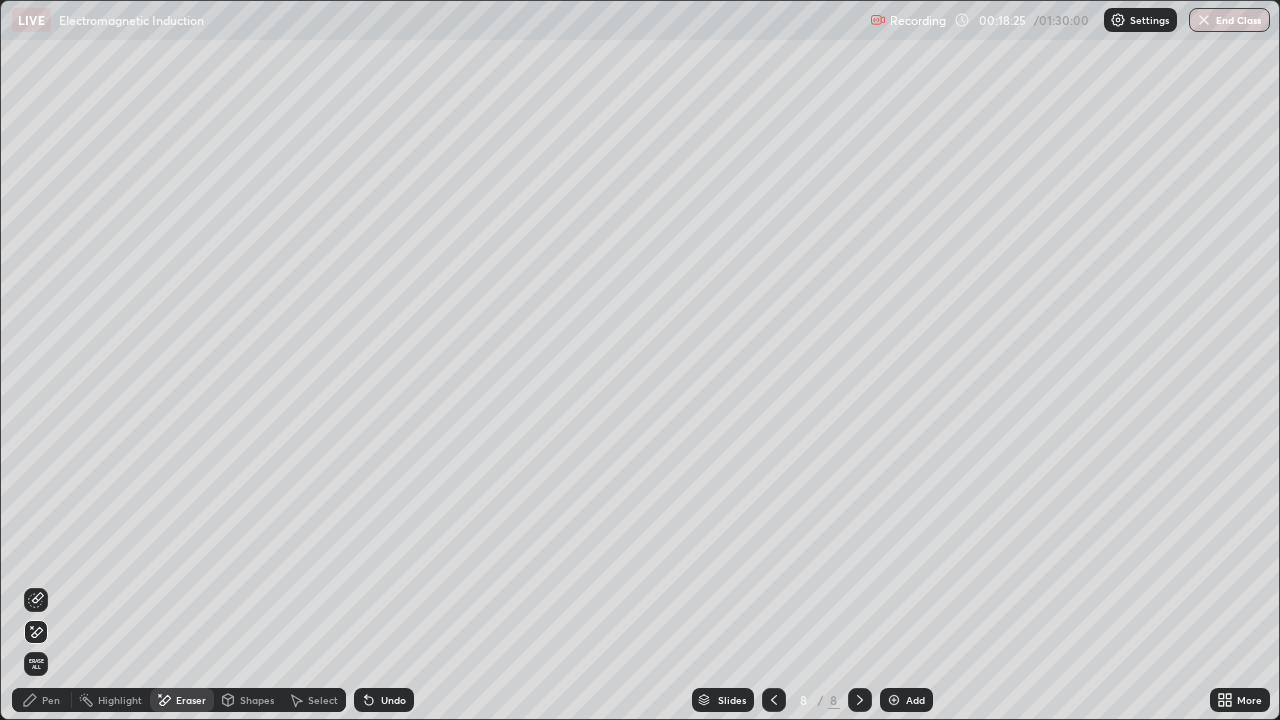 click on "Pen" at bounding box center (51, 700) 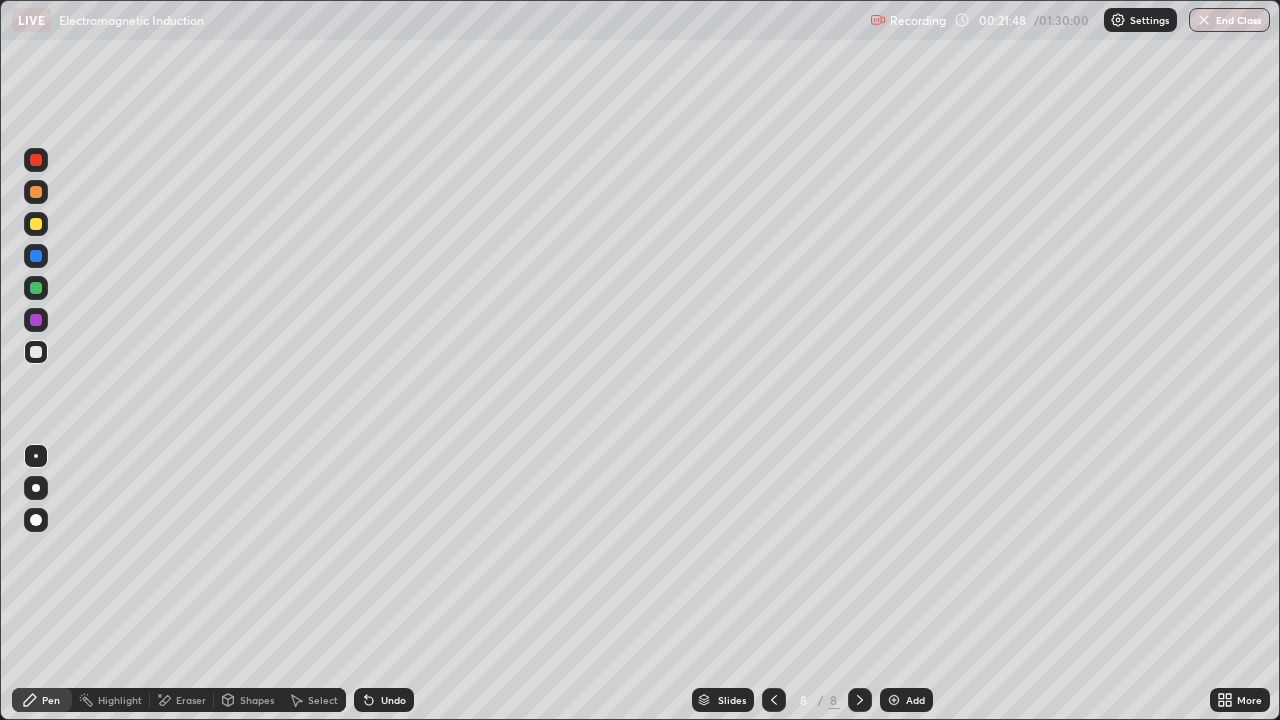 click on "Add" at bounding box center (915, 700) 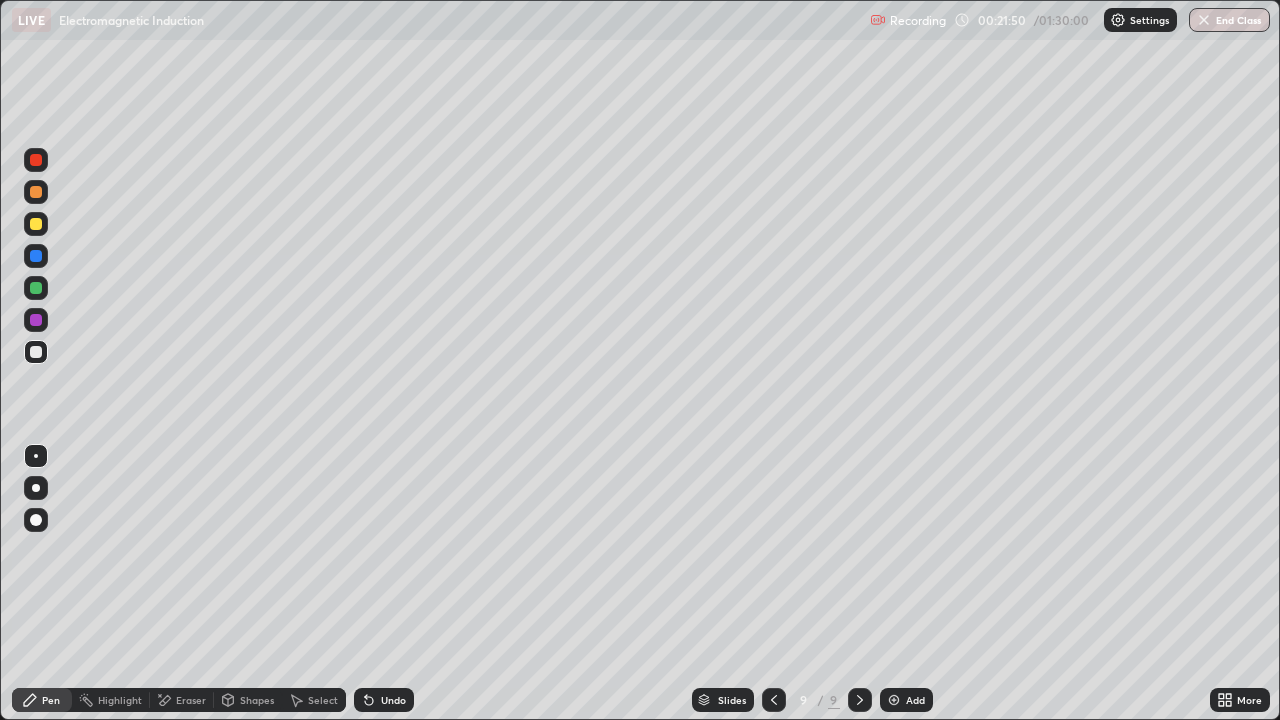 click at bounding box center (36, 224) 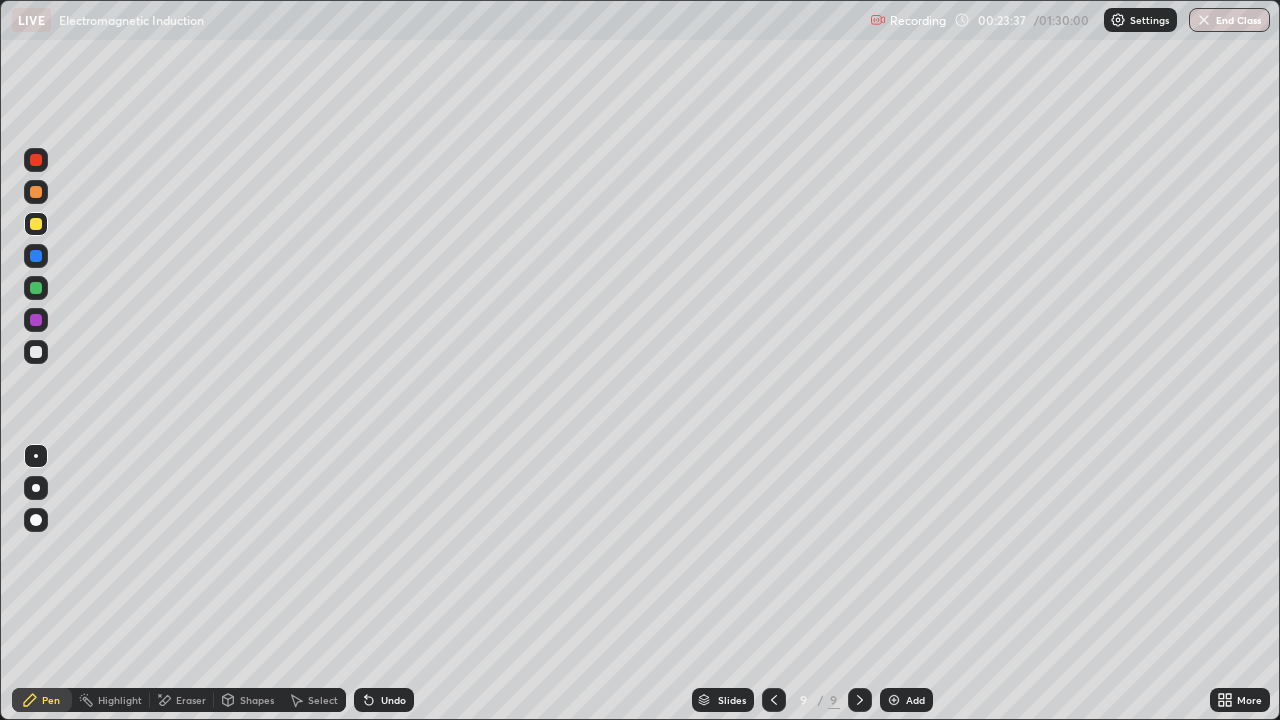 click on "Undo" at bounding box center (393, 700) 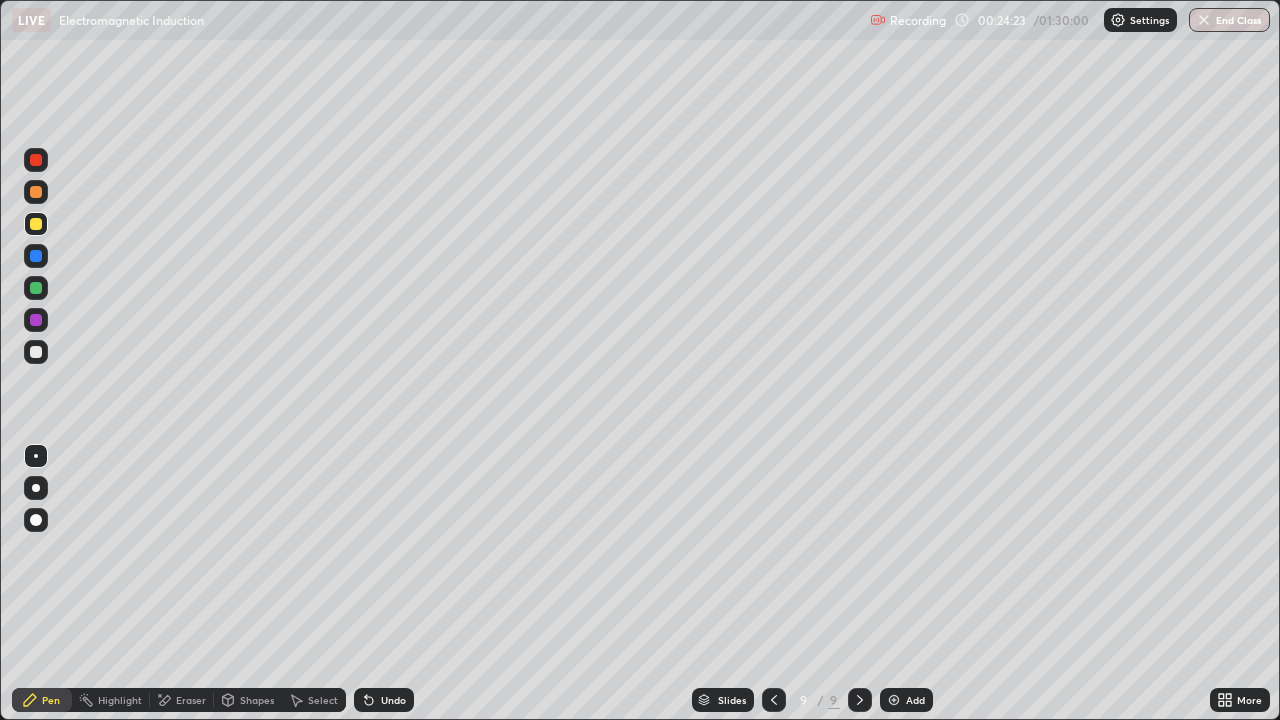 click on "Add" at bounding box center [915, 700] 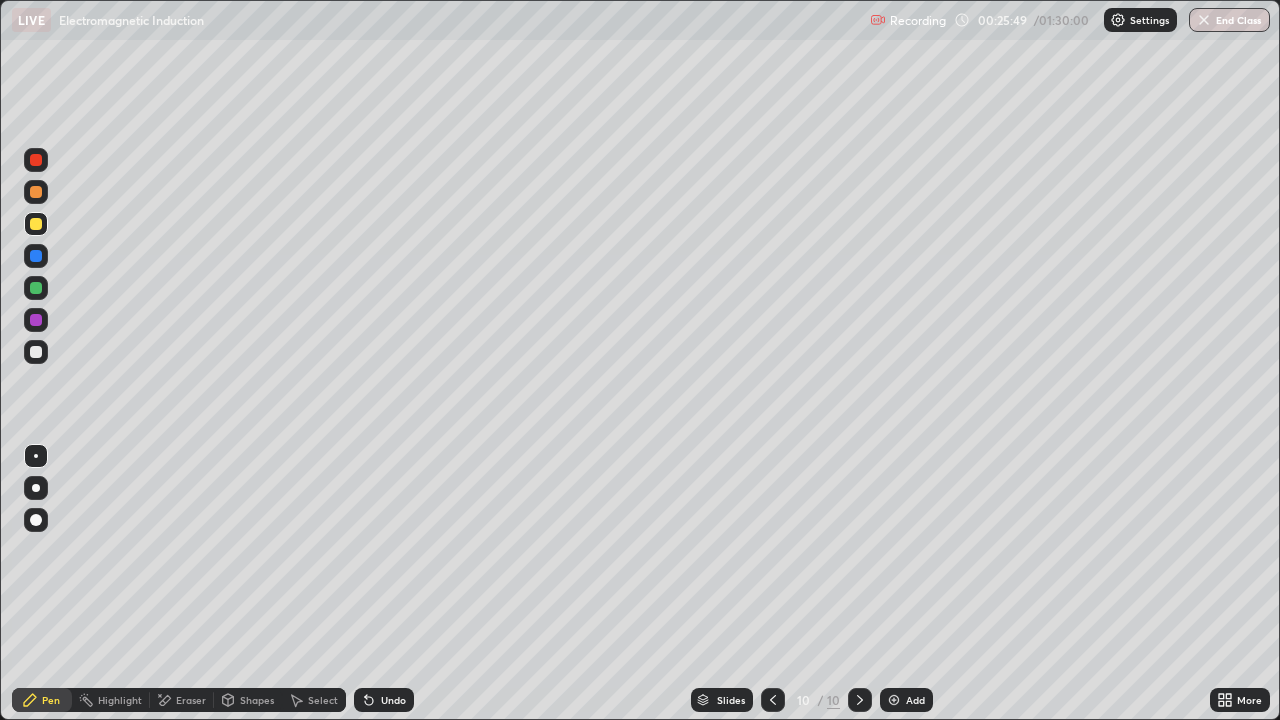 click 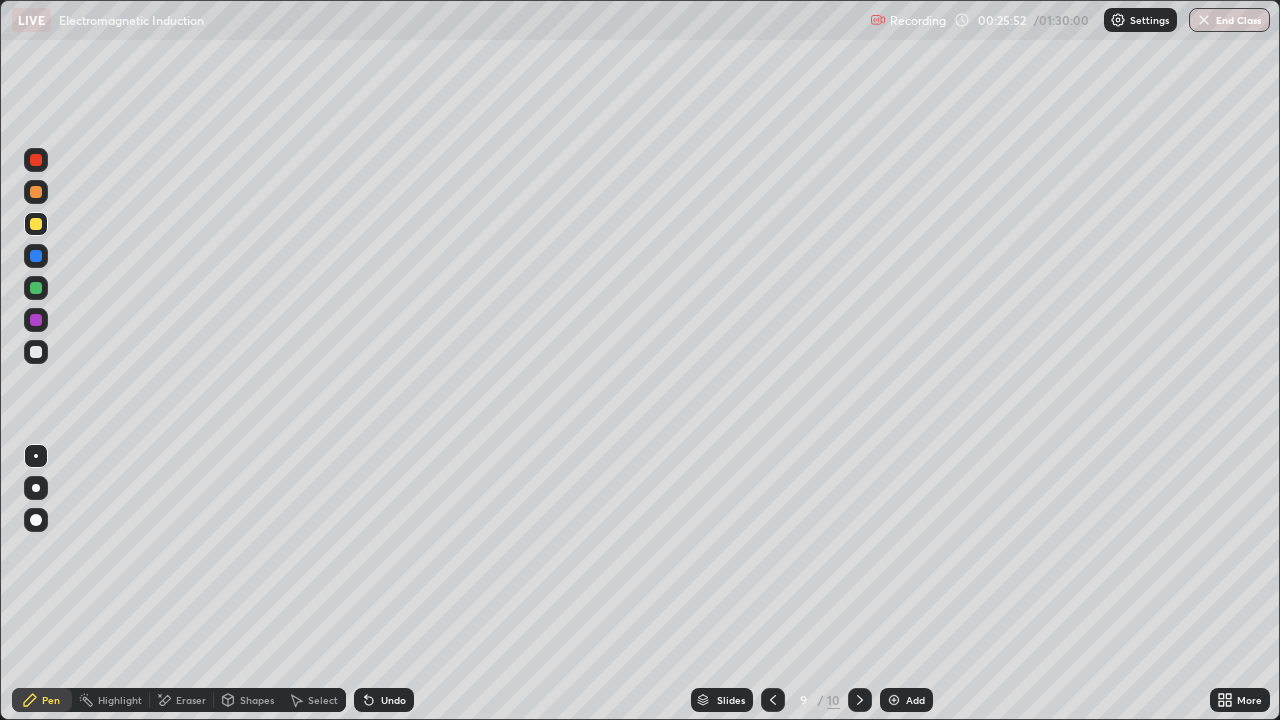 click 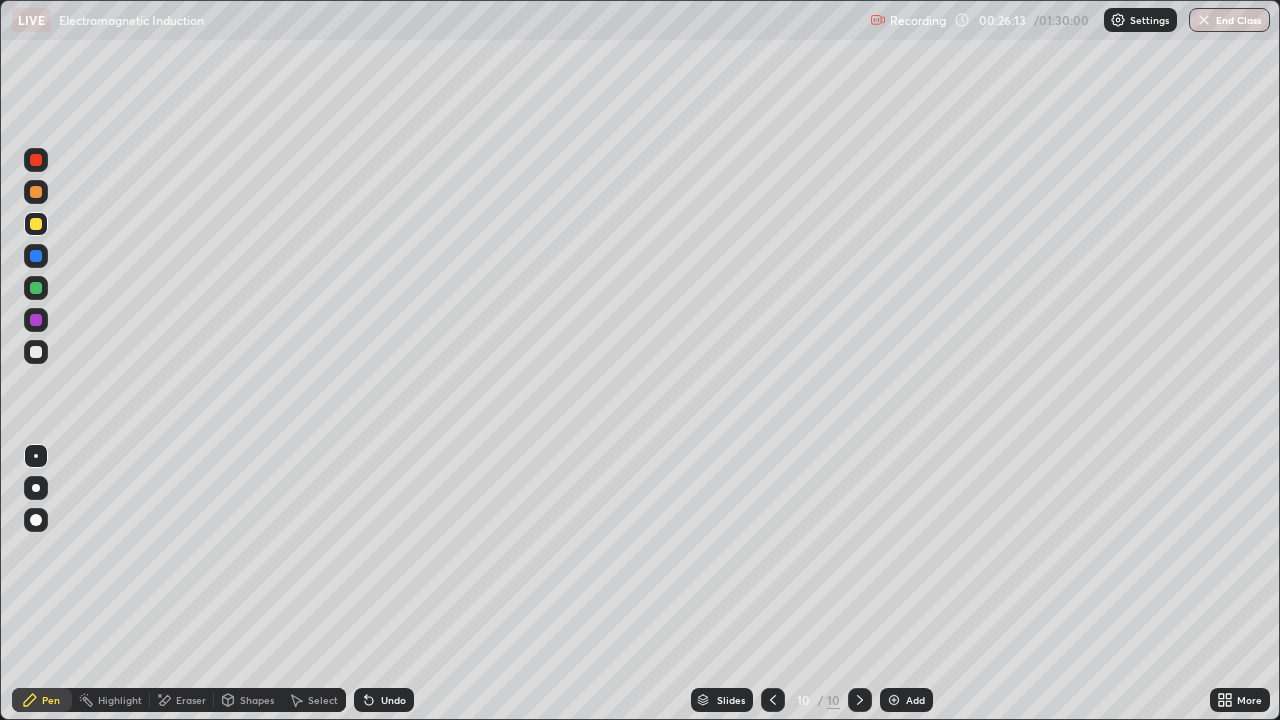 click at bounding box center (773, 700) 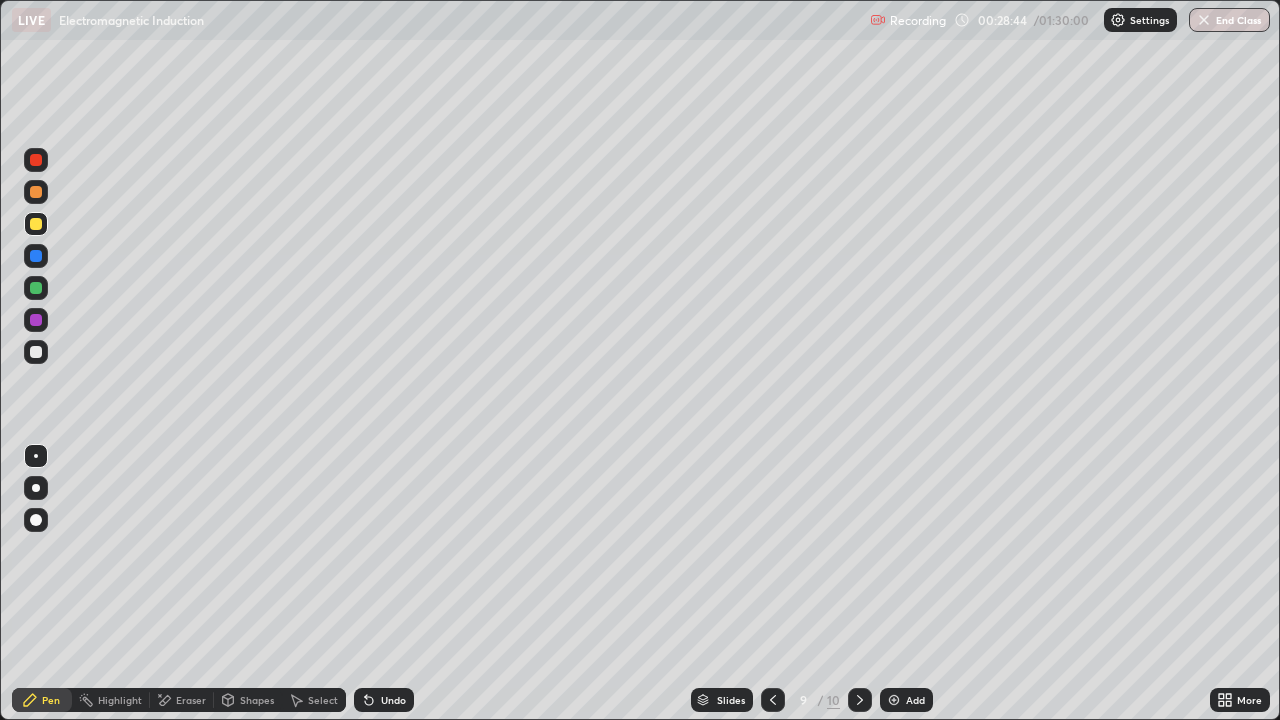click 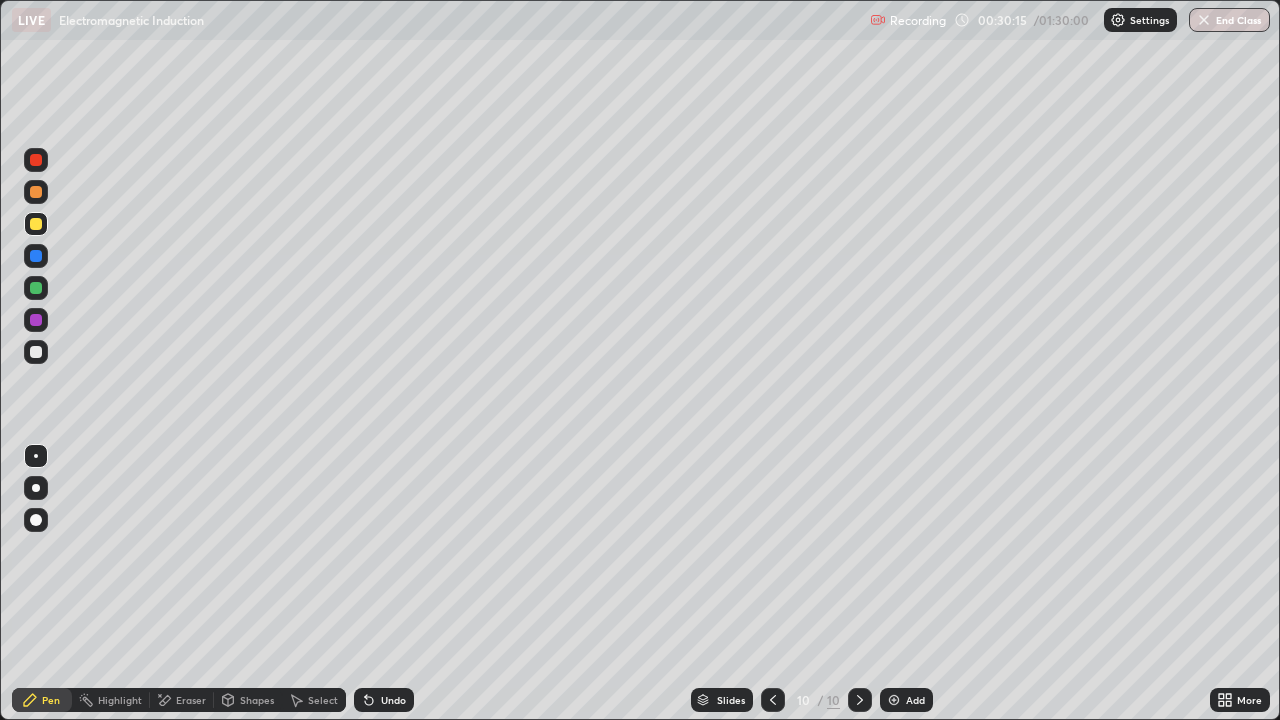 click at bounding box center (894, 700) 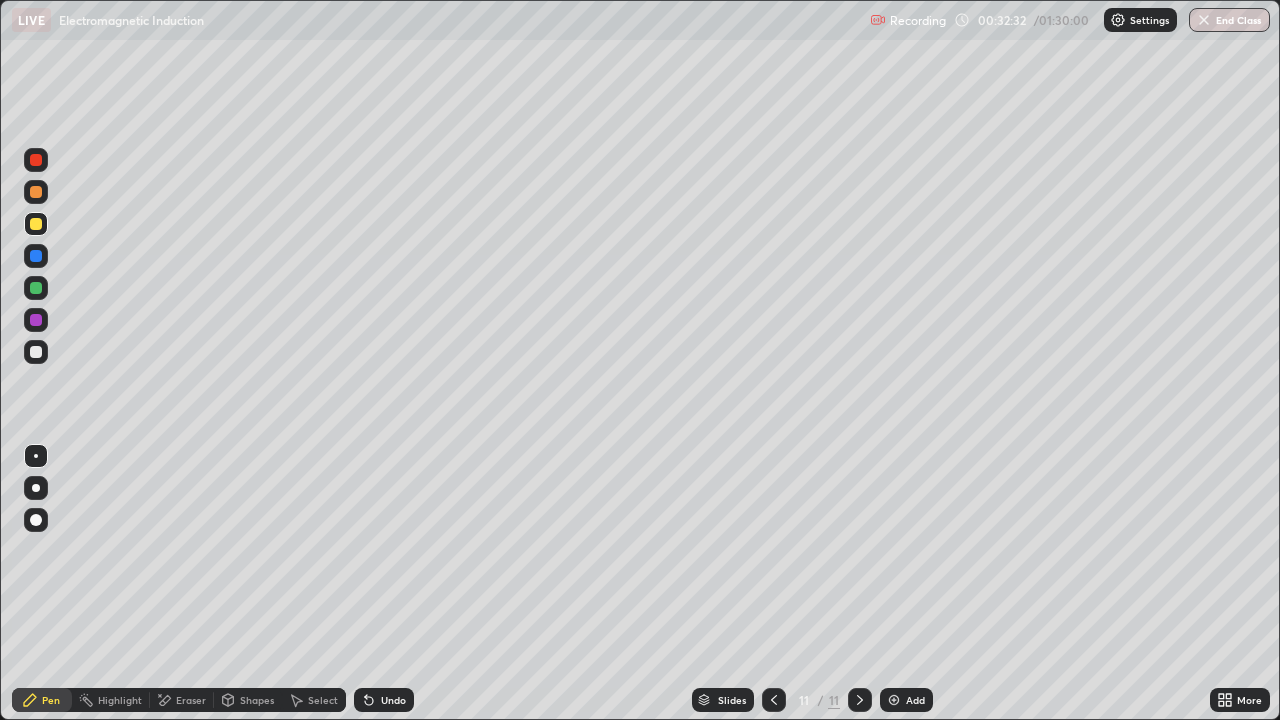 click on "Undo" at bounding box center [393, 700] 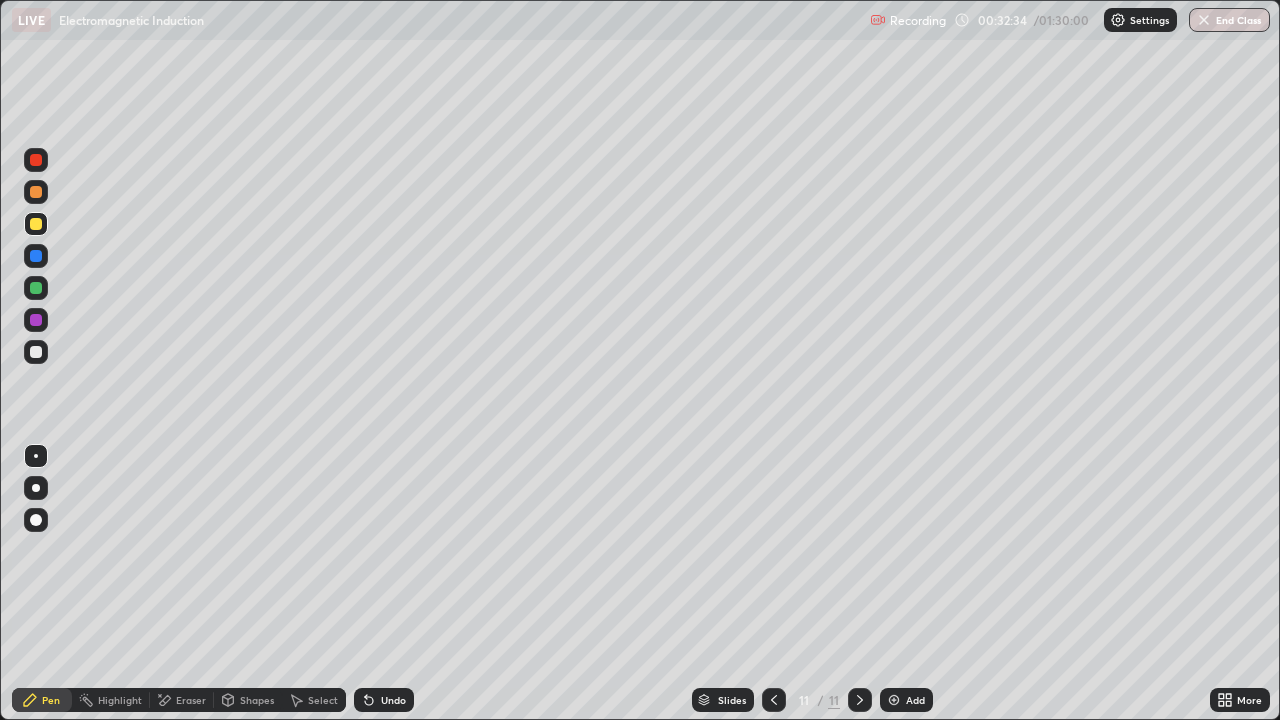 click on "Undo" at bounding box center [393, 700] 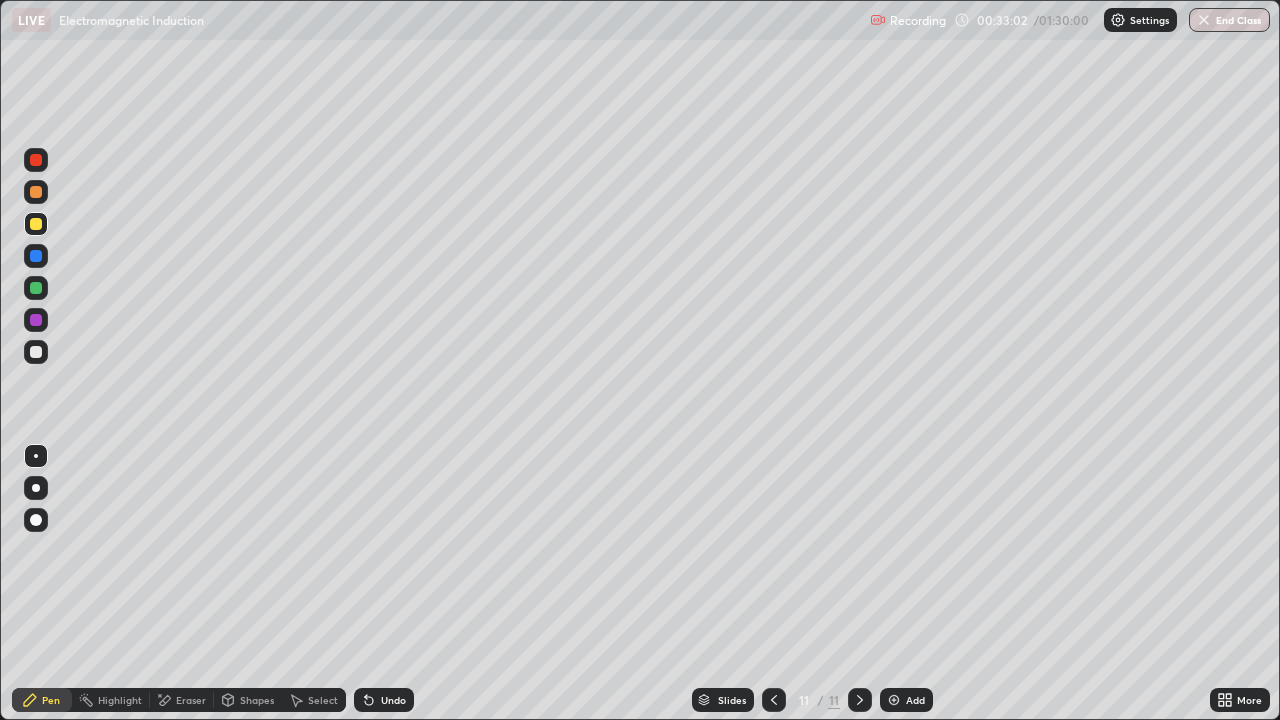 click on "Add" at bounding box center [915, 700] 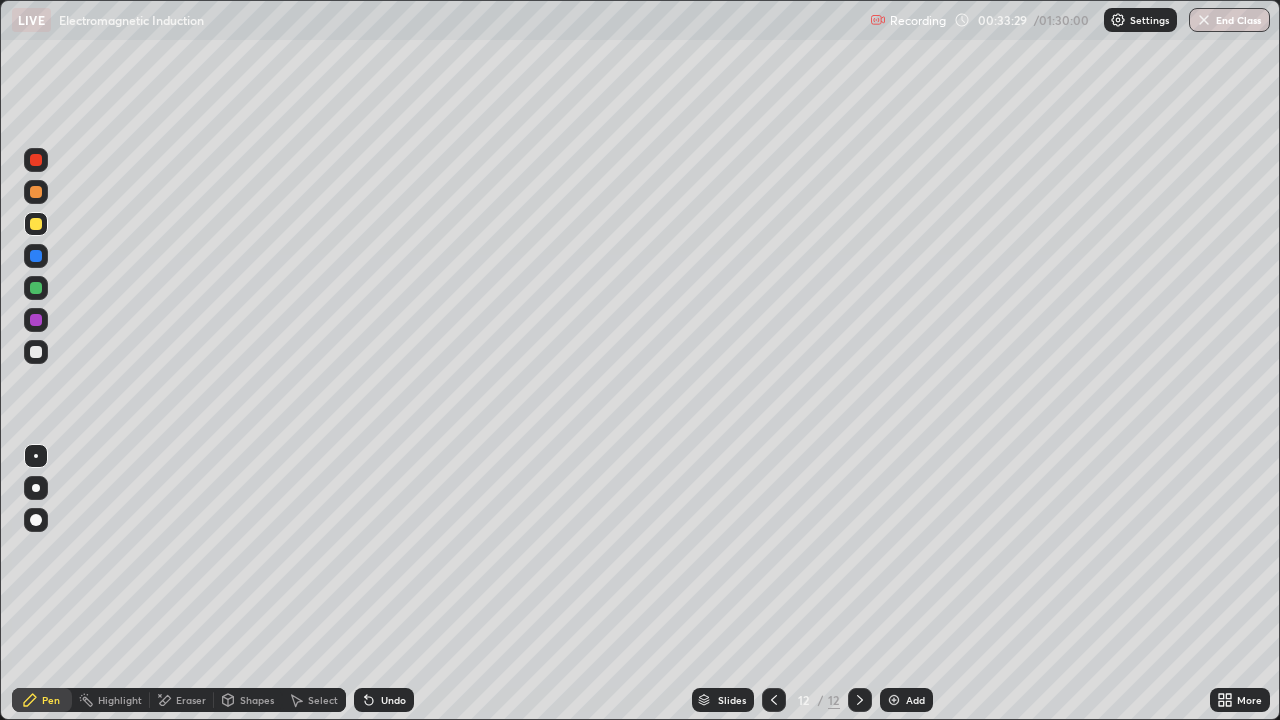 click 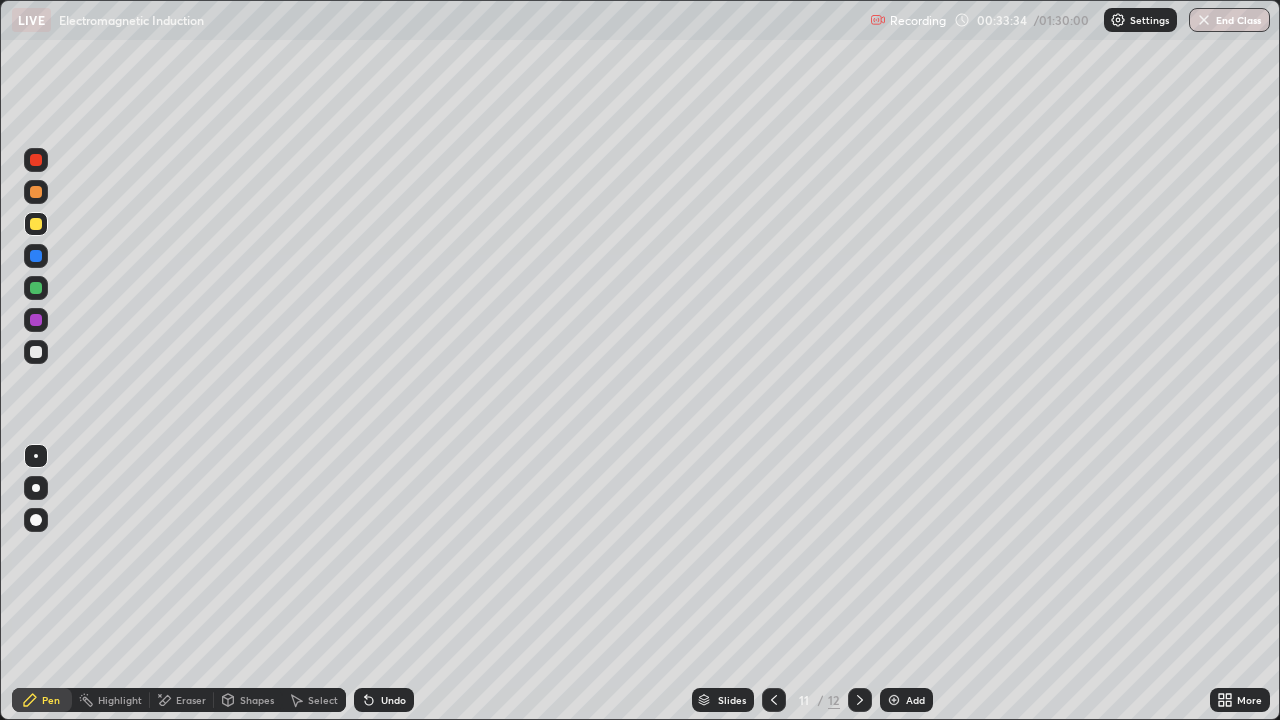 click 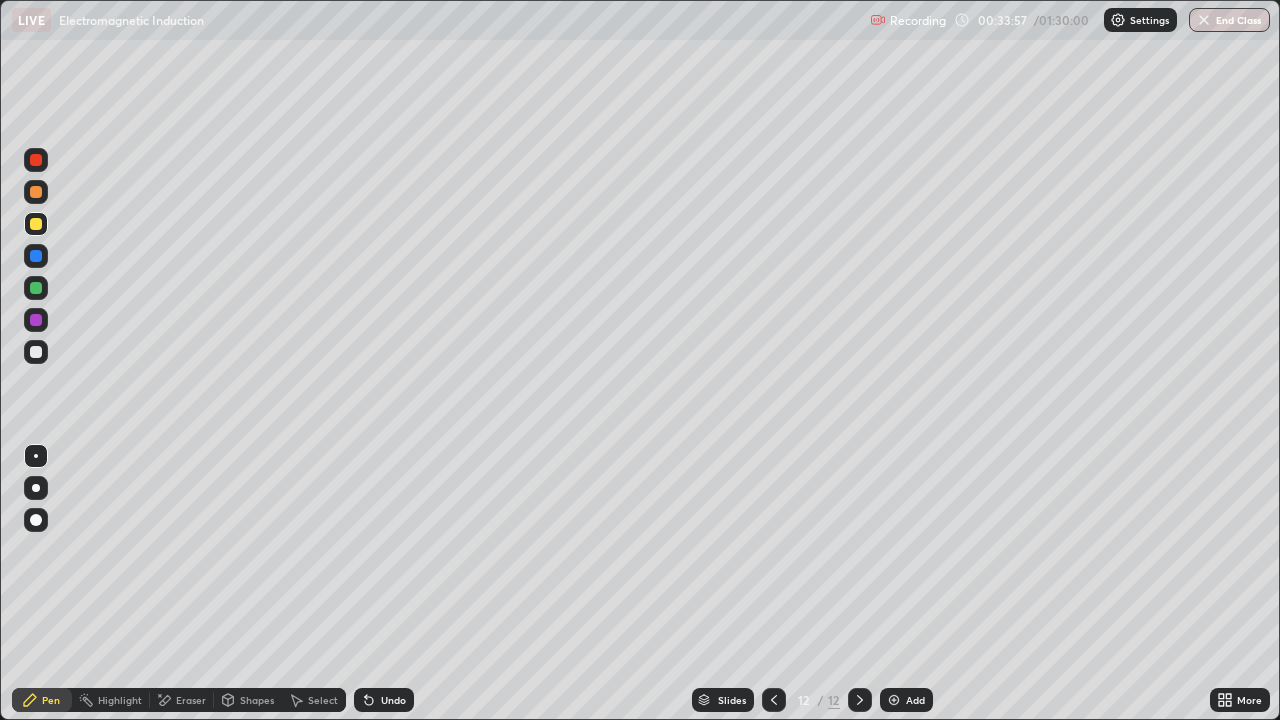 click at bounding box center [774, 700] 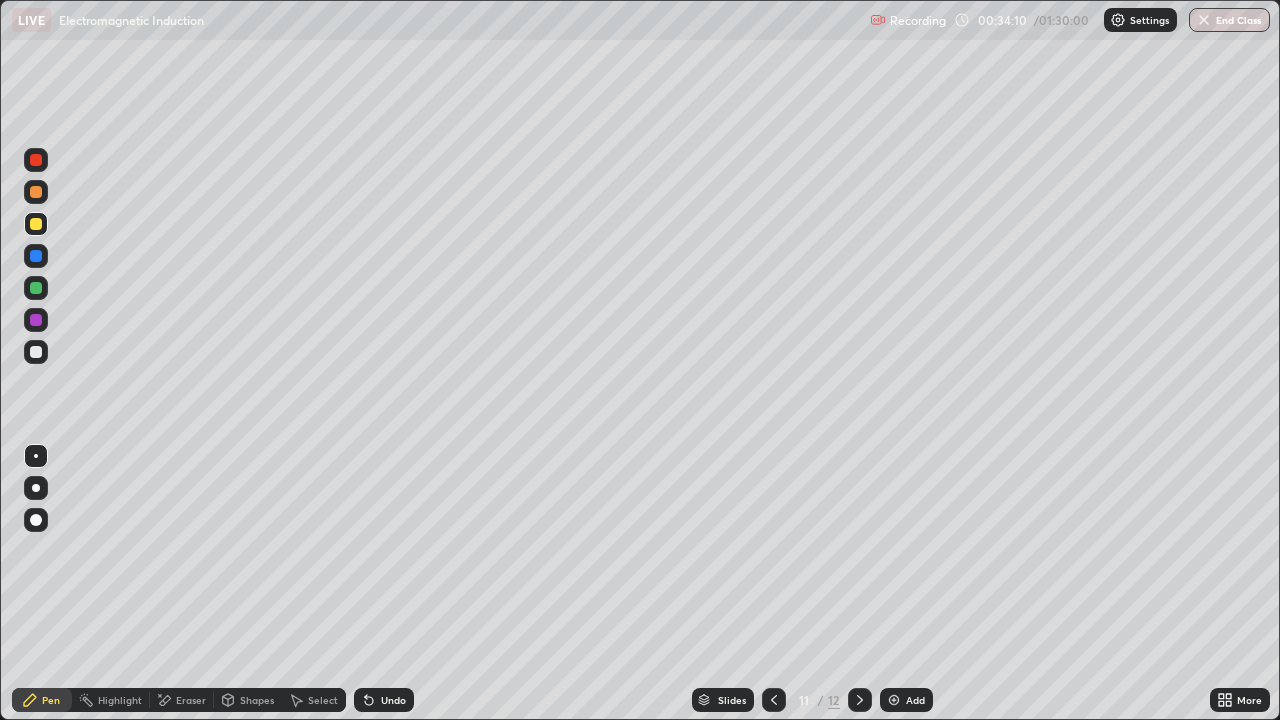 click at bounding box center [860, 700] 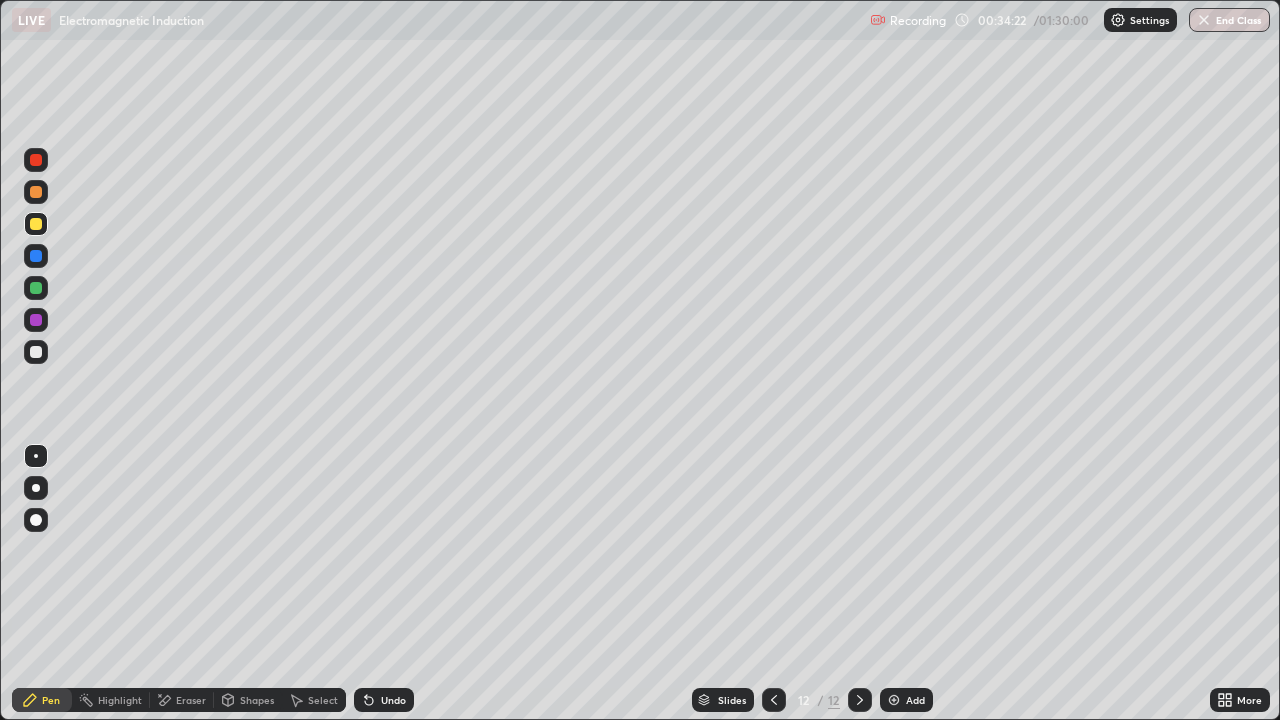 click 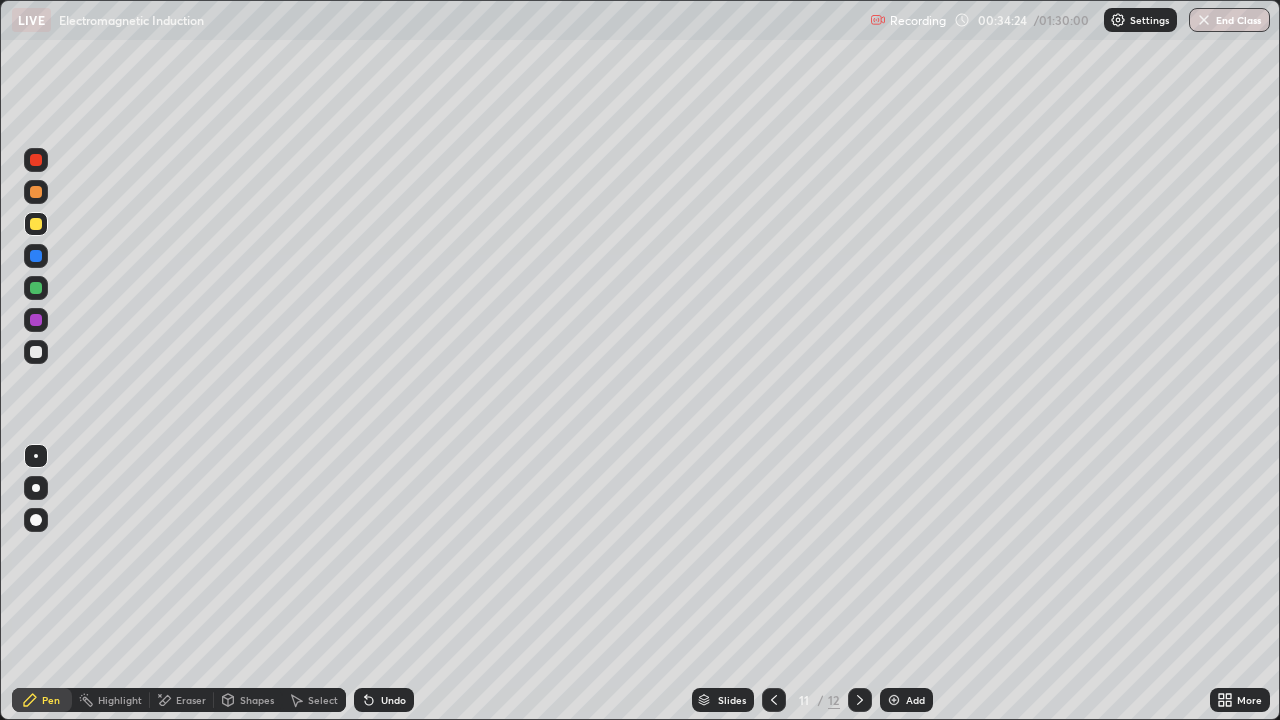 click 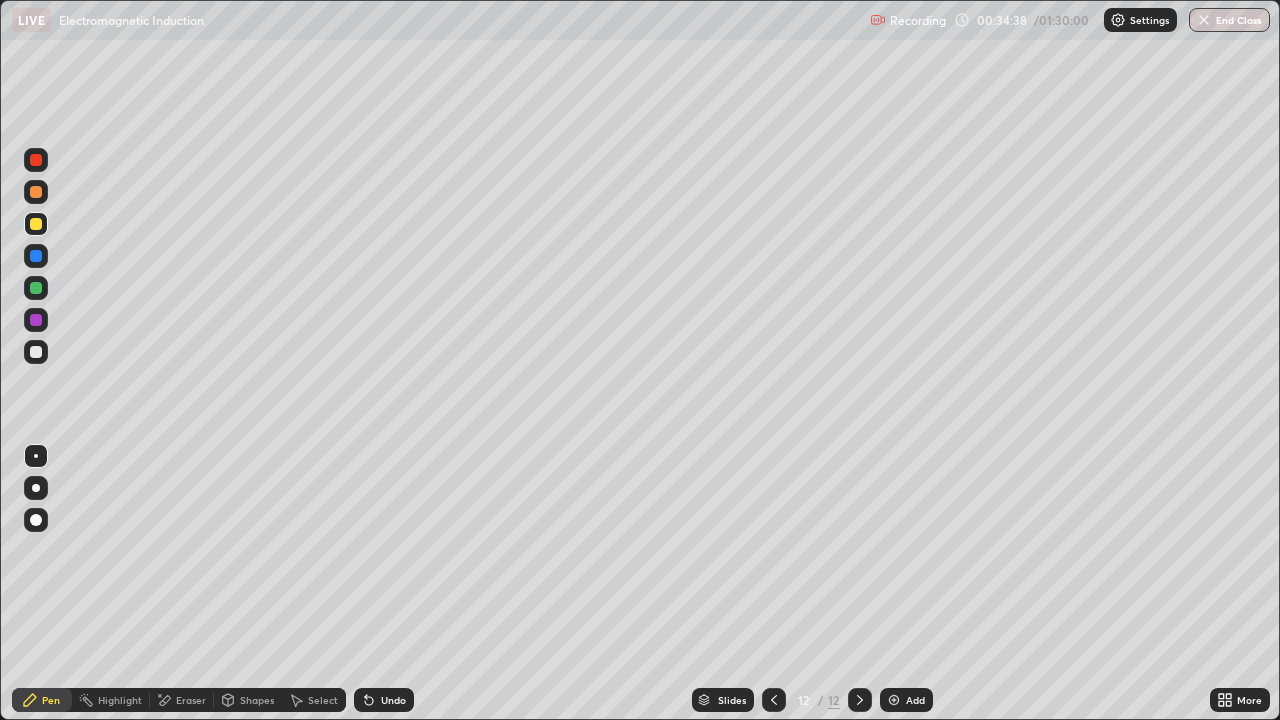 click 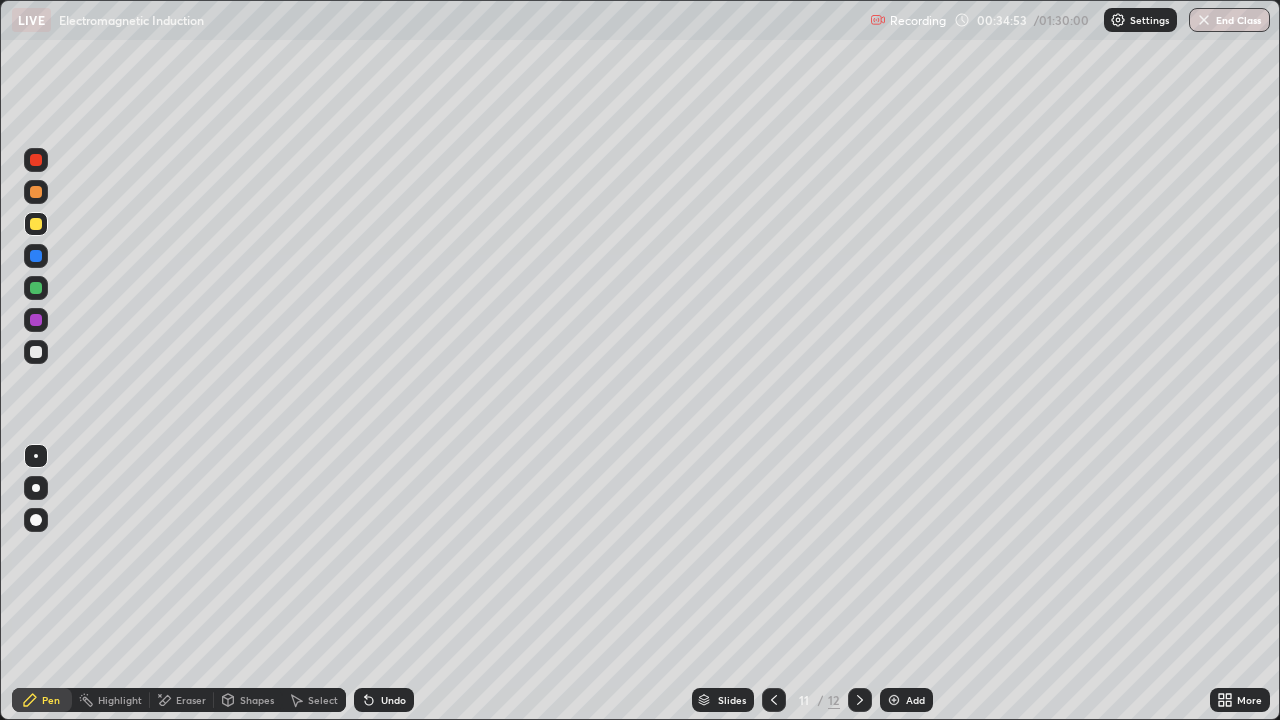 click 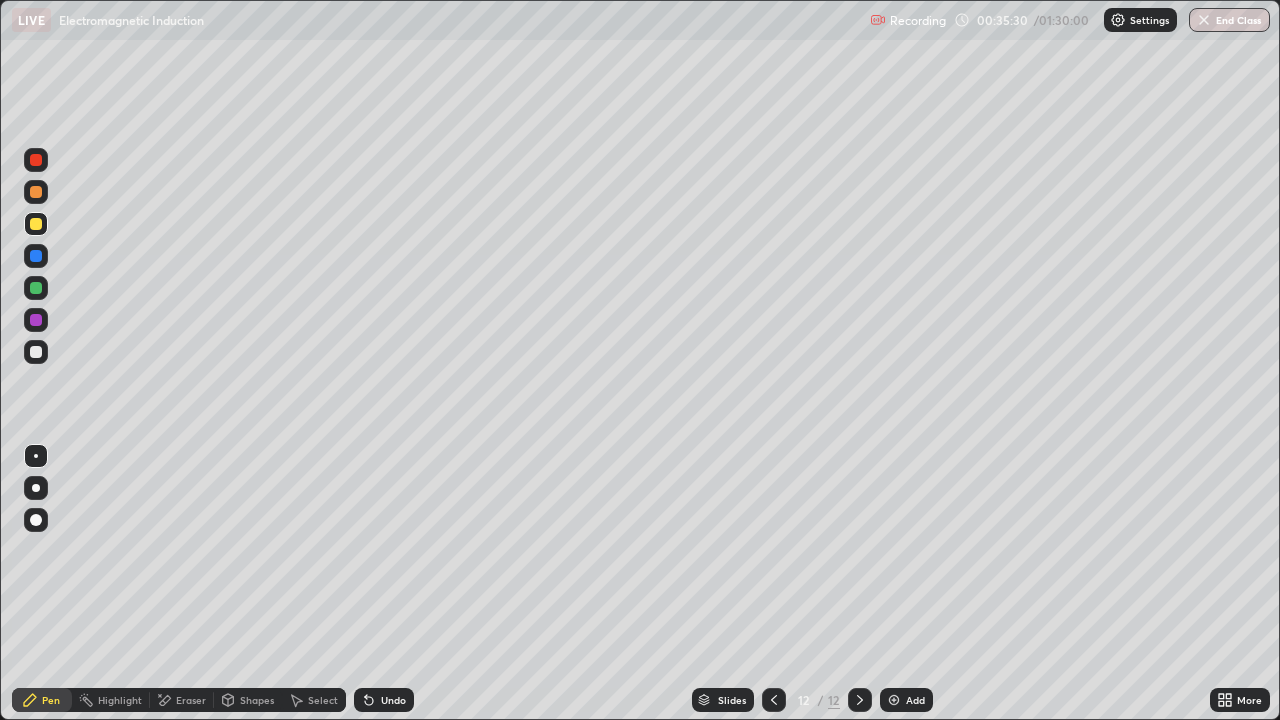 click 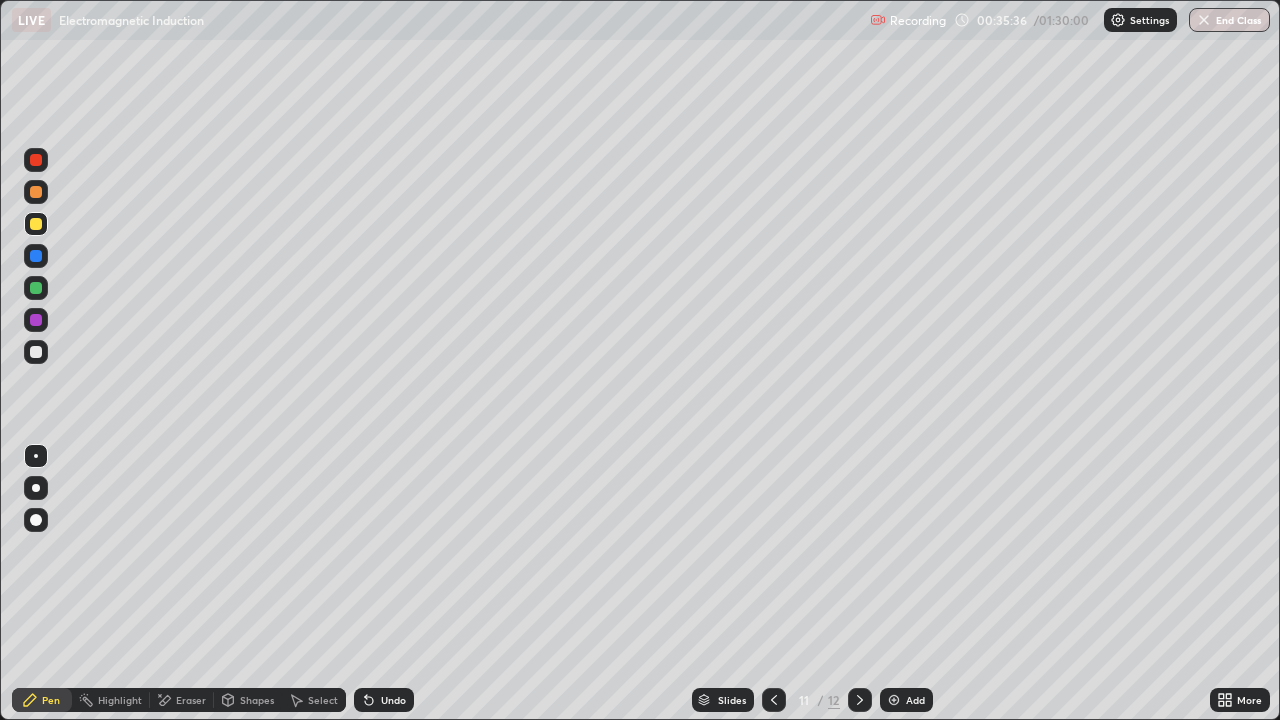 click 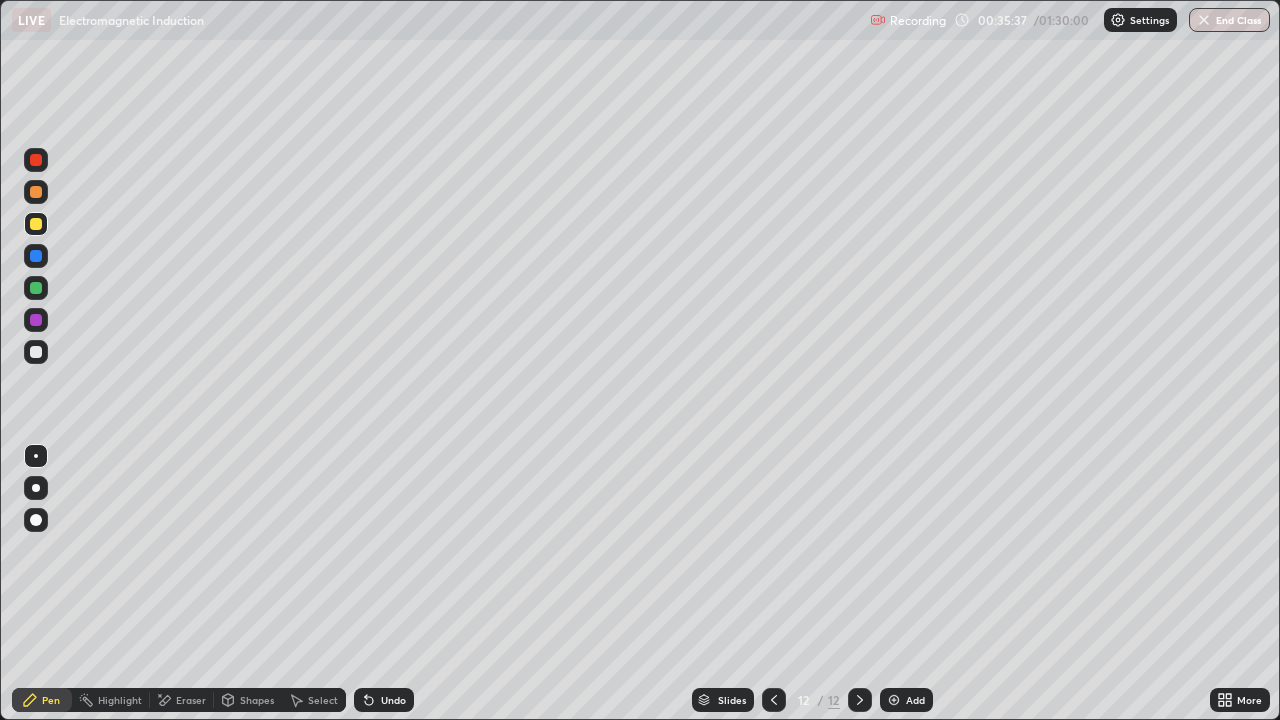 click 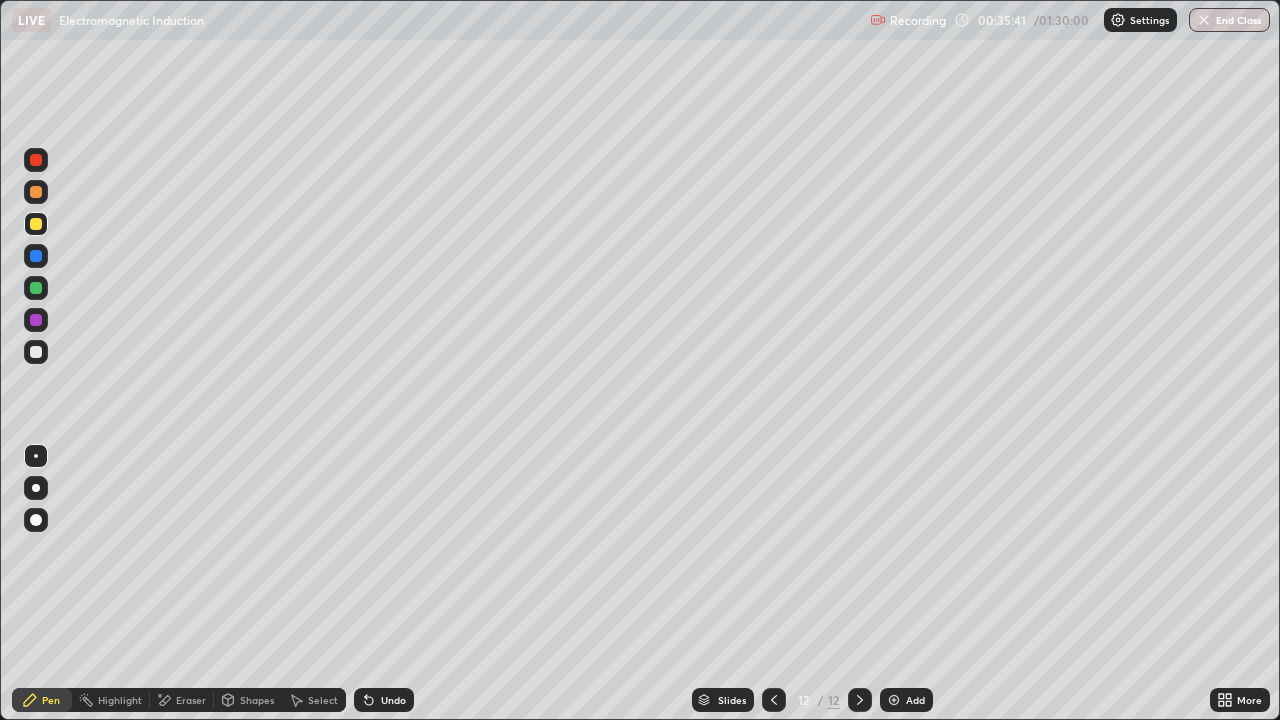 click on "Add" at bounding box center (915, 700) 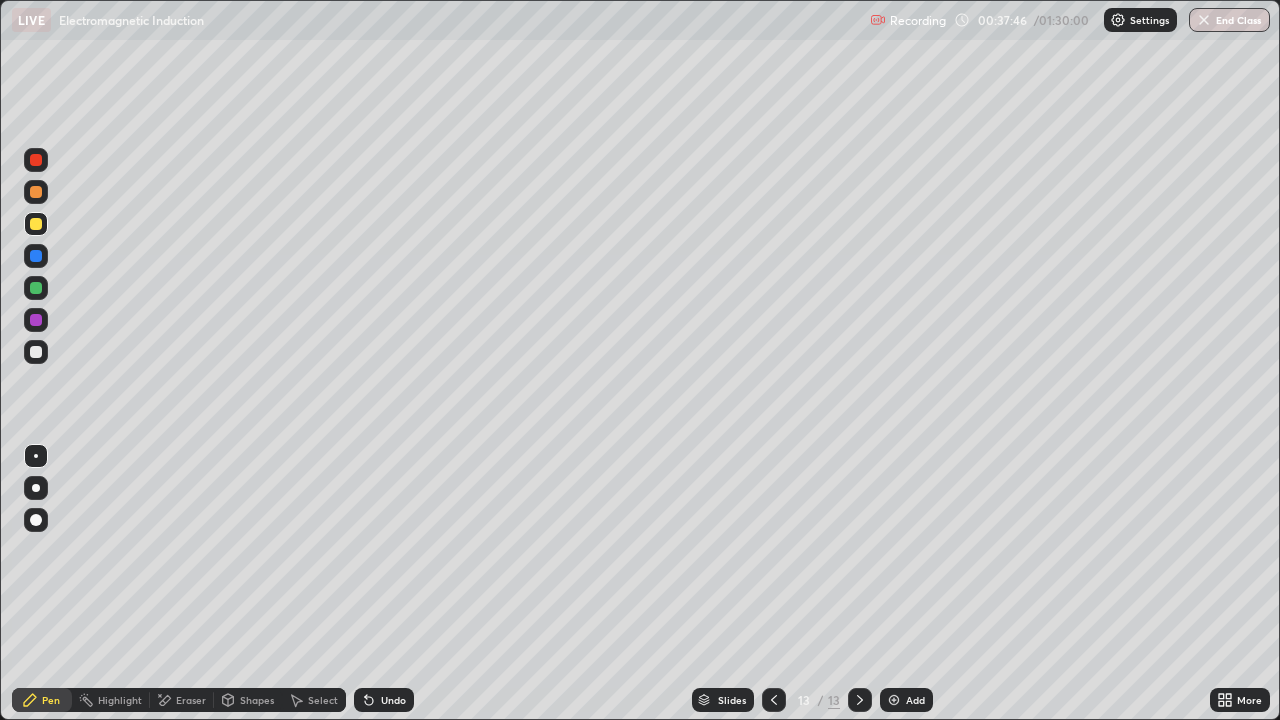 click 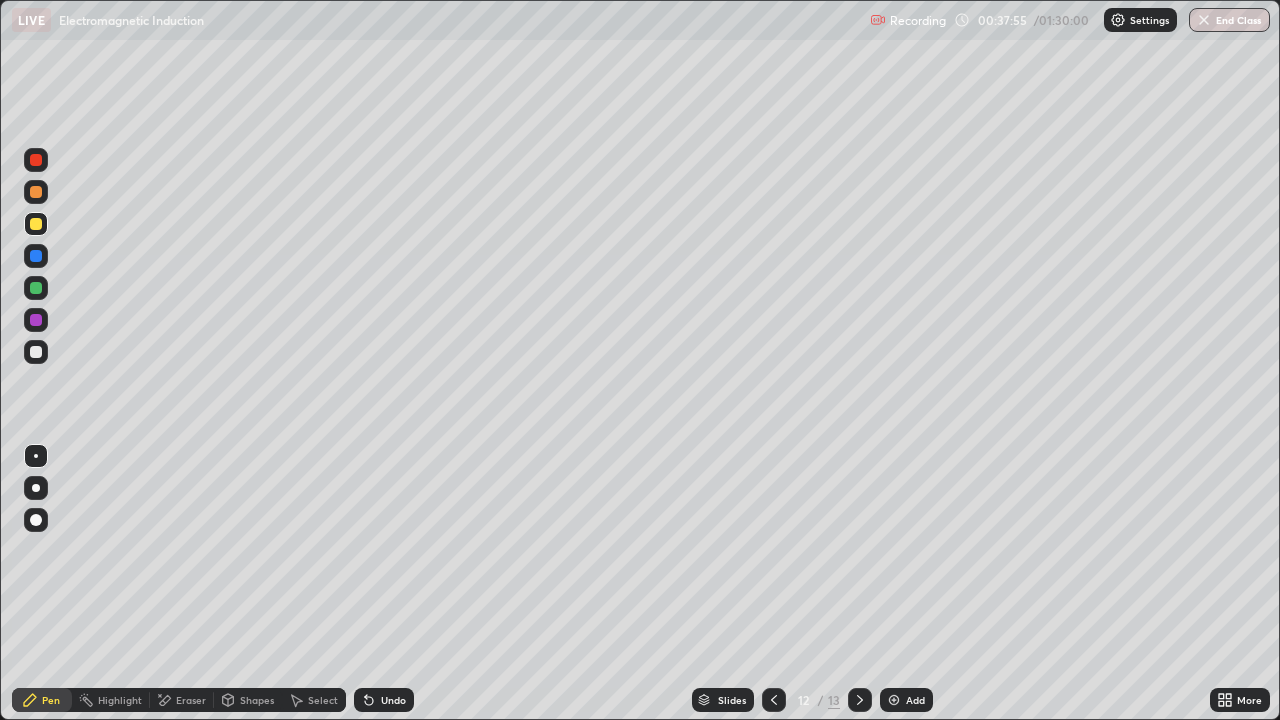 click 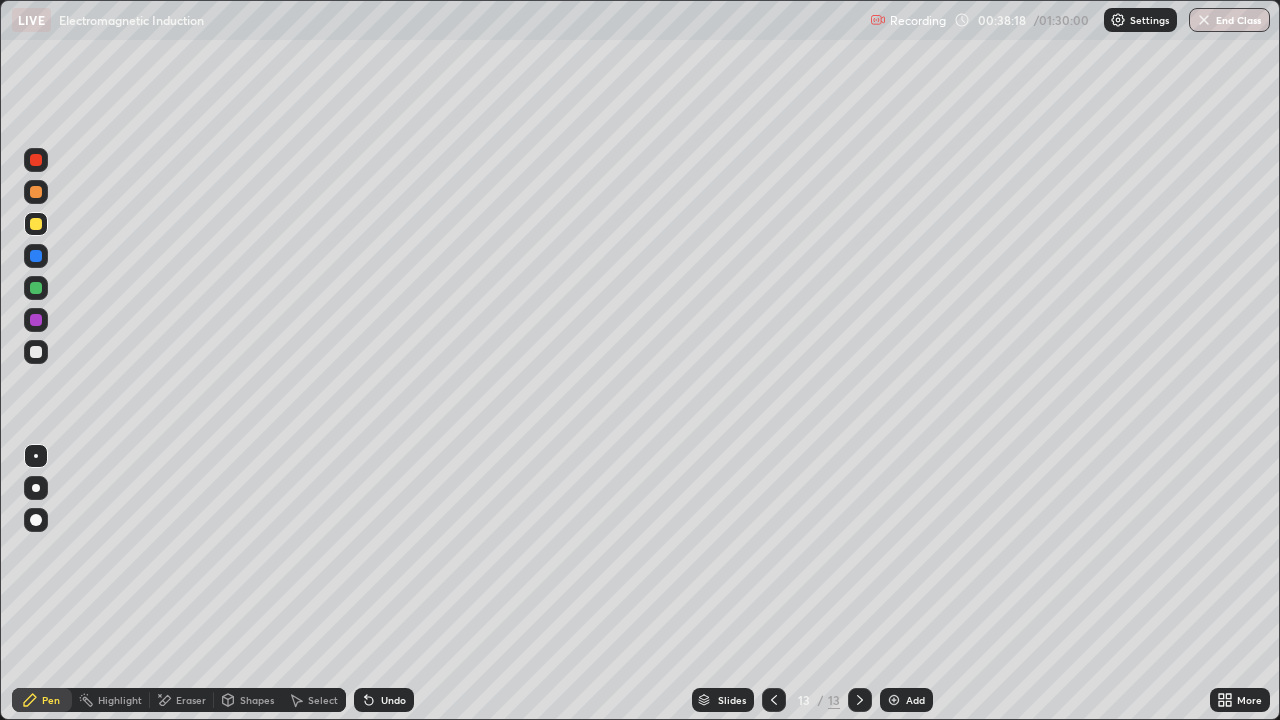 click on "Add" at bounding box center [906, 700] 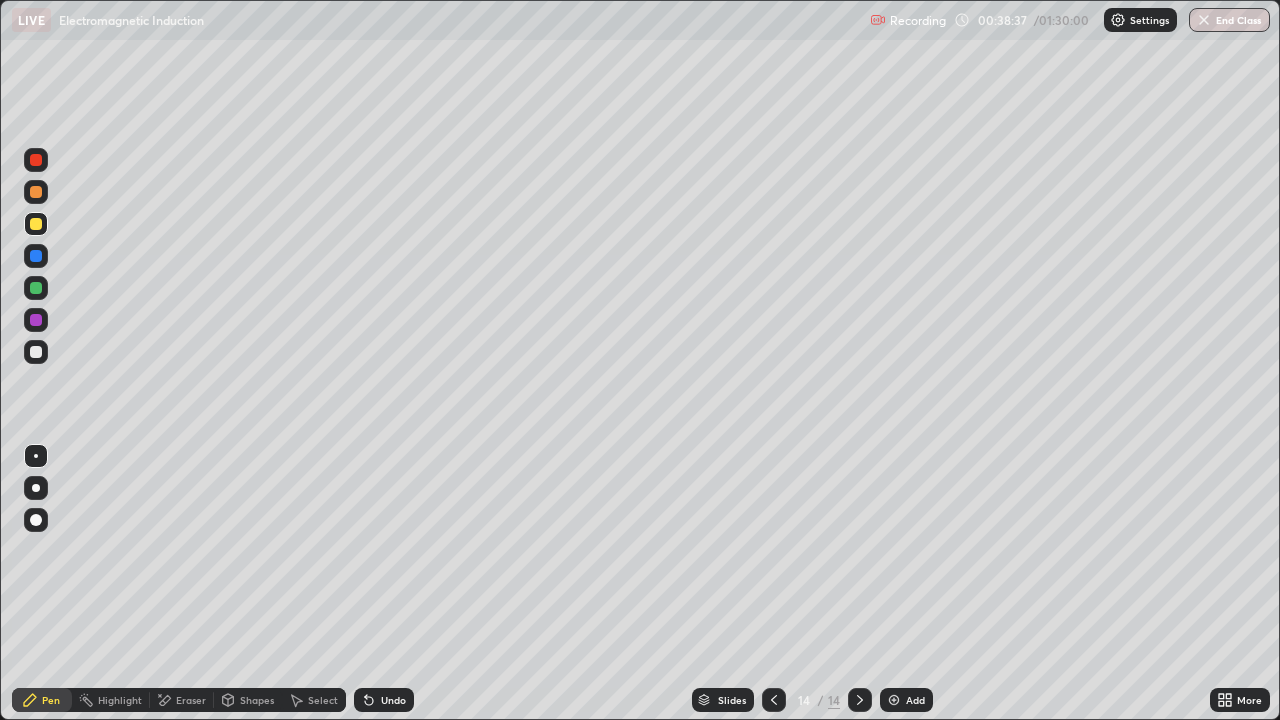 click 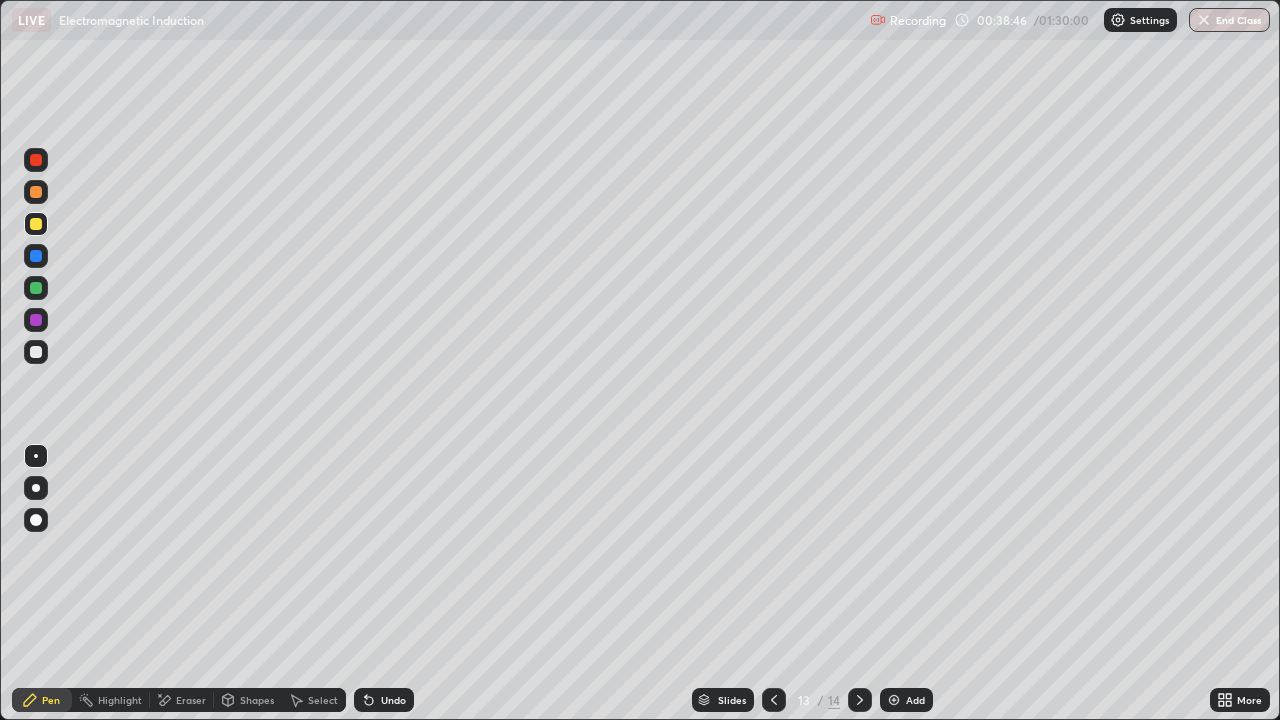 click 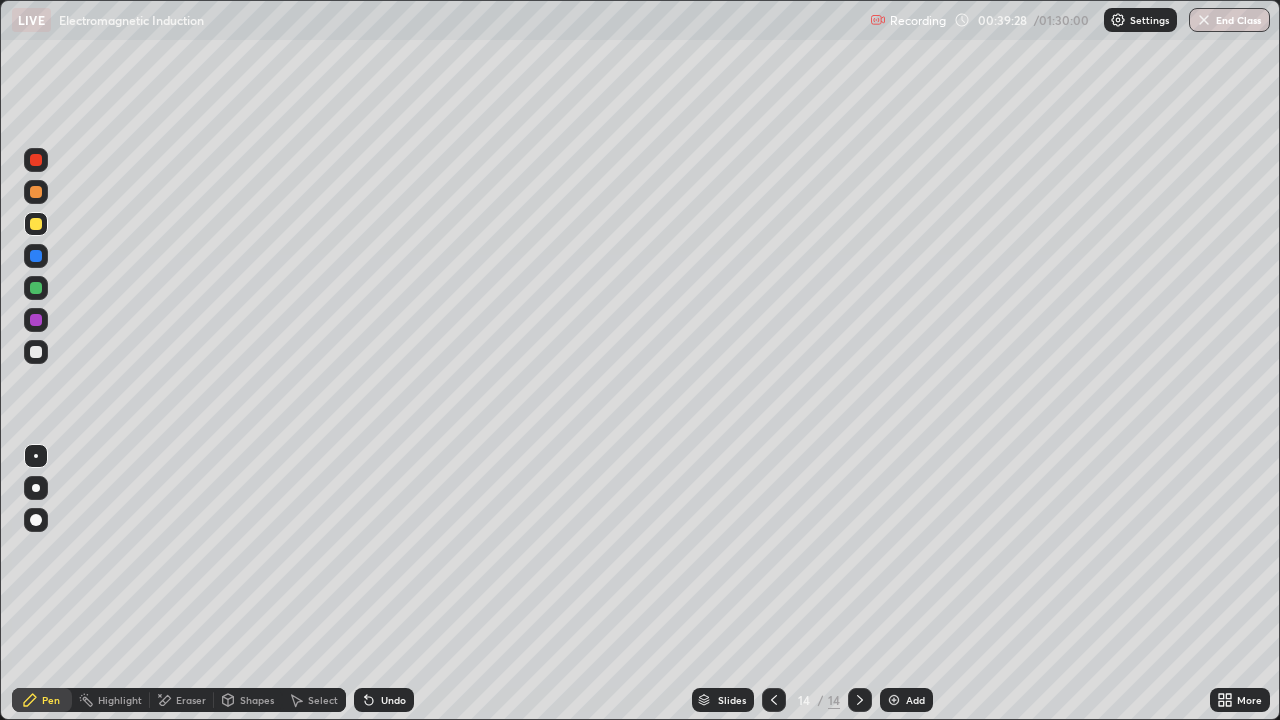 click on "Undo" at bounding box center [393, 700] 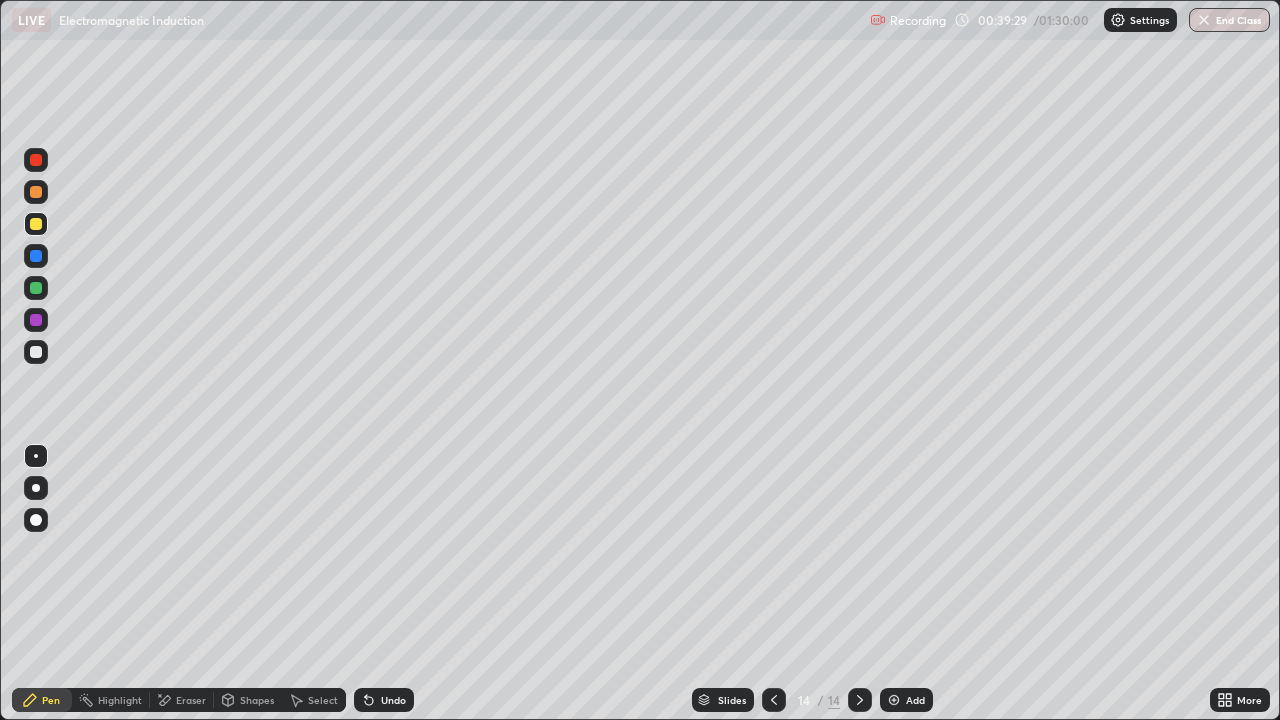 click on "Undo" at bounding box center (384, 700) 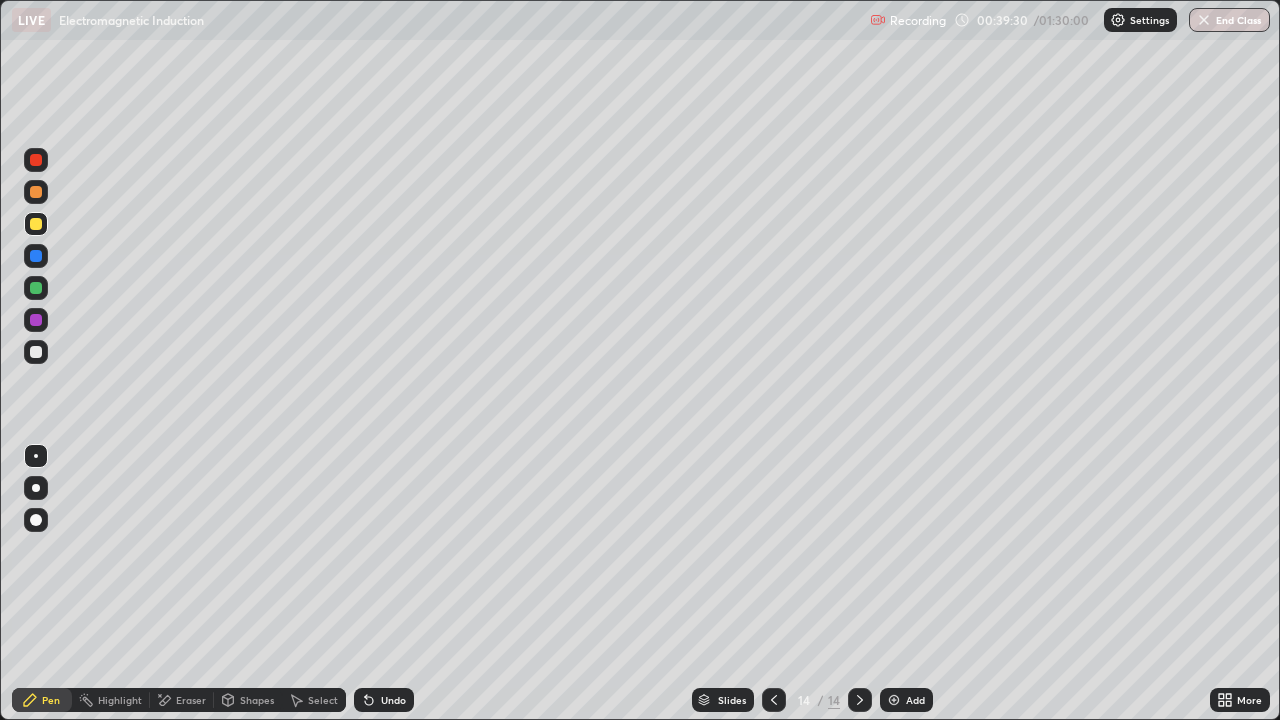 click on "Eraser" at bounding box center (191, 700) 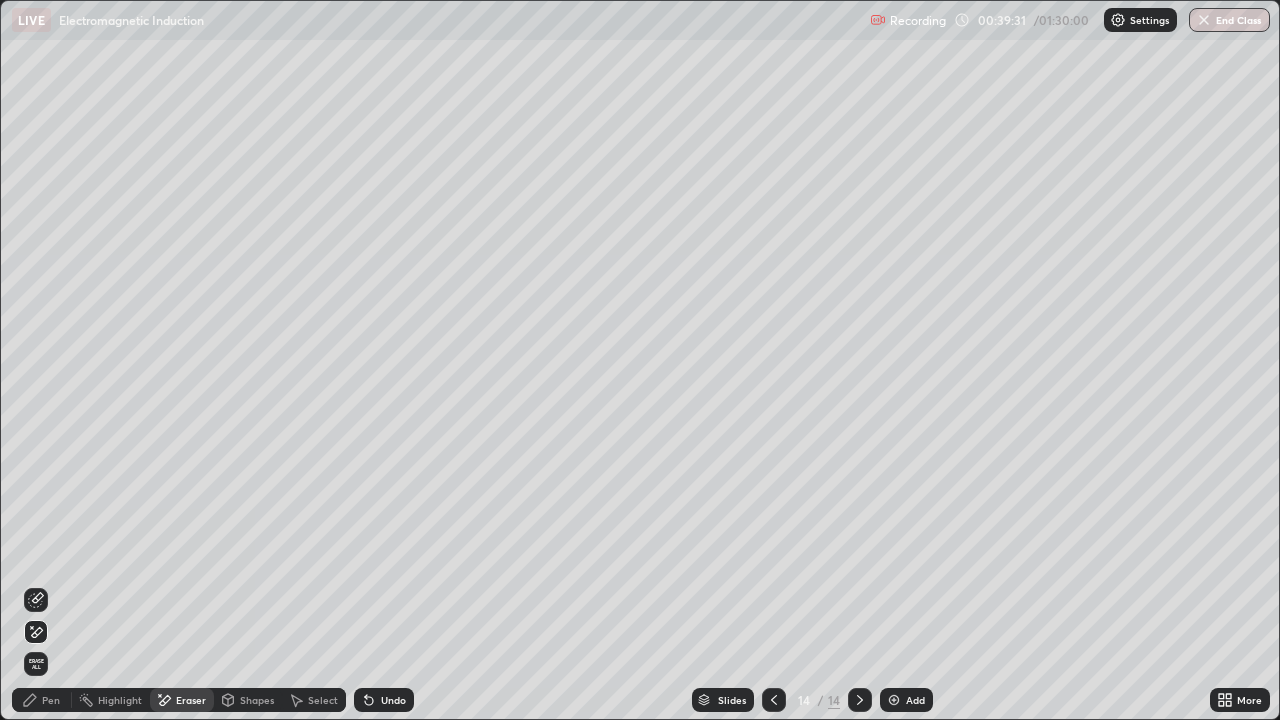 click on "Pen" at bounding box center [51, 700] 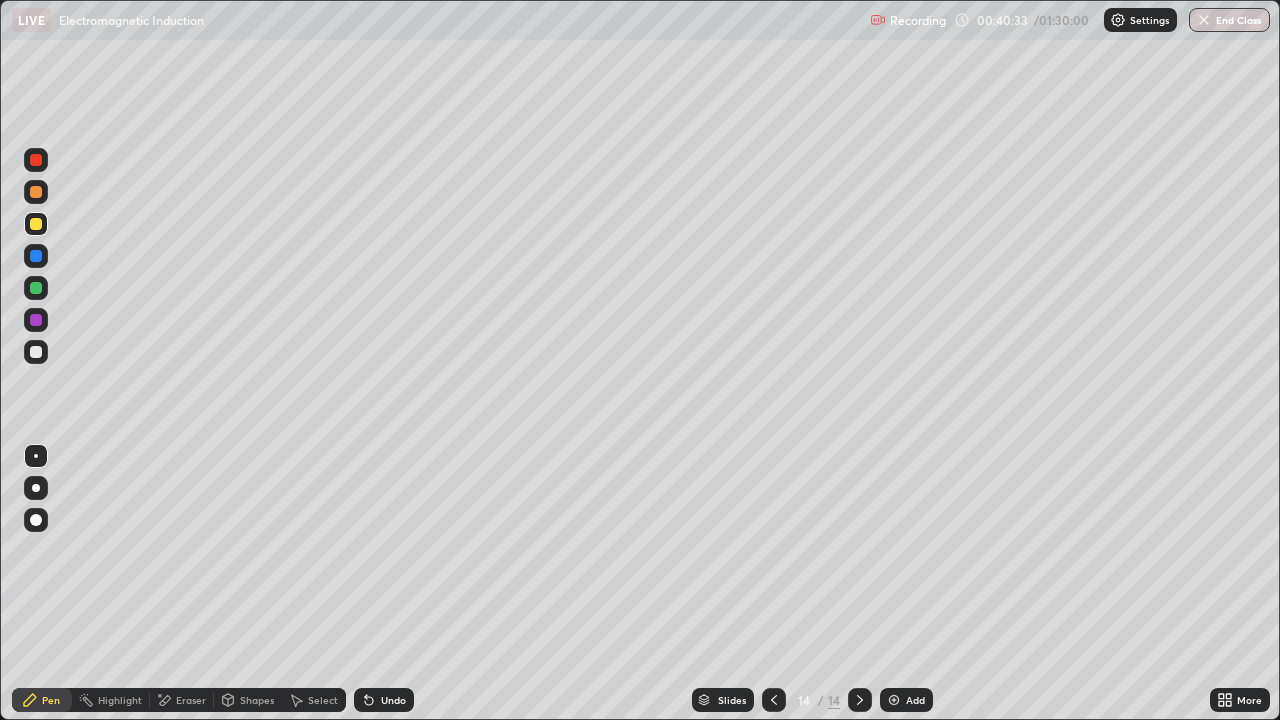 click at bounding box center (774, 700) 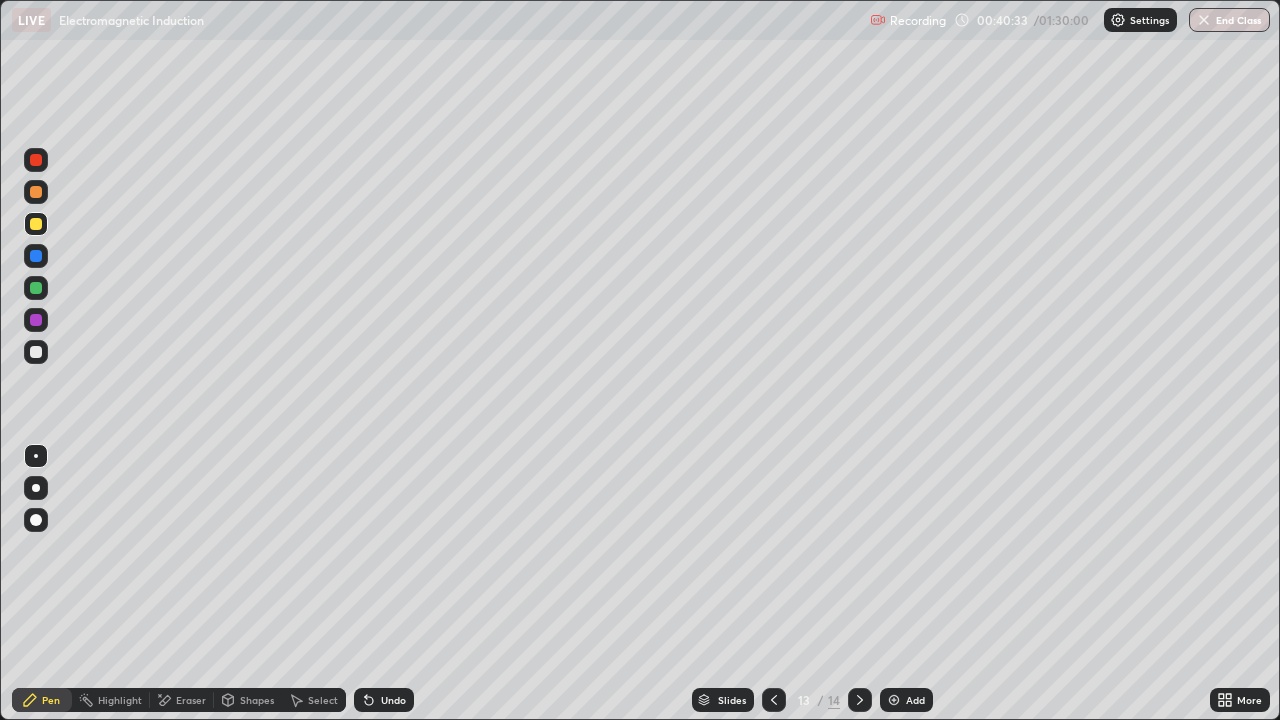 click 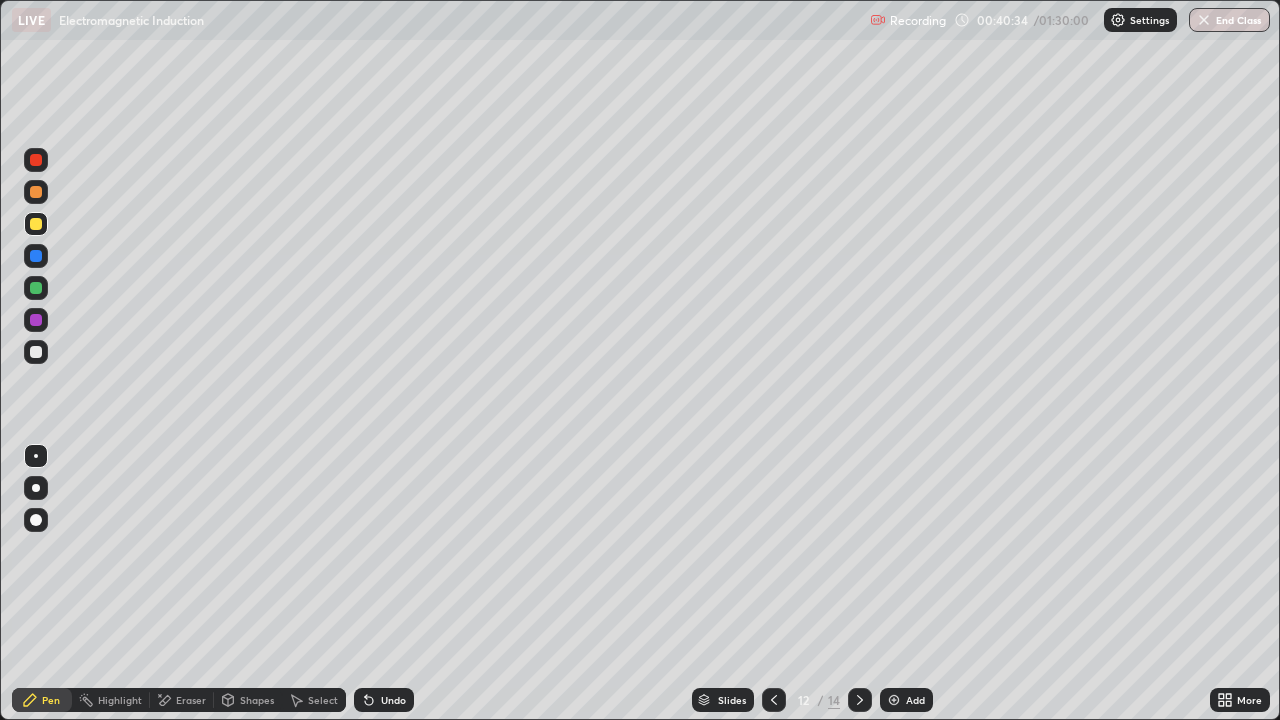 click 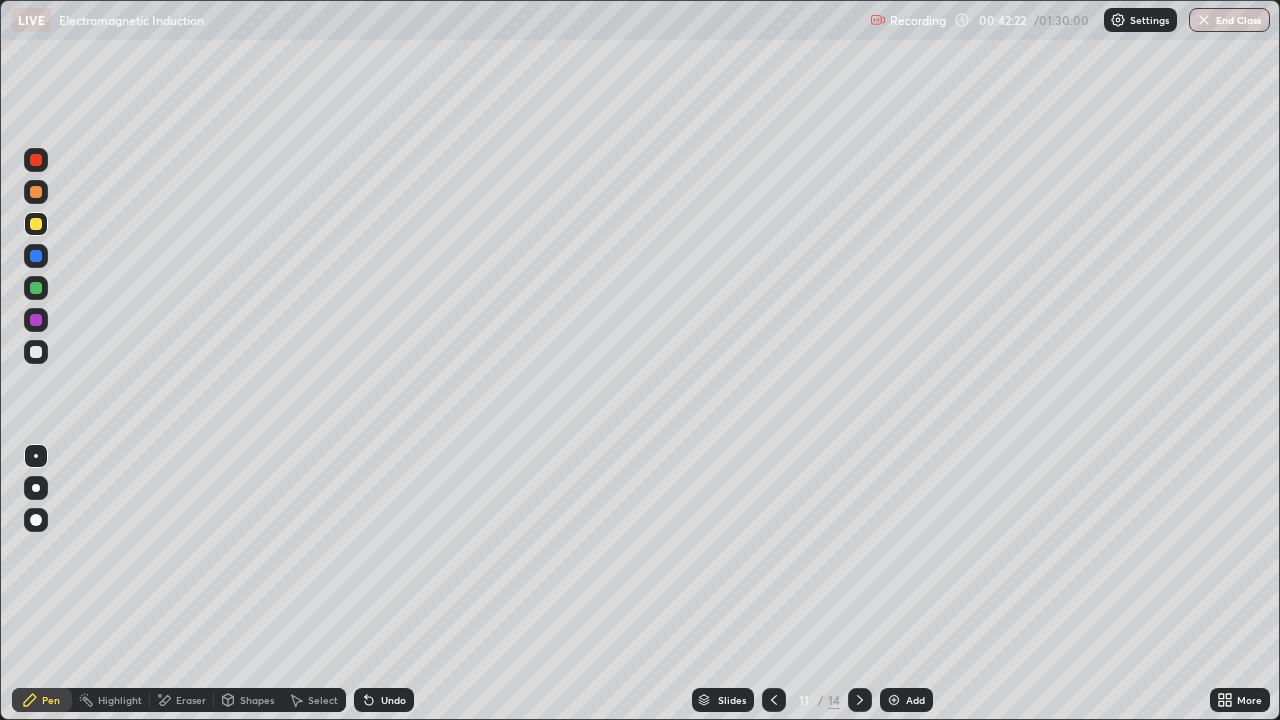 click 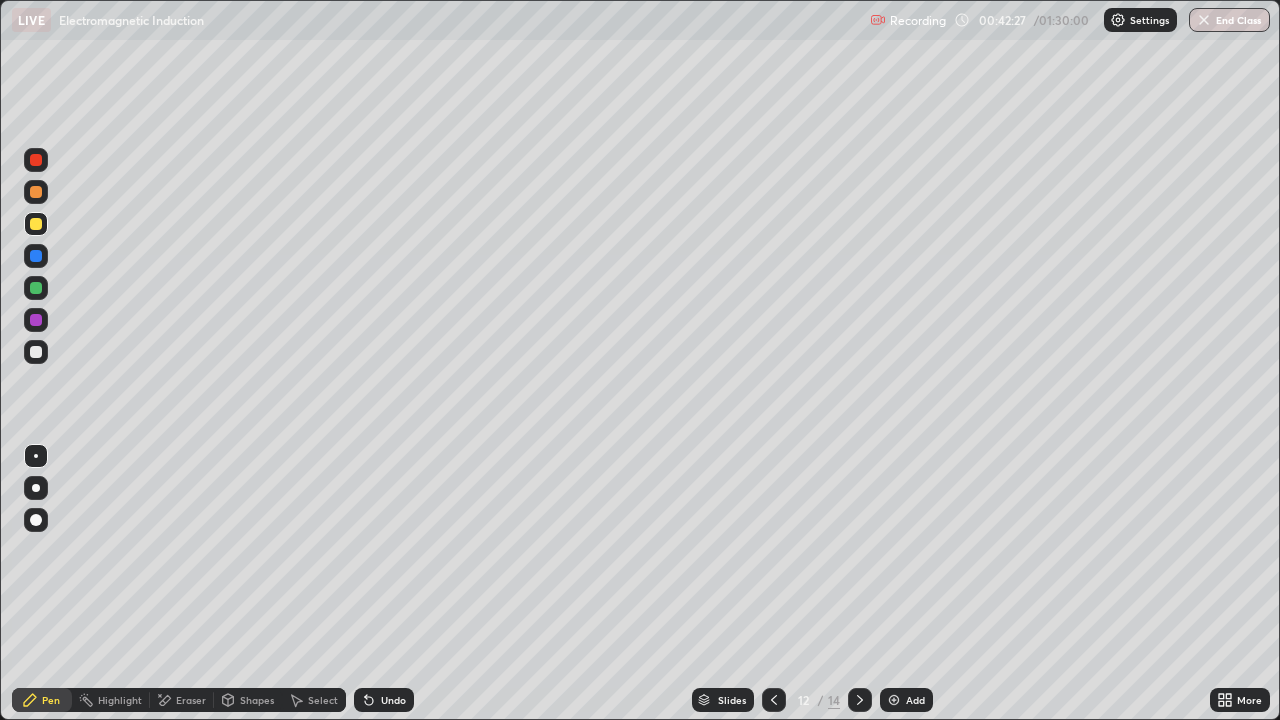 click 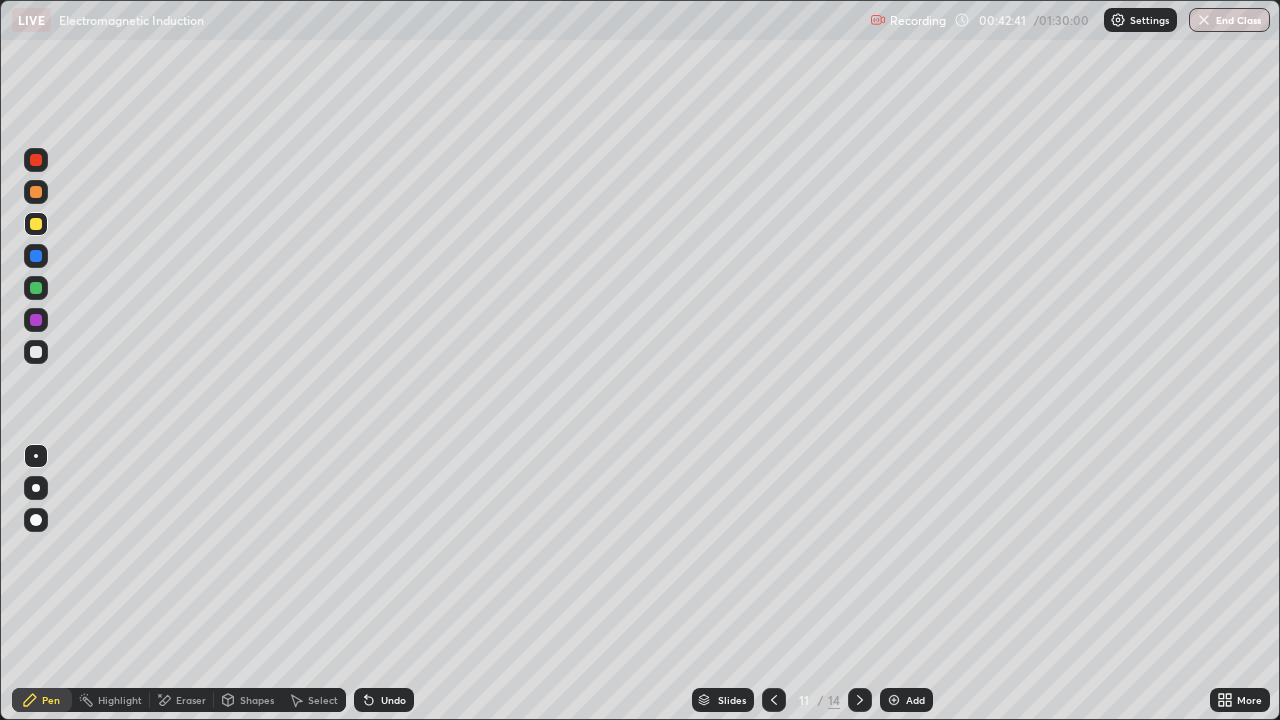 click at bounding box center (860, 700) 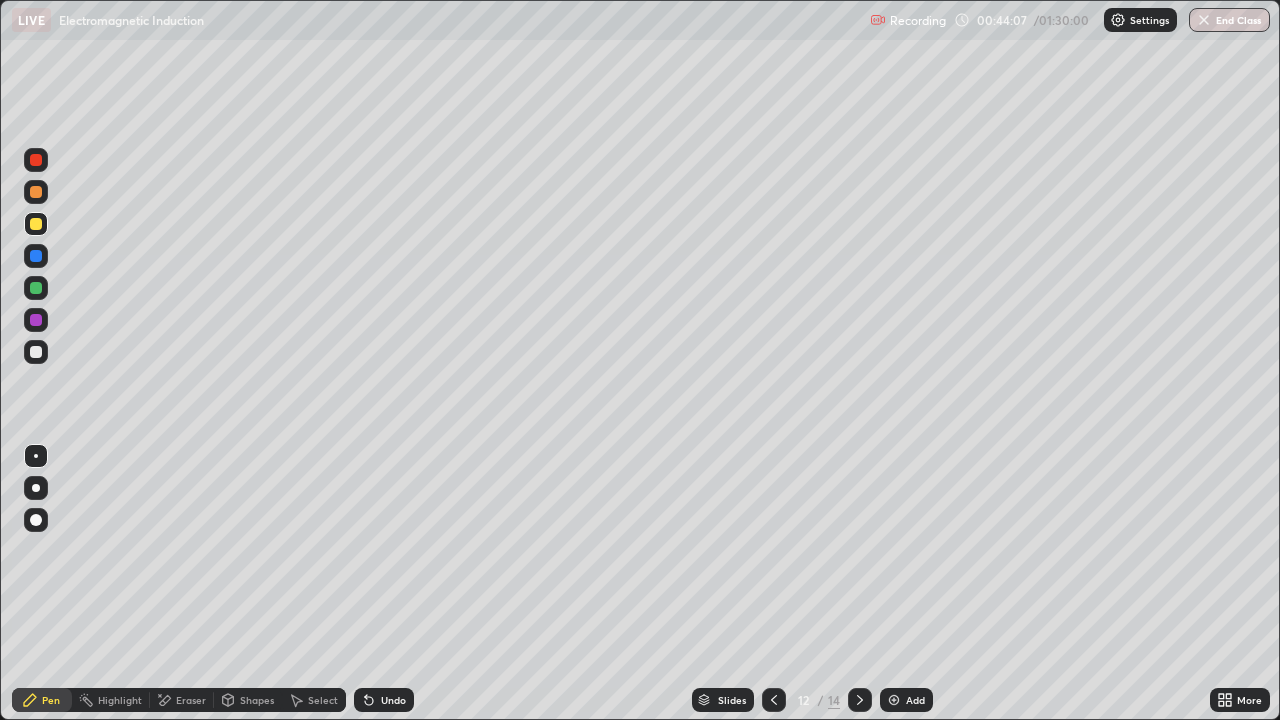 click 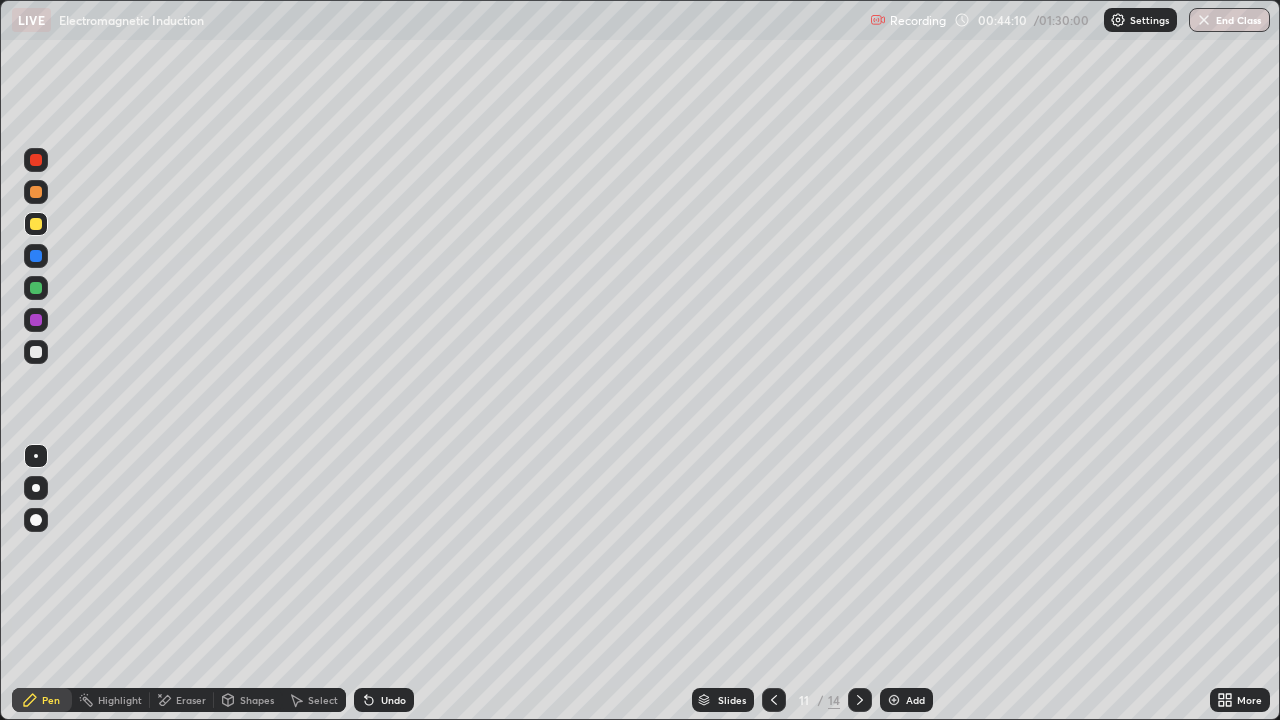 click 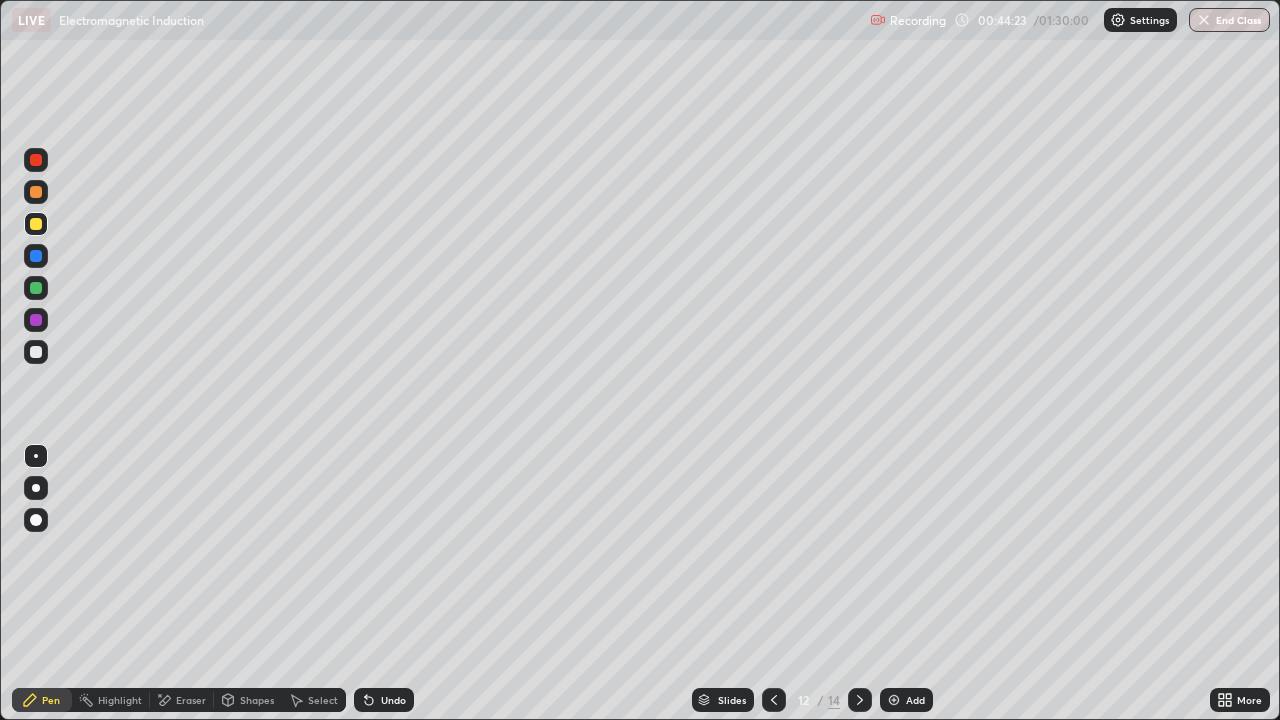 click on "Eraser" at bounding box center (191, 700) 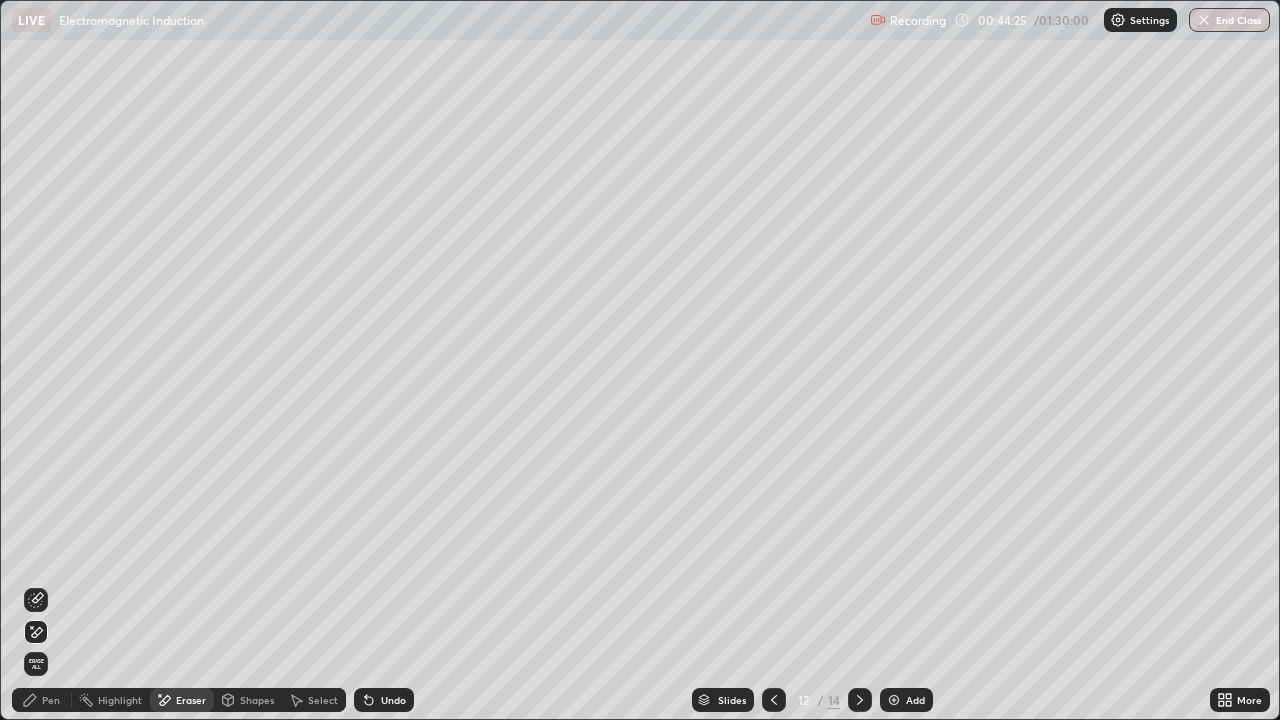 click on "Pen" at bounding box center (51, 700) 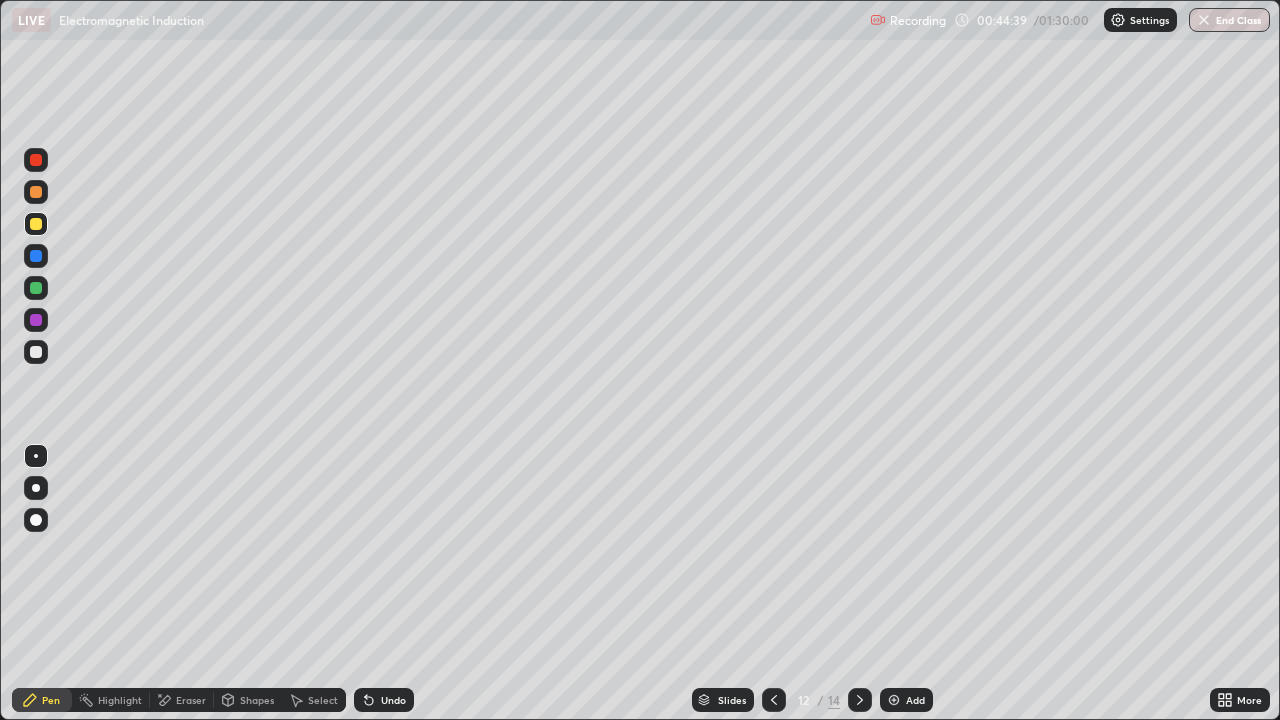 click 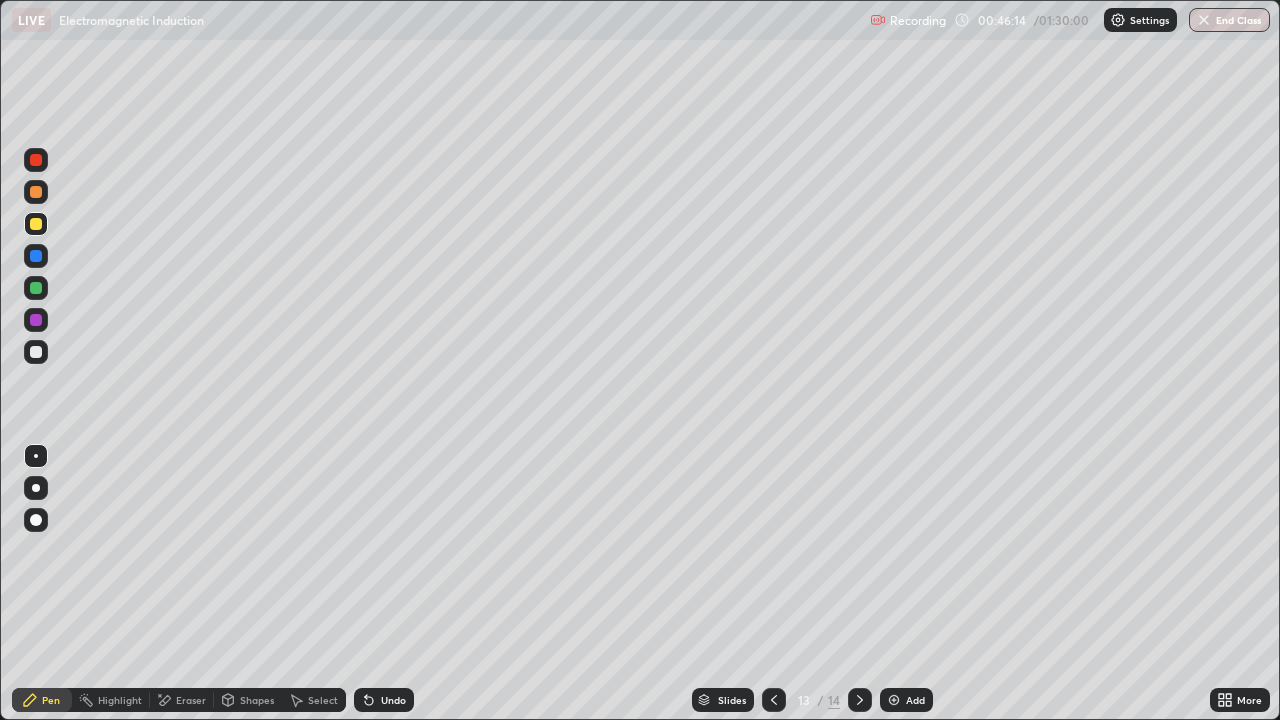 click 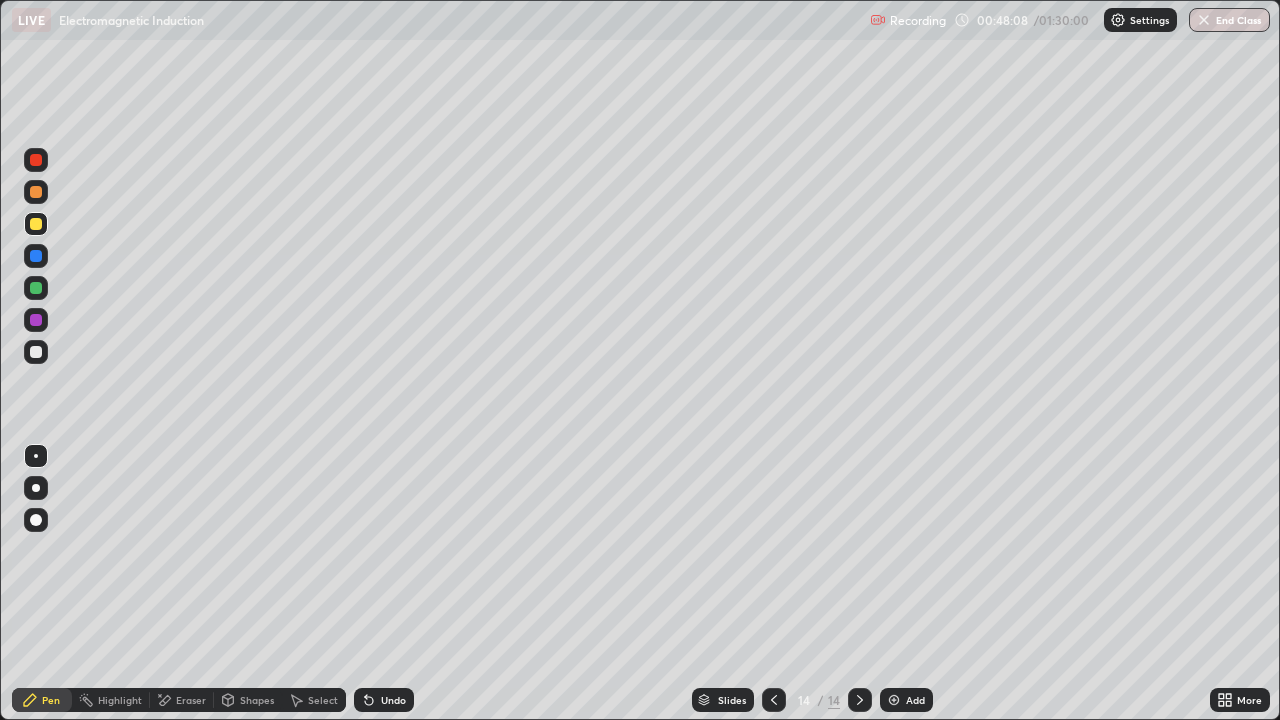 click at bounding box center [894, 700] 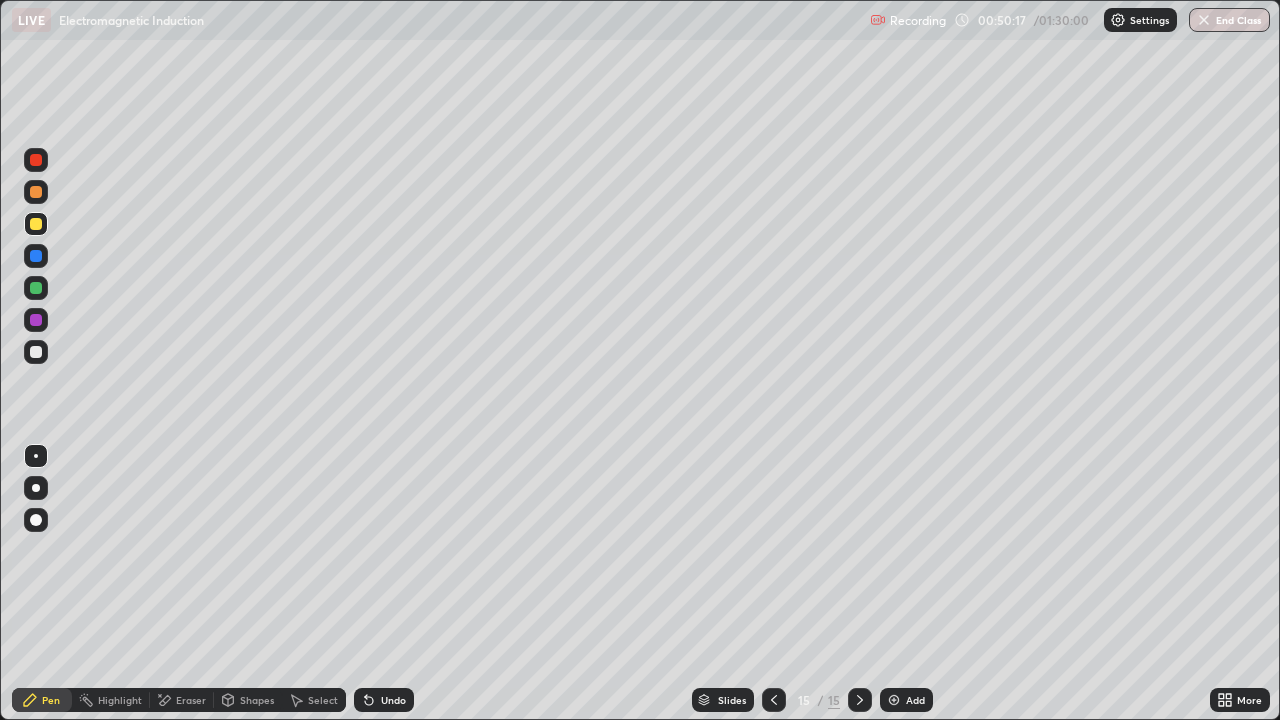 click on "Highlight" at bounding box center [120, 700] 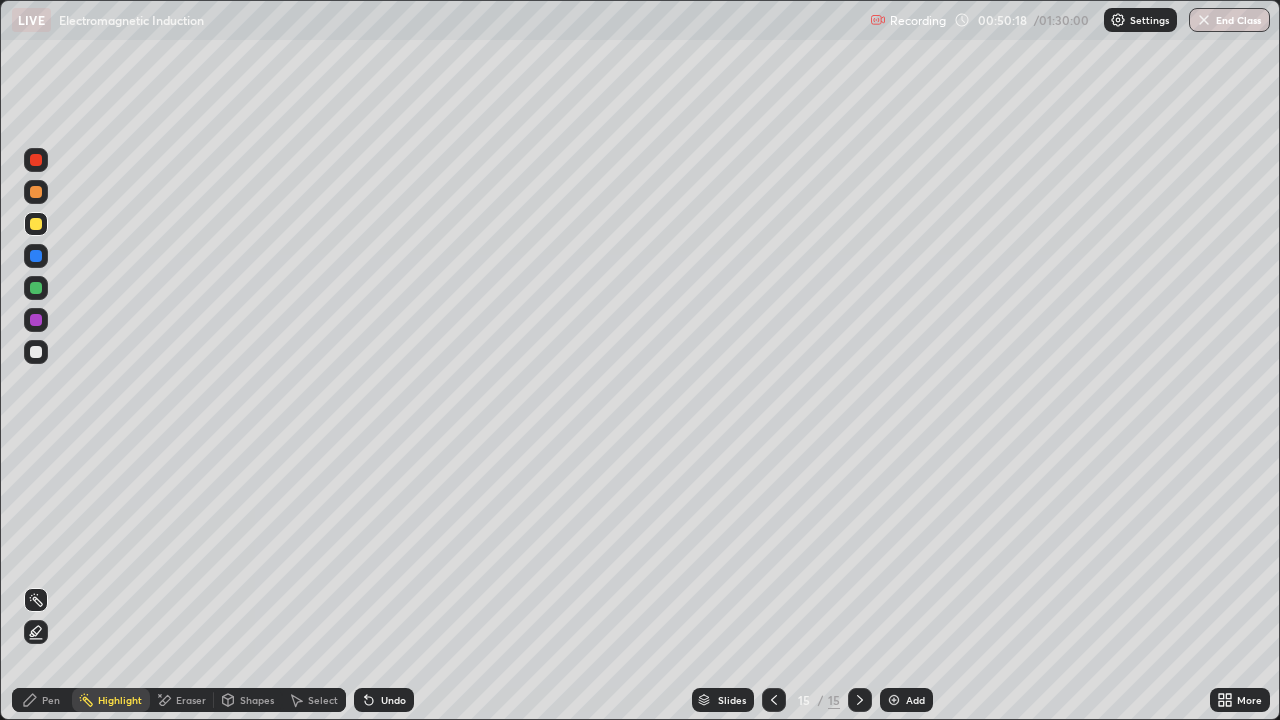 click 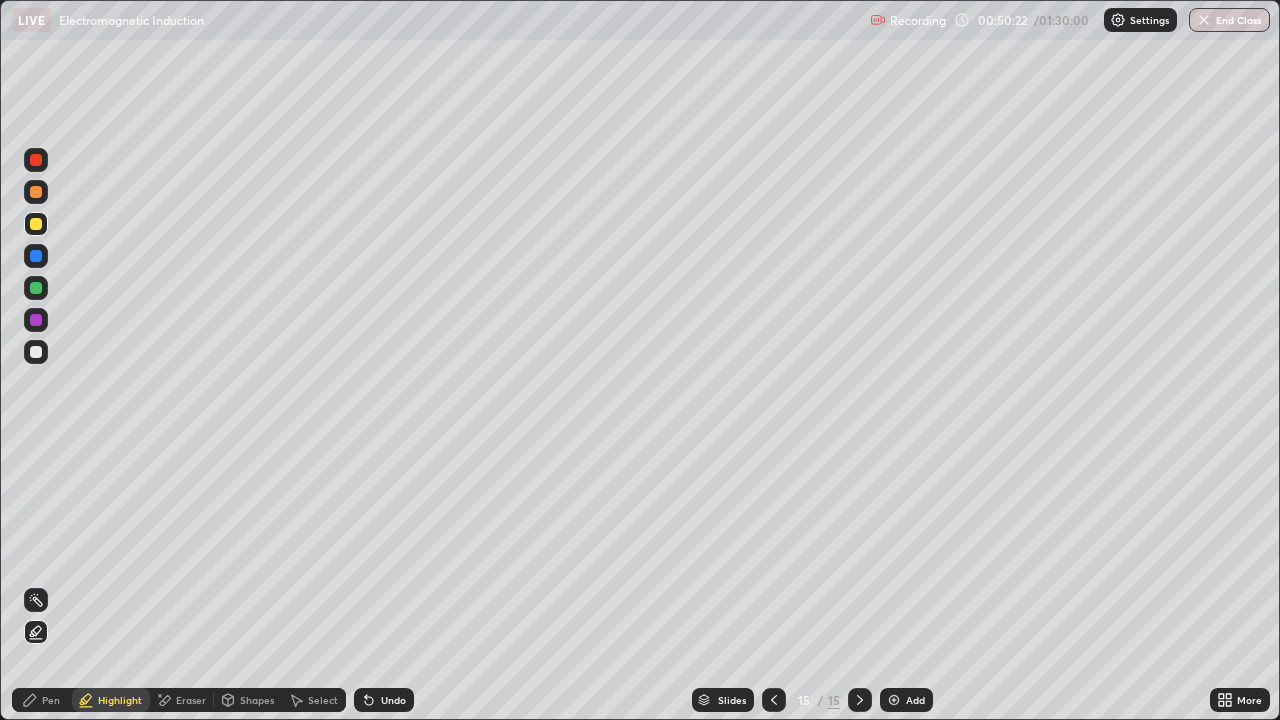 click on "Pen" at bounding box center [51, 700] 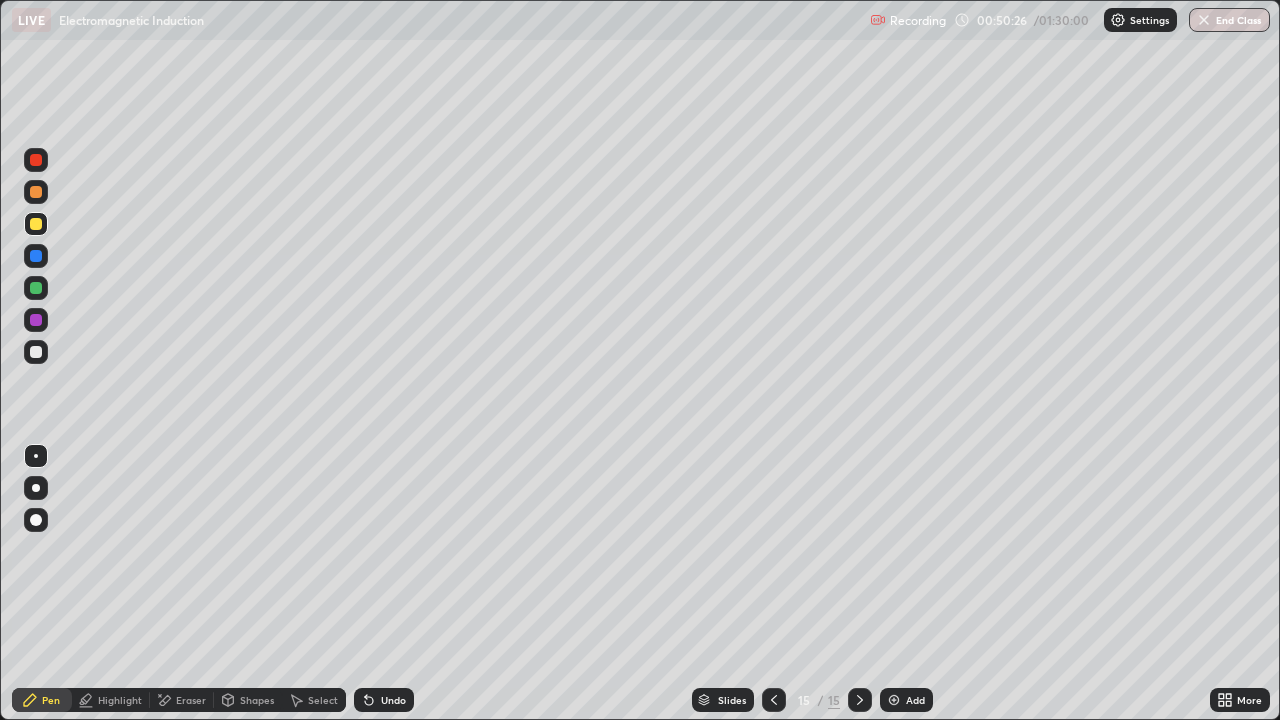 click on "Highlight" at bounding box center [111, 700] 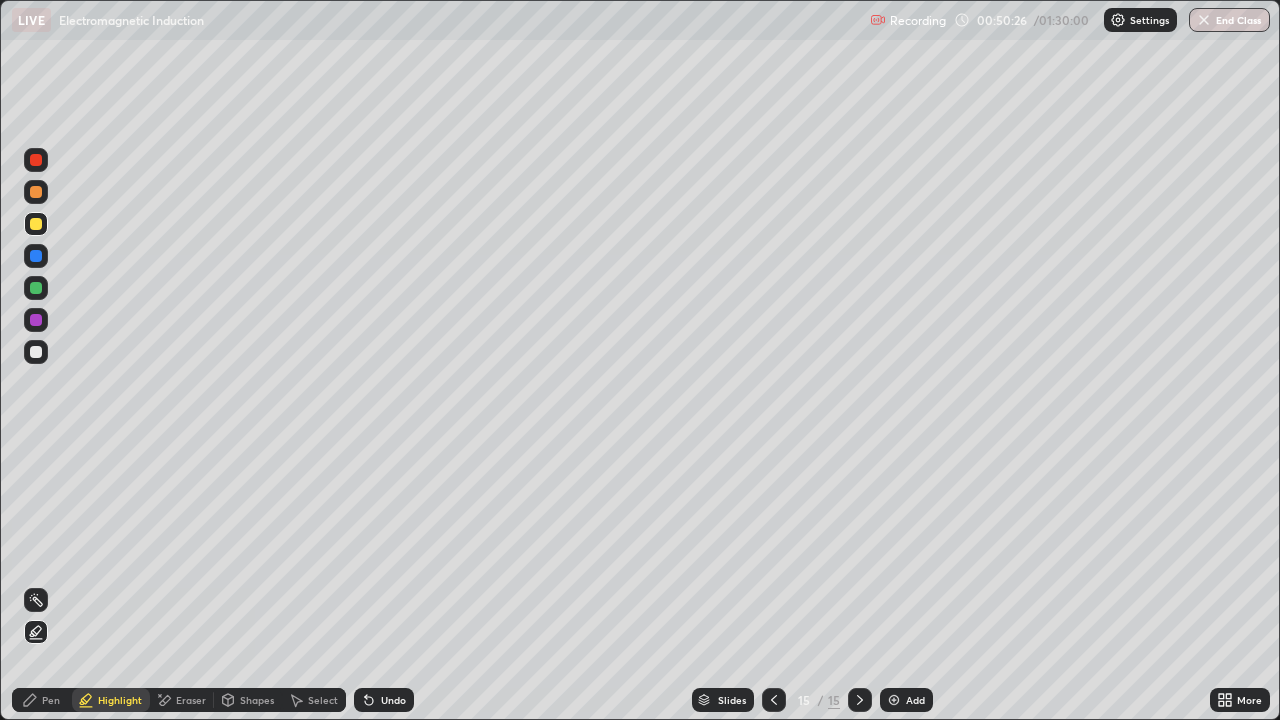 click 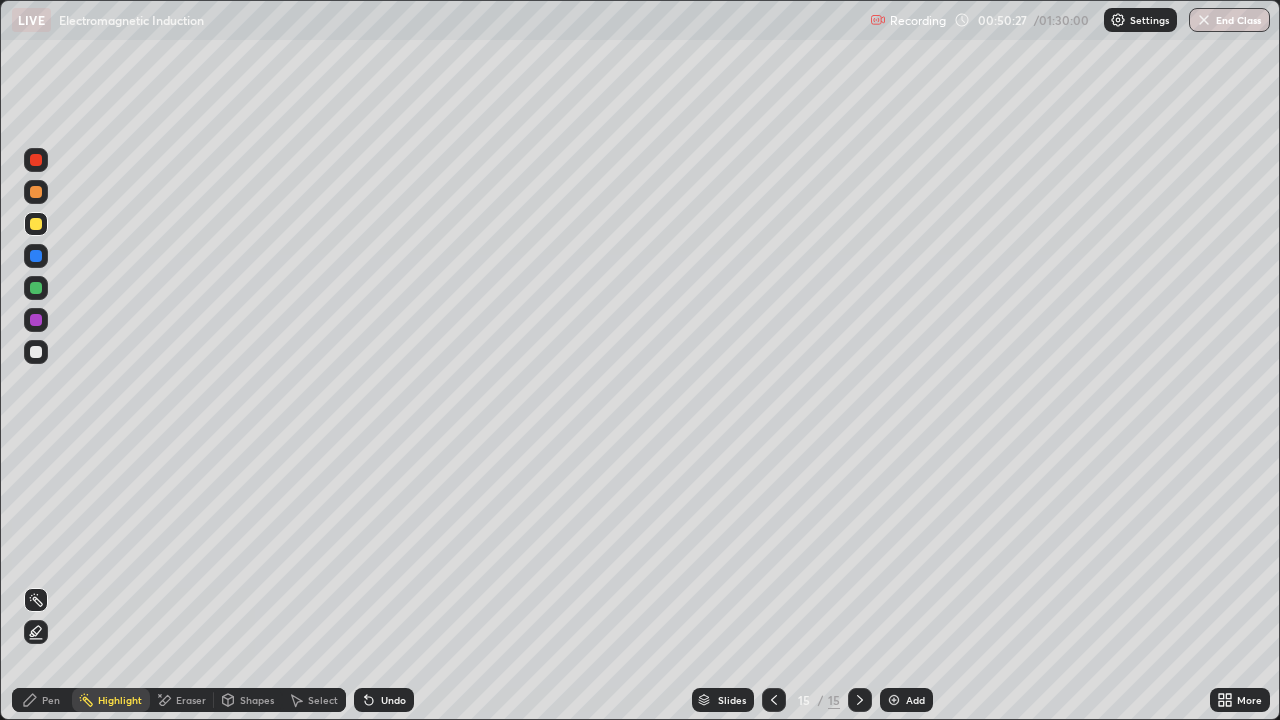 click 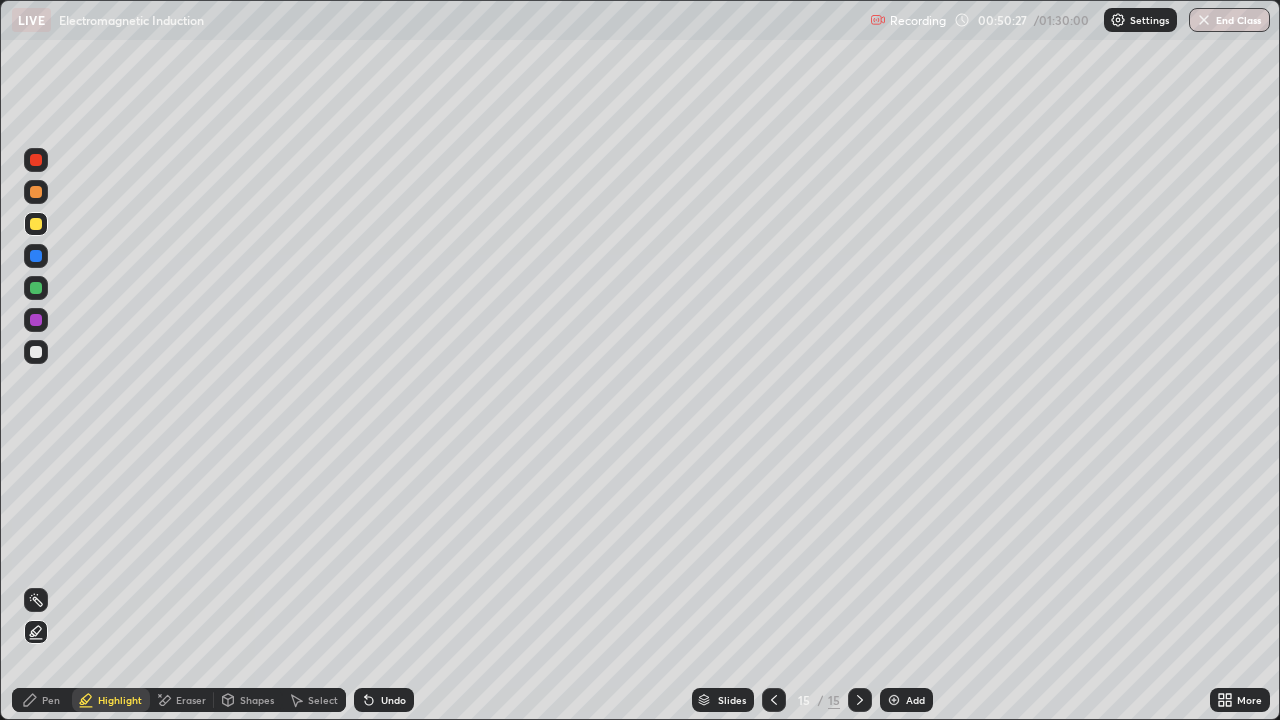 click at bounding box center [36, 288] 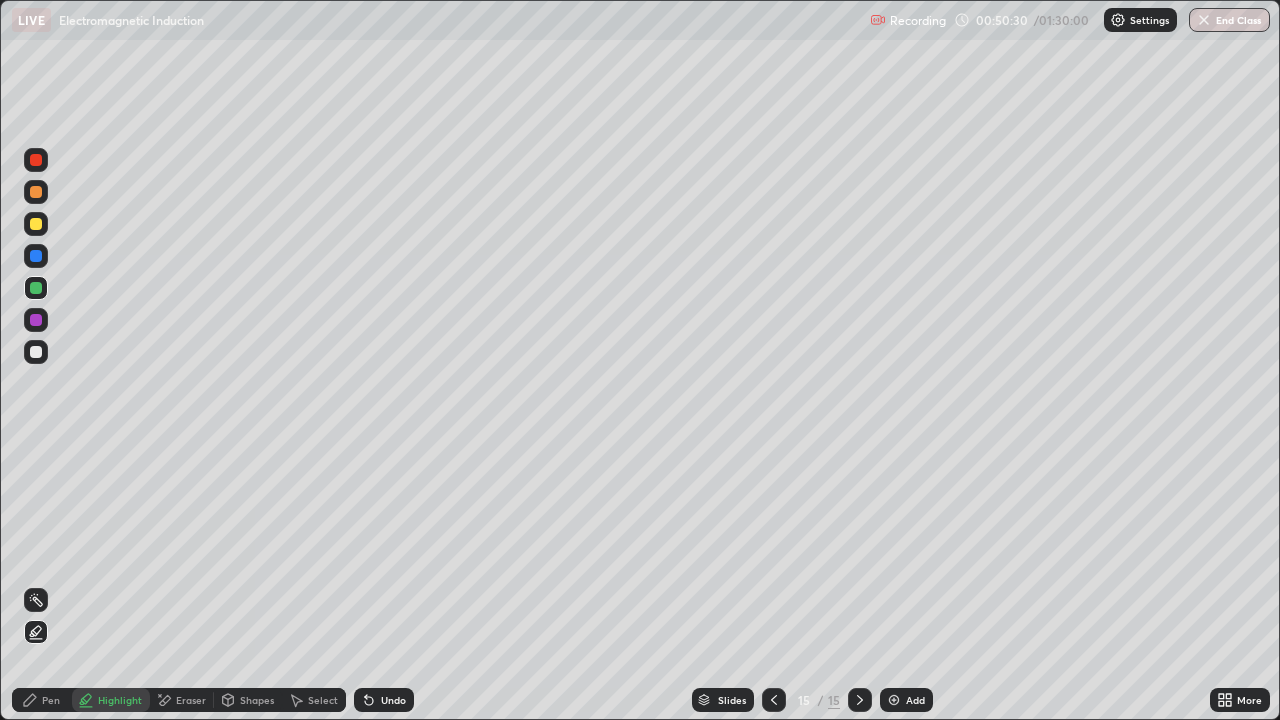 click on "Undo" at bounding box center (393, 700) 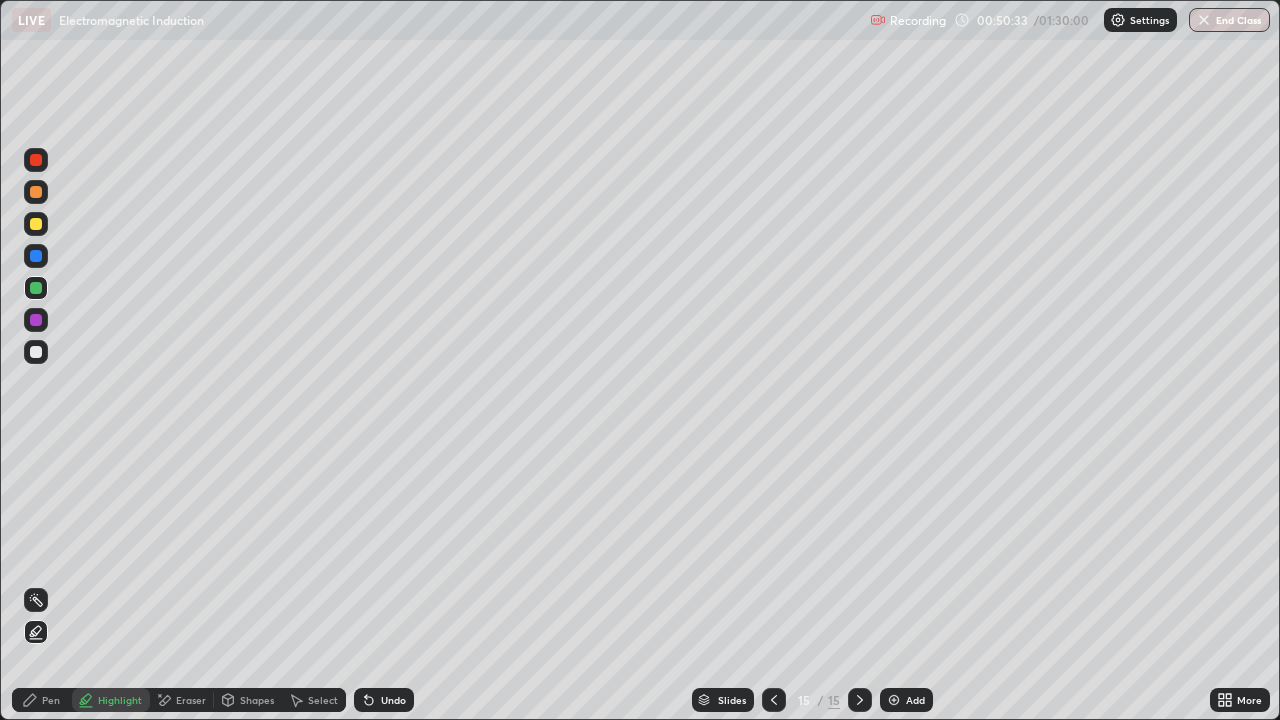 click on "Undo" at bounding box center [384, 700] 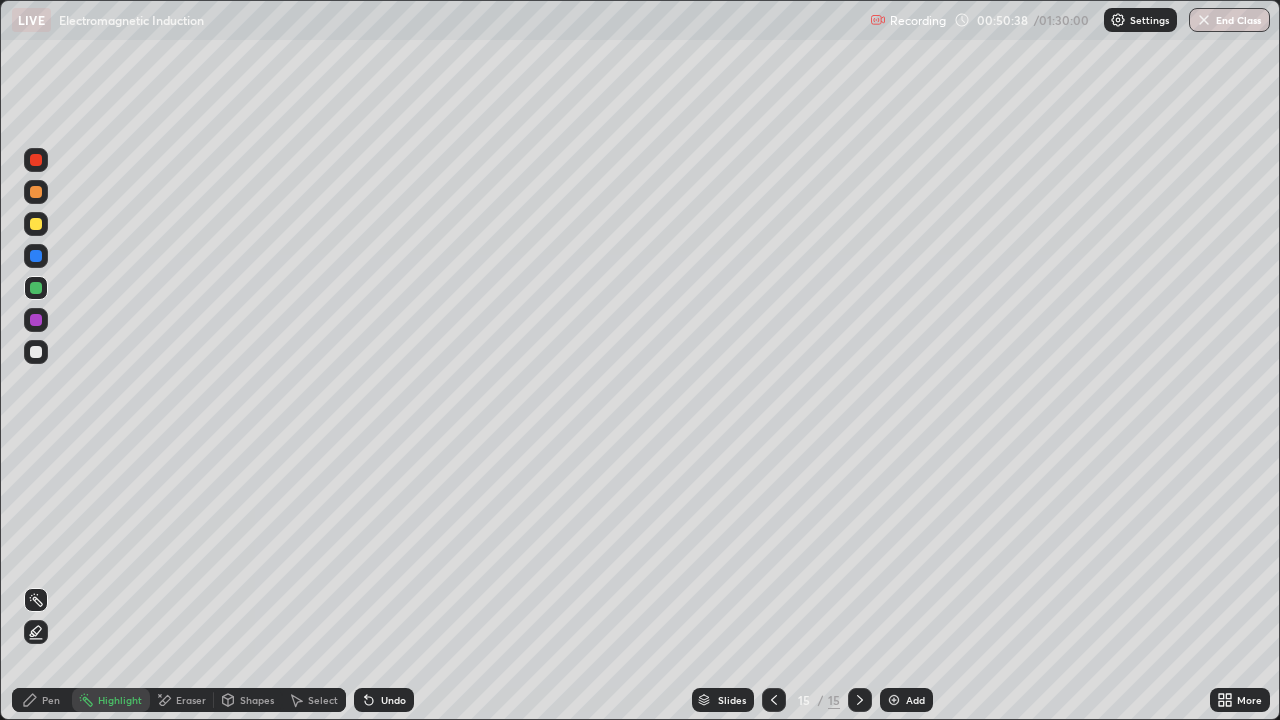 click on "Pen" at bounding box center (51, 700) 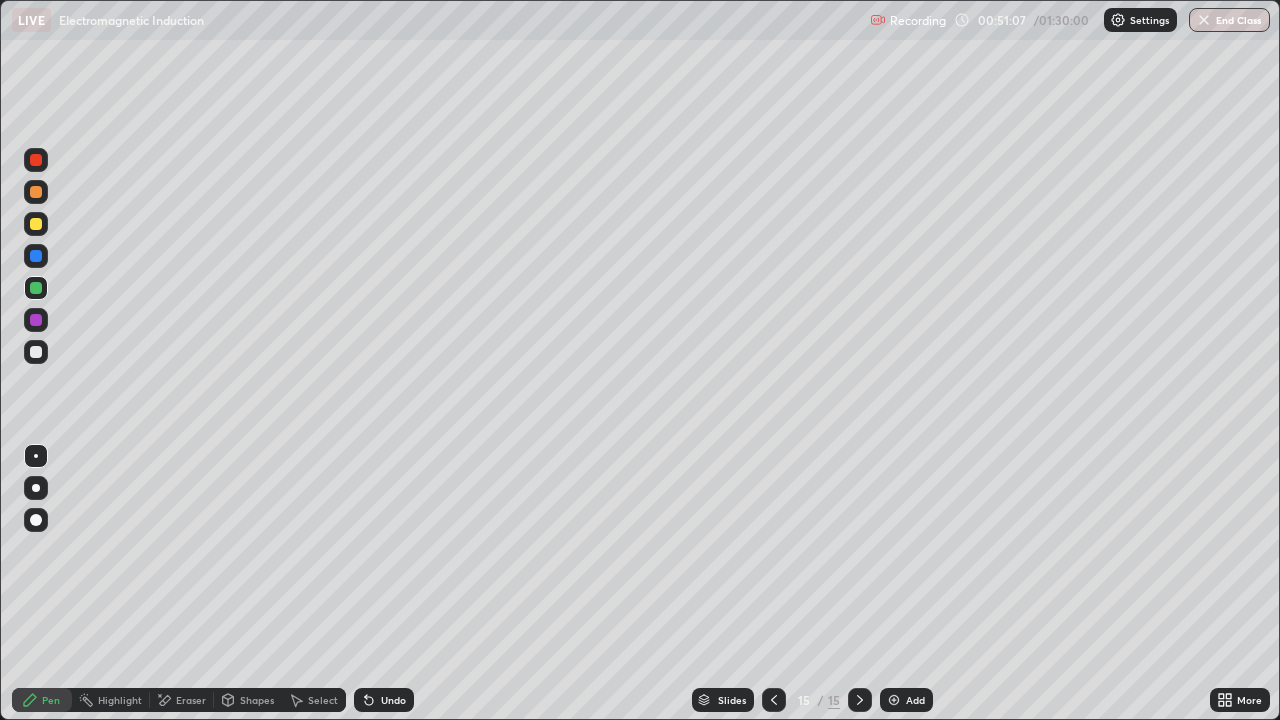 click on "Highlight" at bounding box center [120, 700] 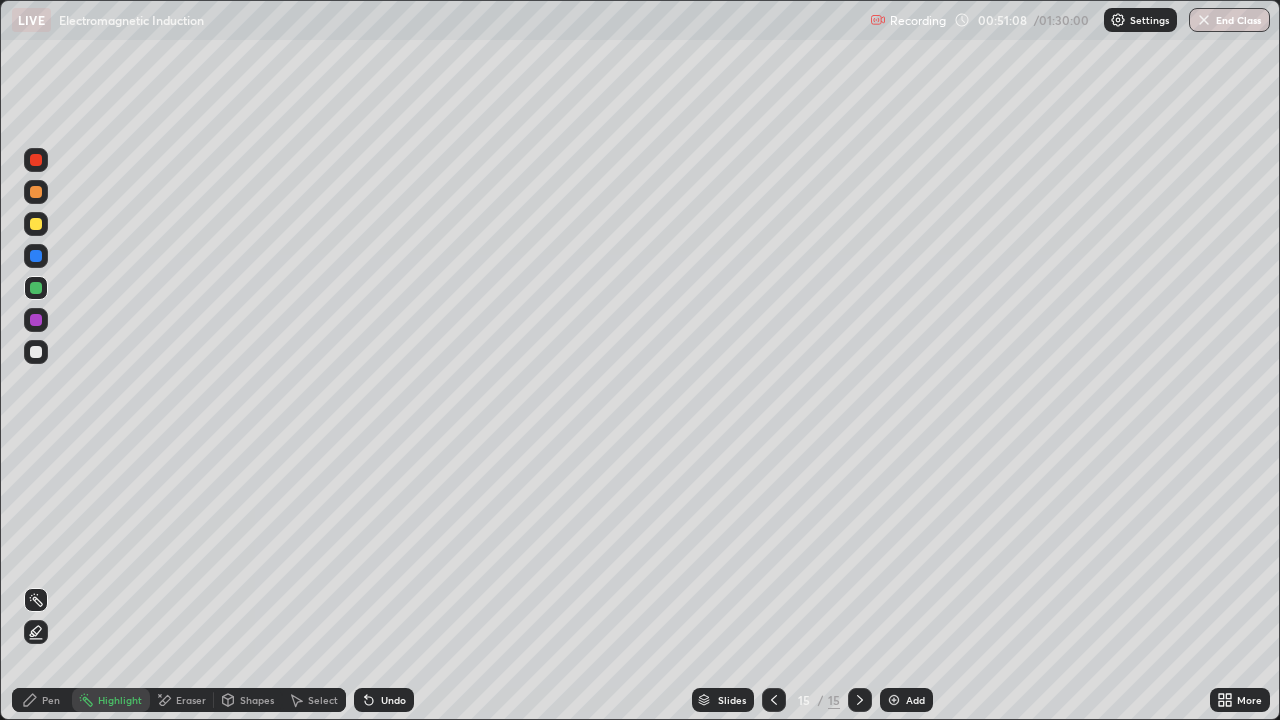 click 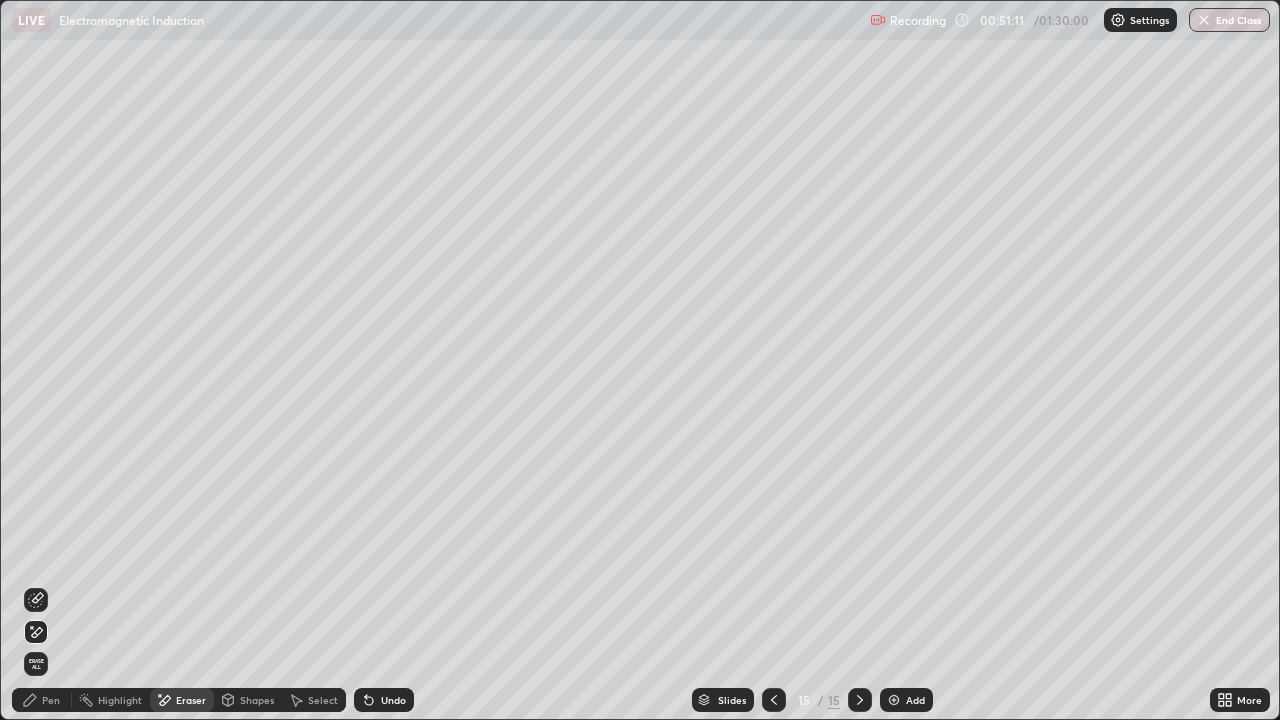 click 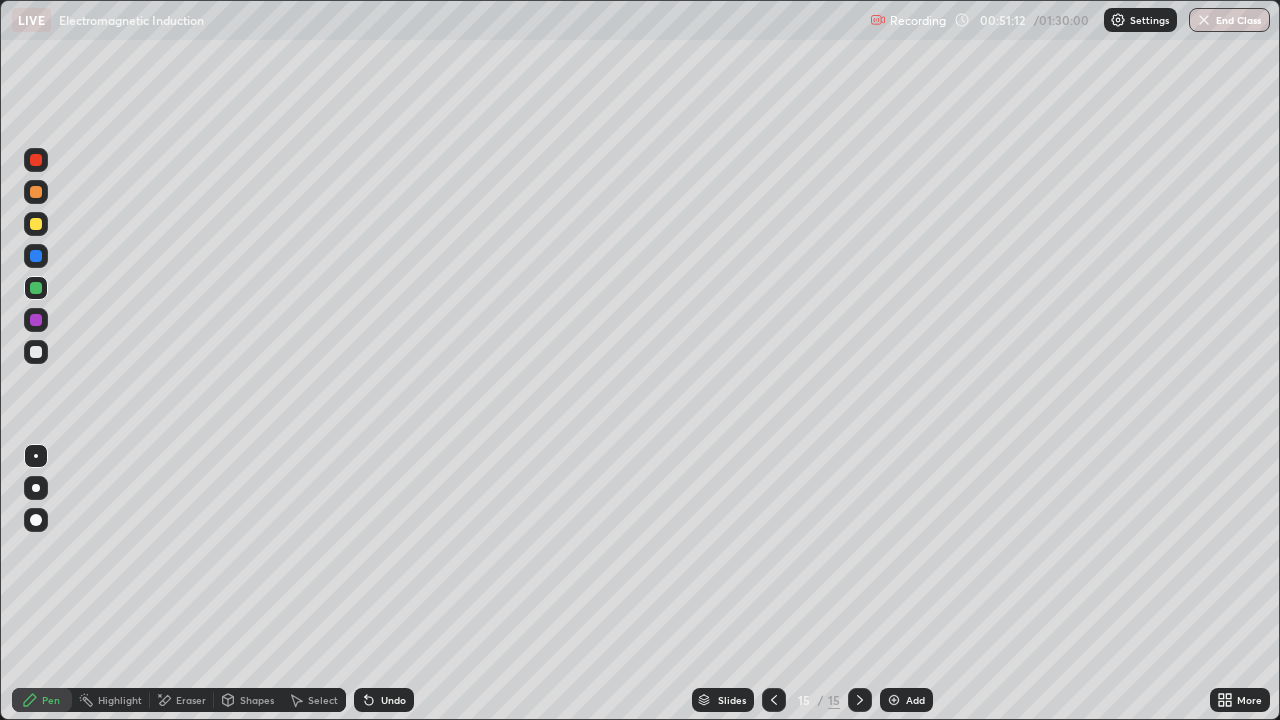 click on "Highlight" at bounding box center (120, 700) 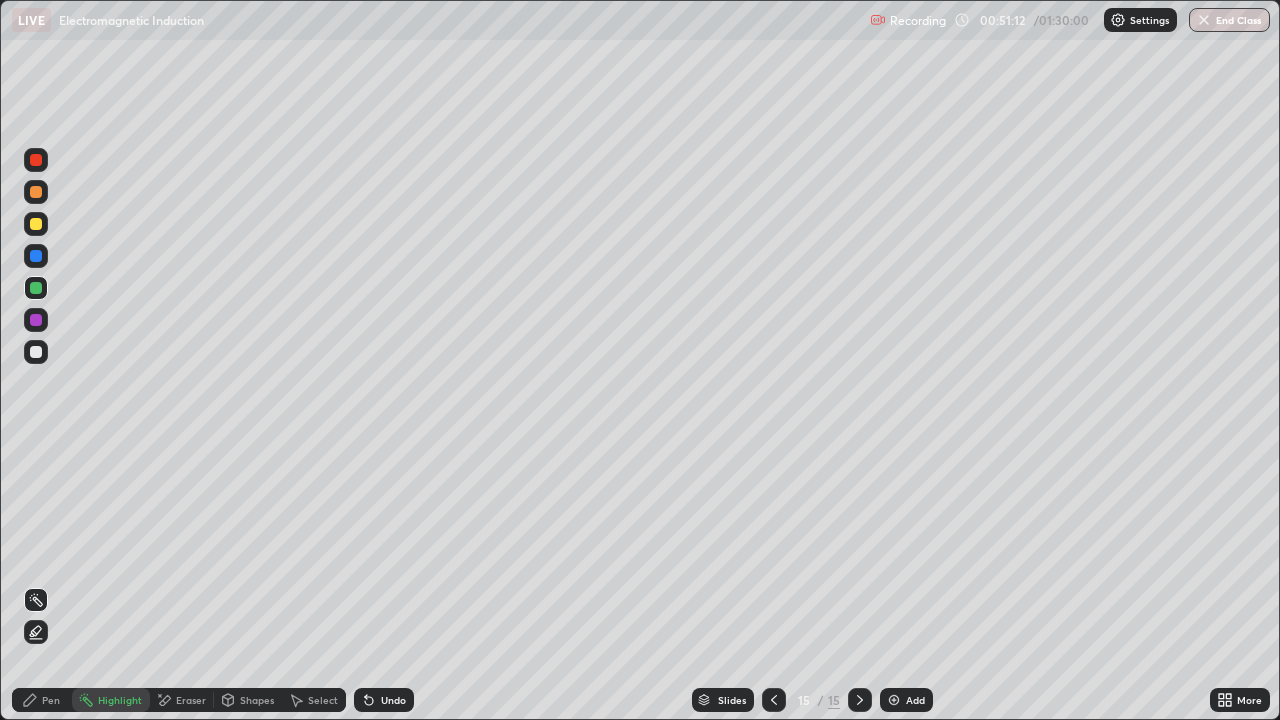 click 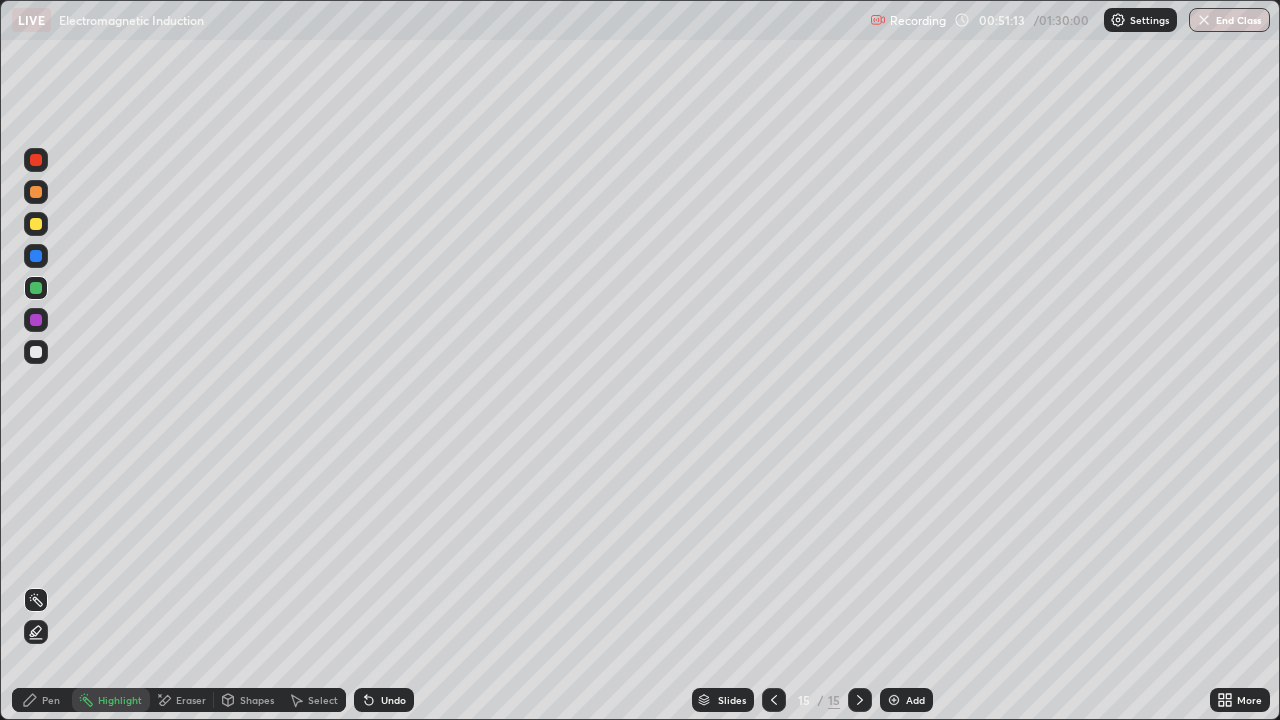 click 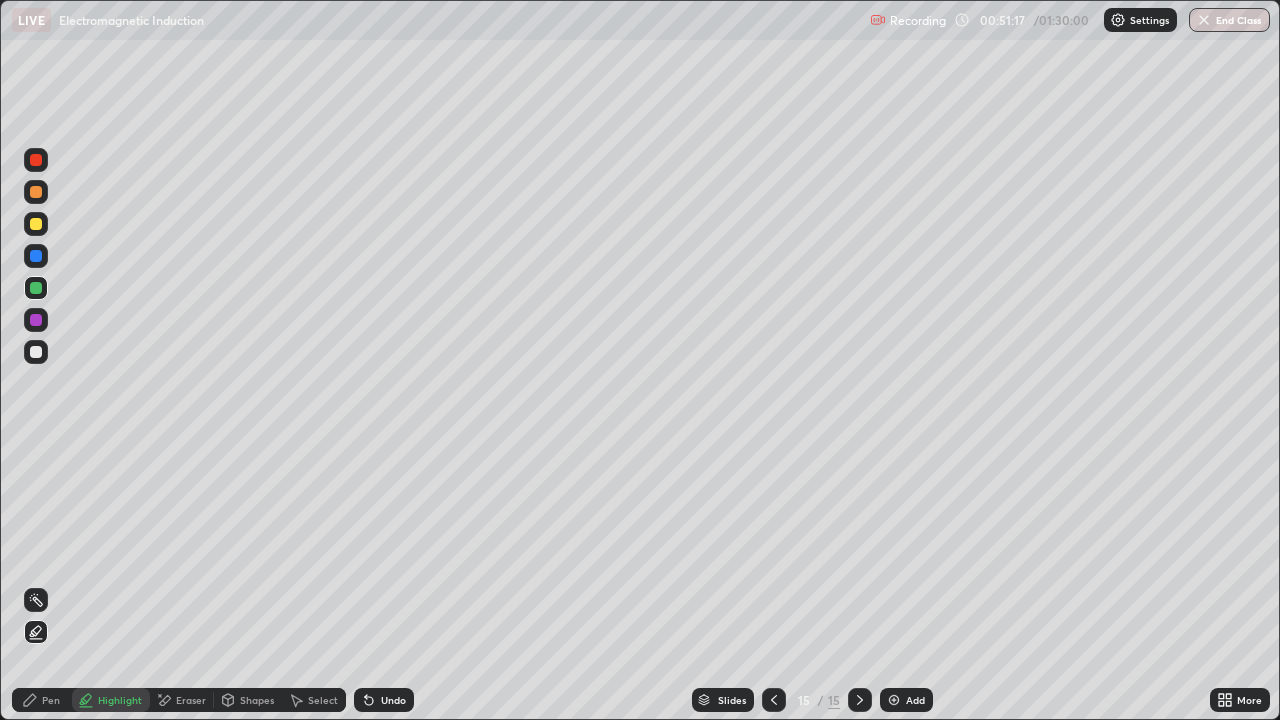 click on "Pen" at bounding box center [51, 700] 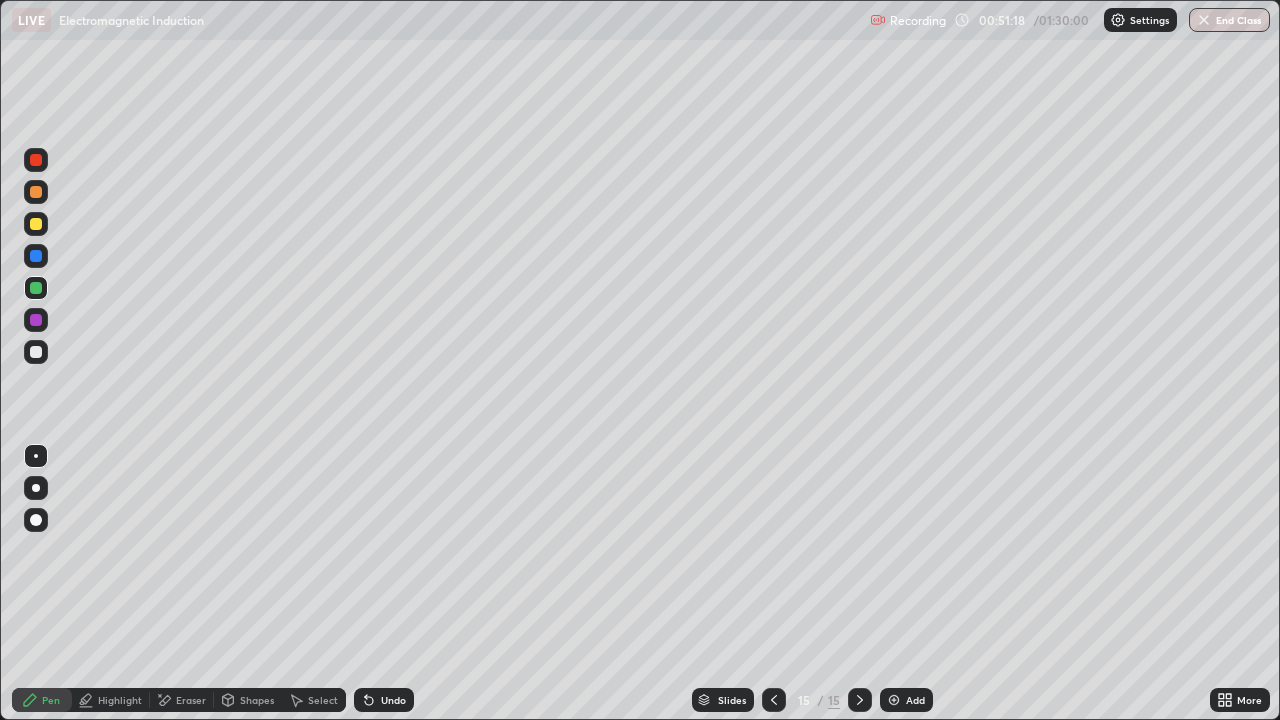 click on "Highlight" at bounding box center (120, 700) 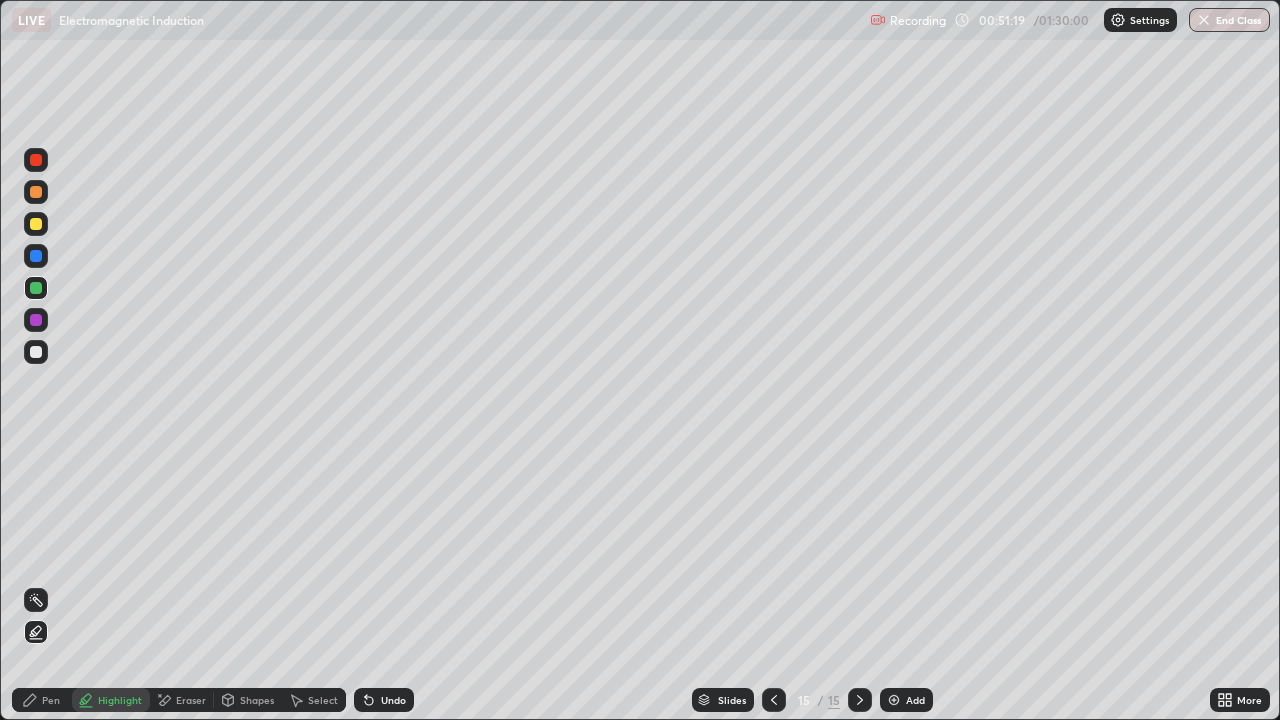 click 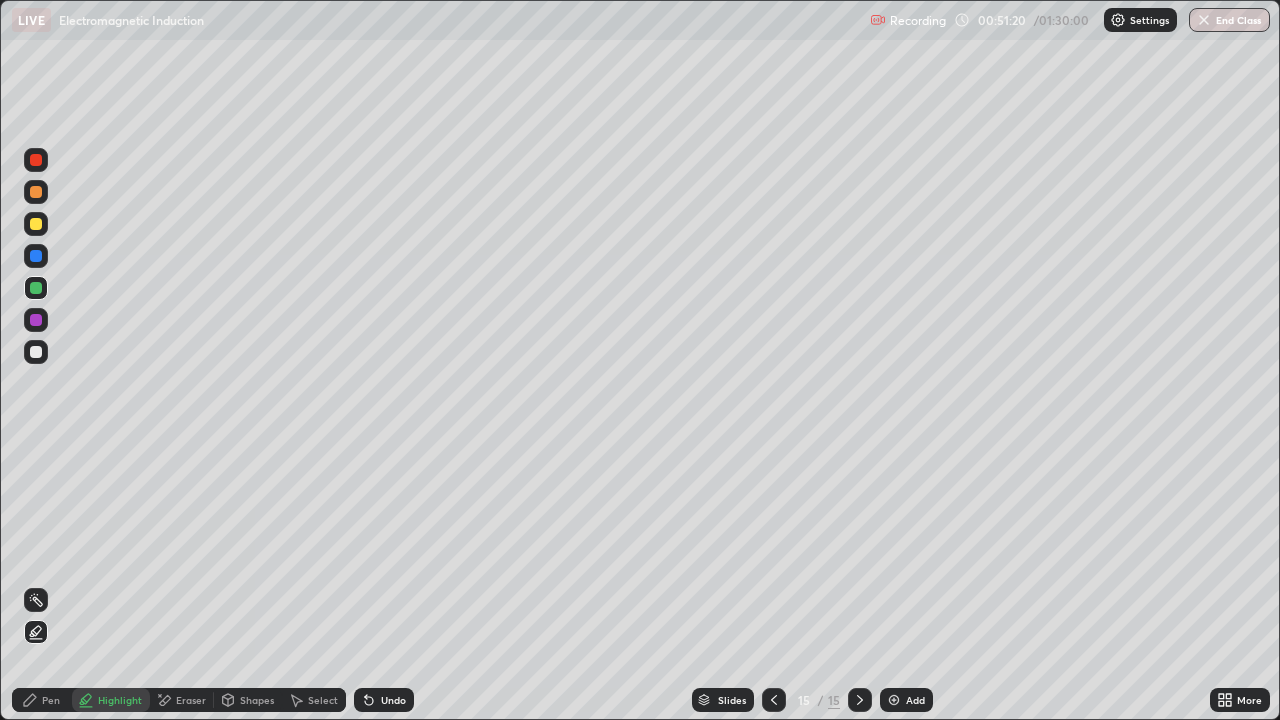 click at bounding box center (36, 320) 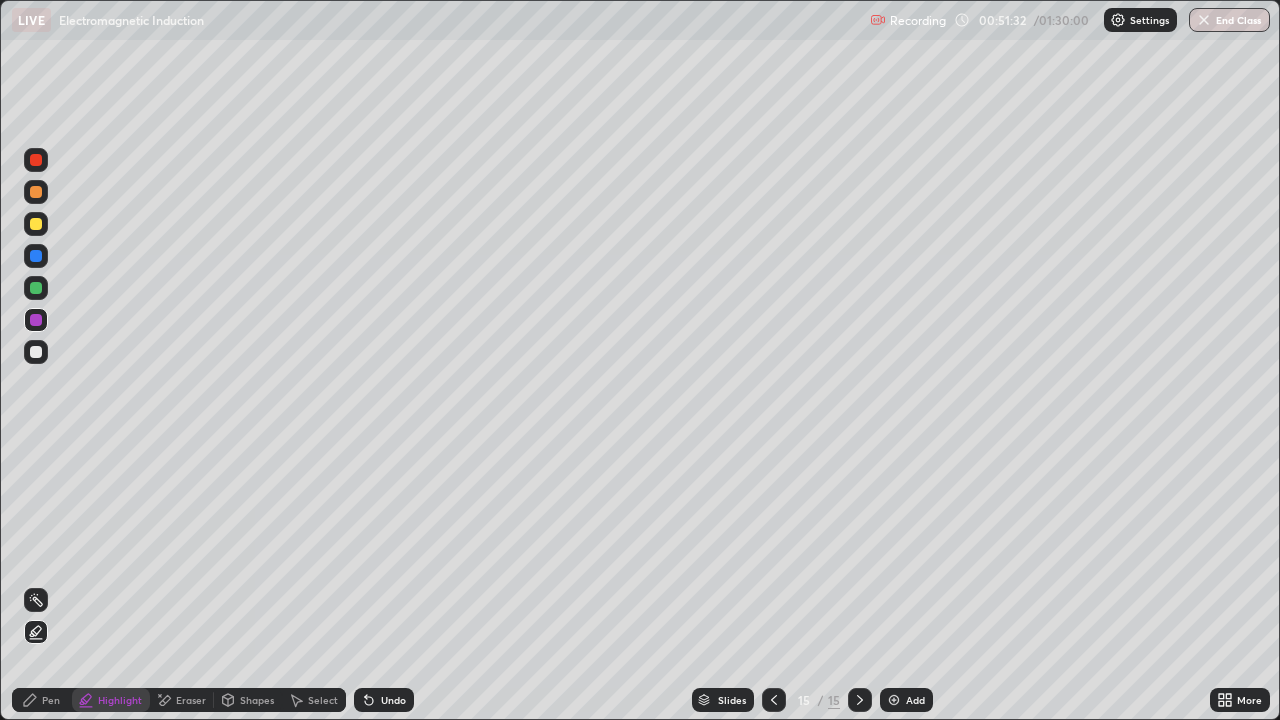 click on "Pen" at bounding box center (51, 700) 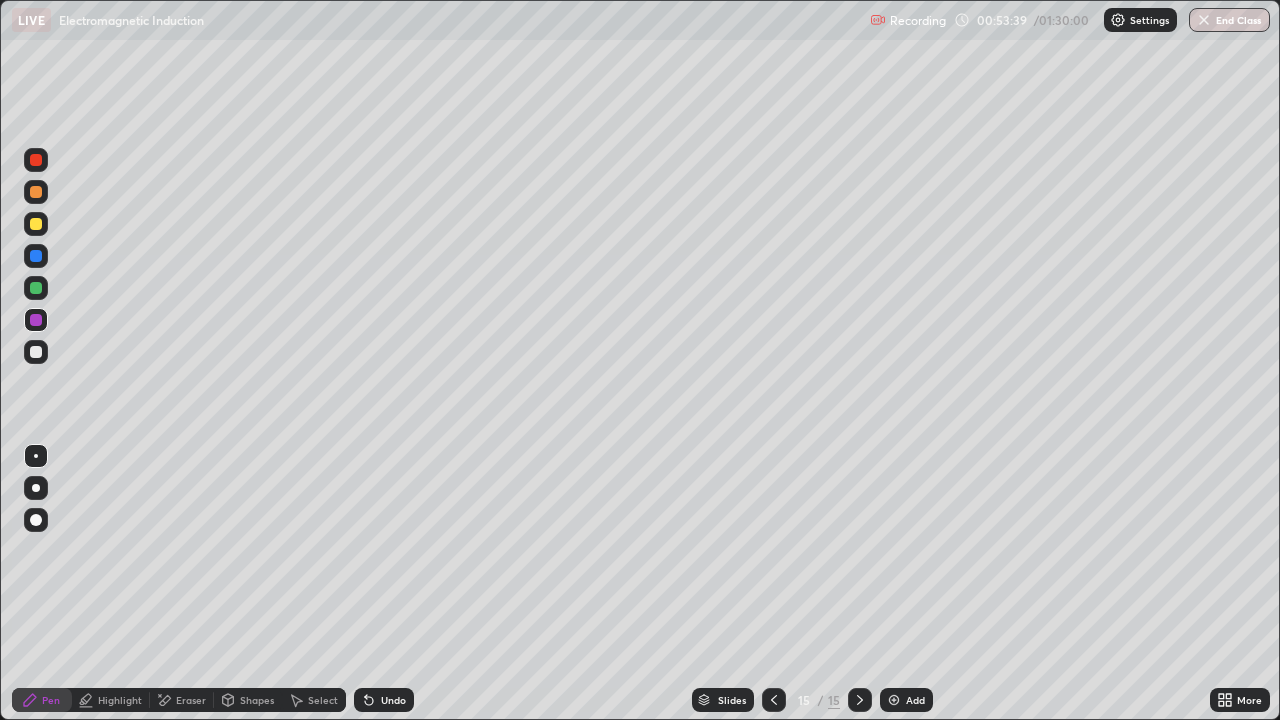 click on "Add" at bounding box center [915, 700] 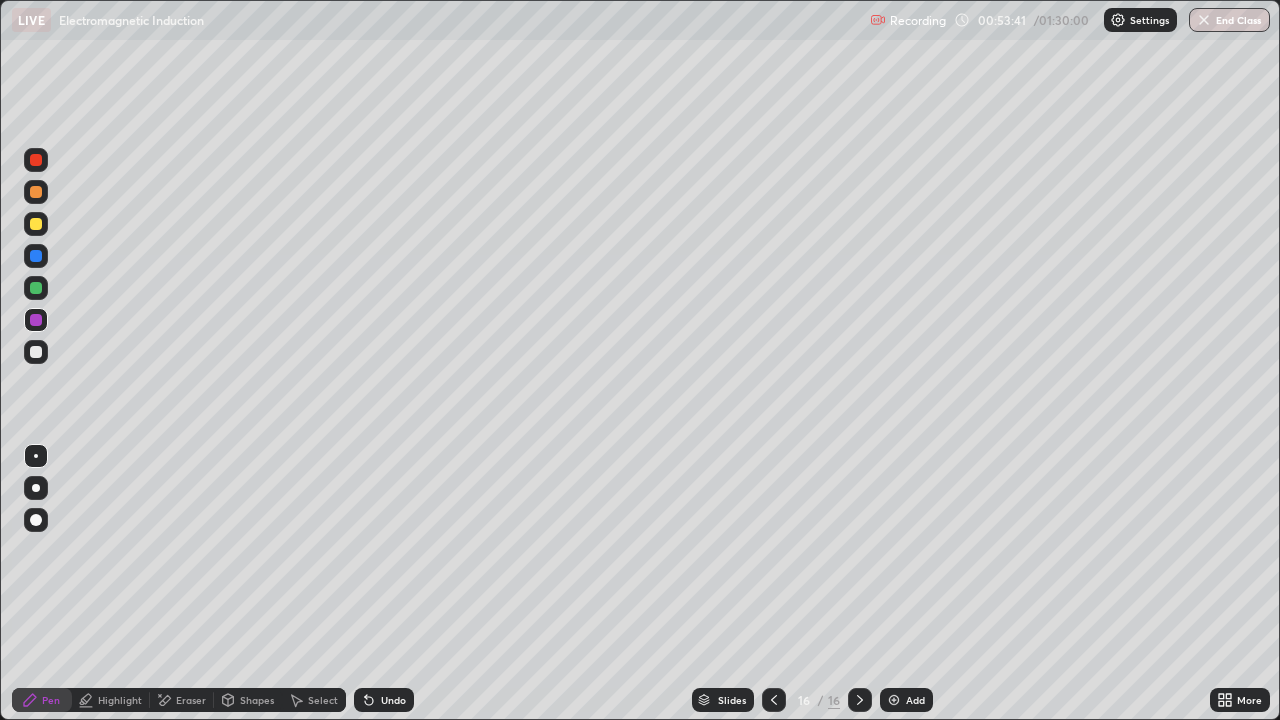 click at bounding box center [36, 352] 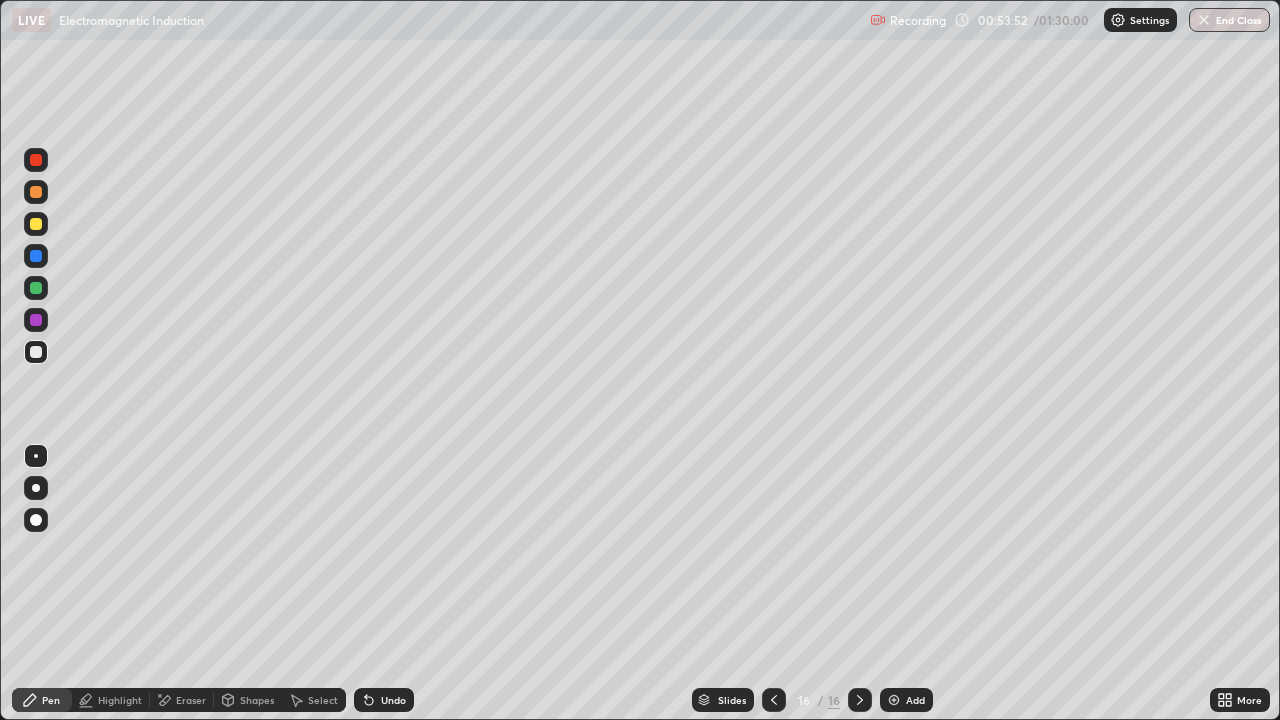 click 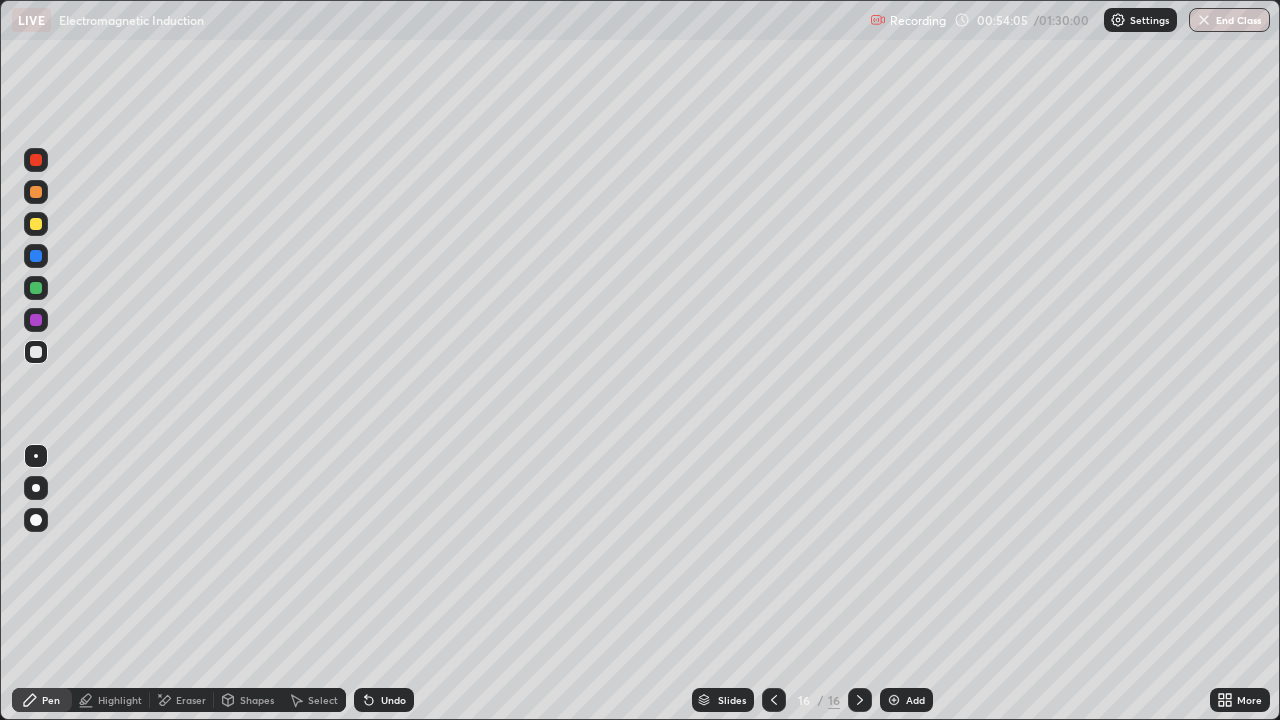 click on "Eraser" at bounding box center (191, 700) 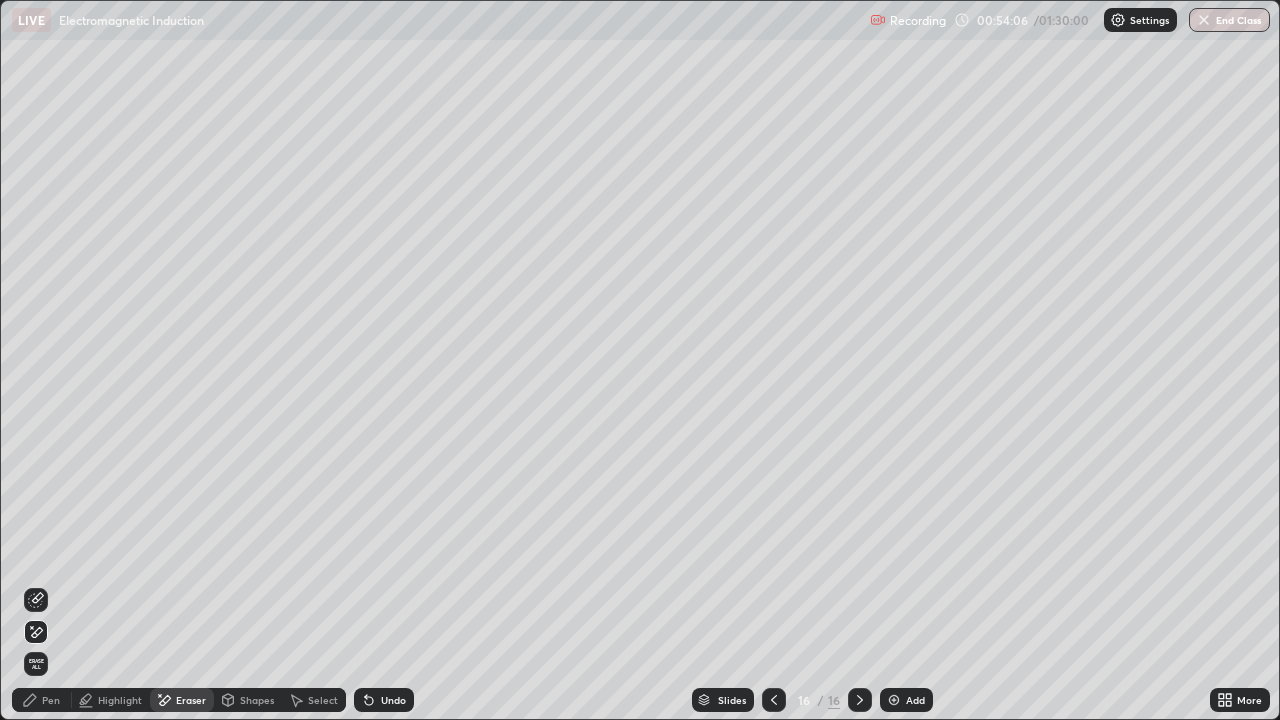 click 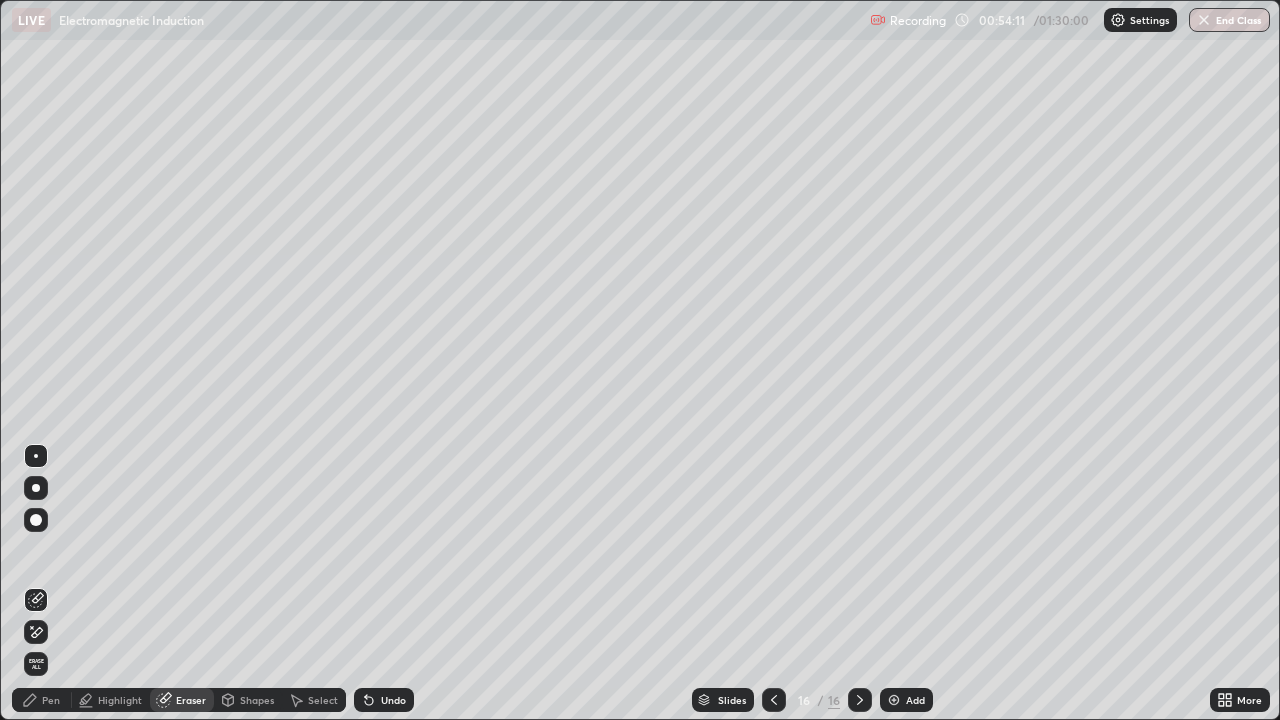 click on "Pen" at bounding box center (42, 700) 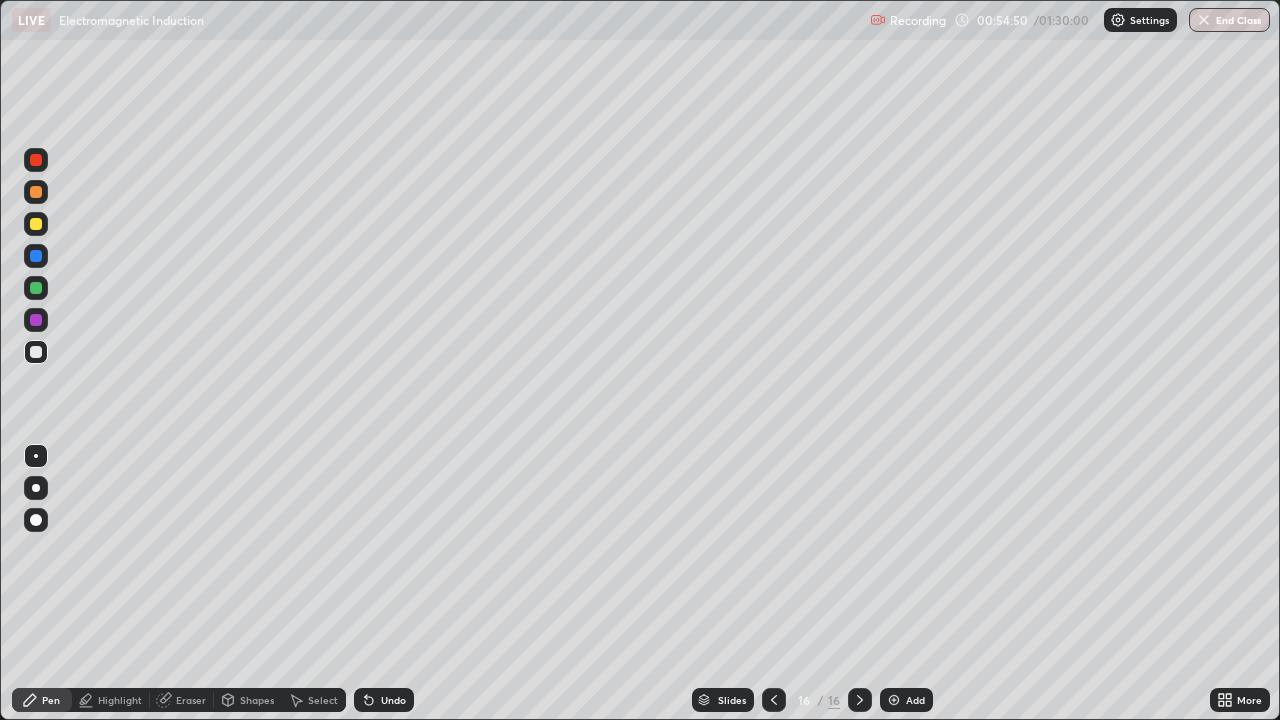 click on "Eraser" at bounding box center [182, 700] 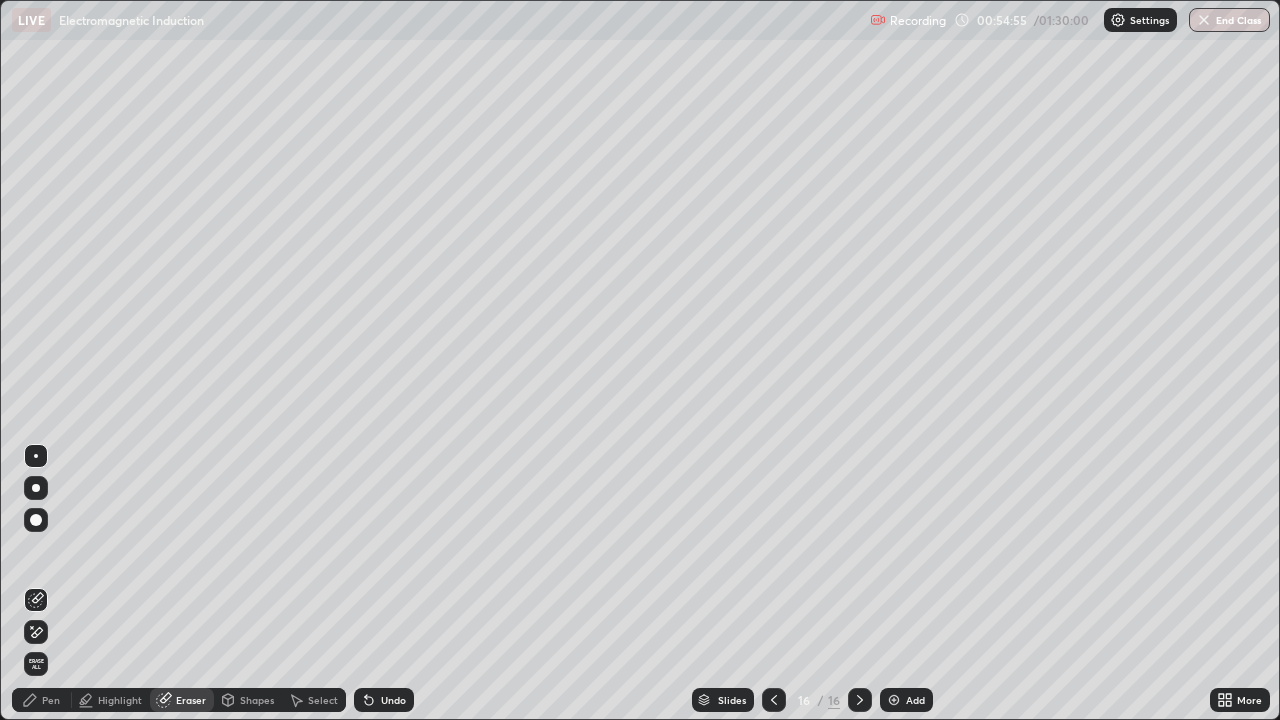 click on "Pen" at bounding box center (51, 700) 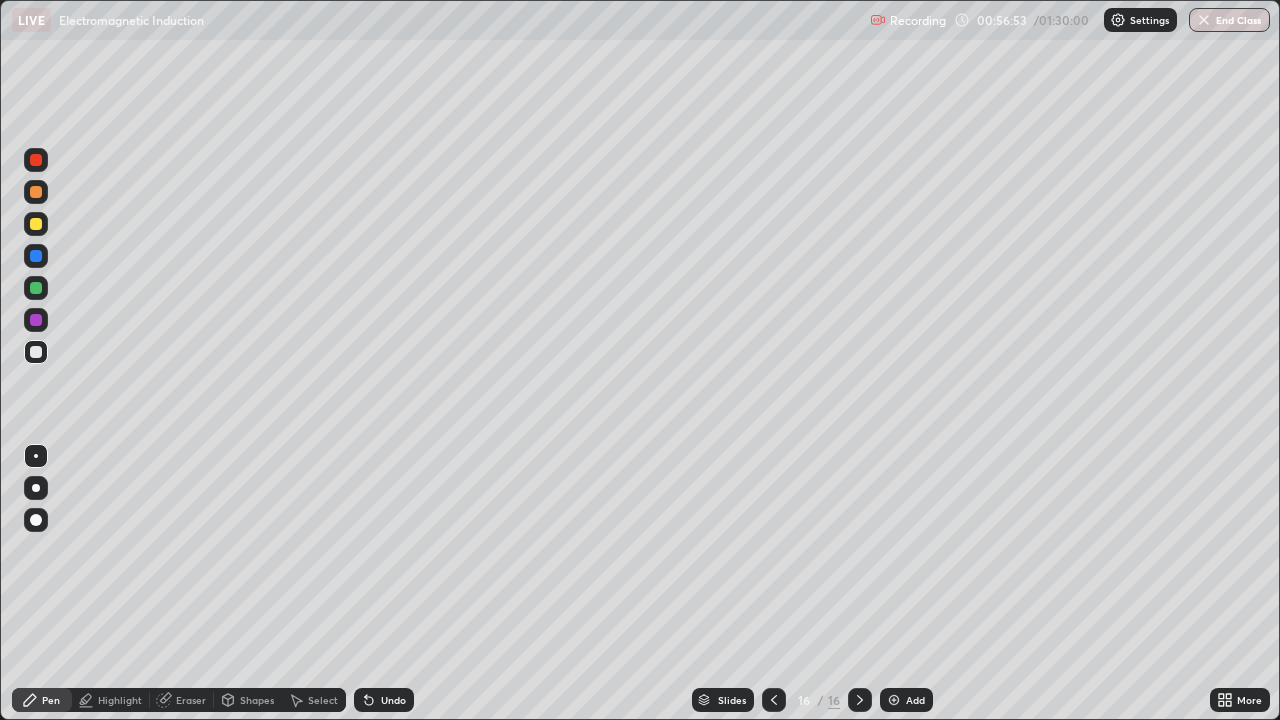 click 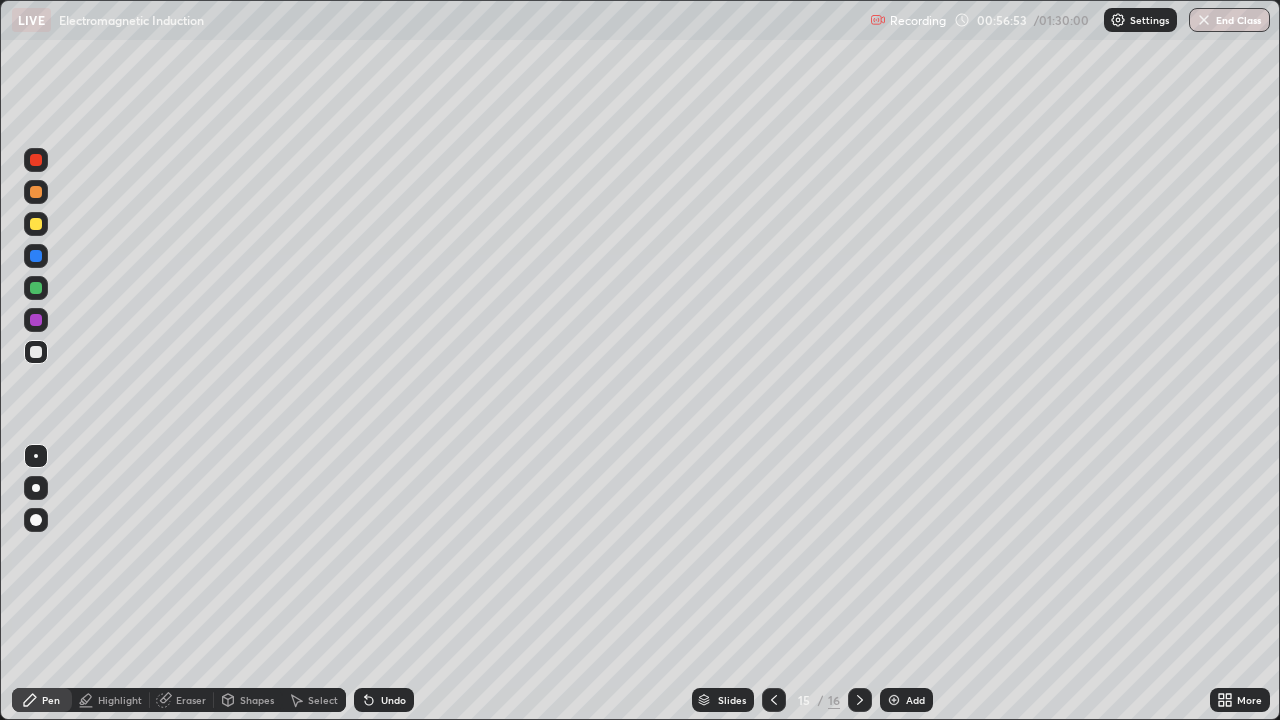 click 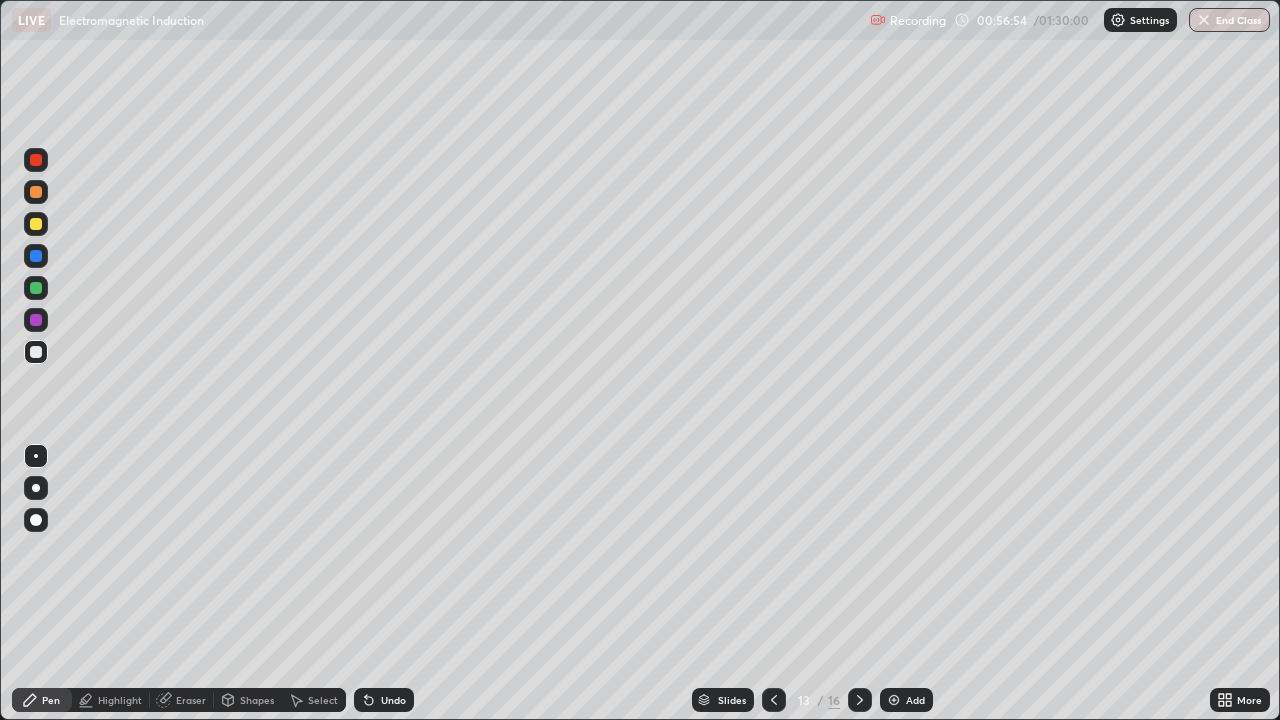 click at bounding box center [774, 700] 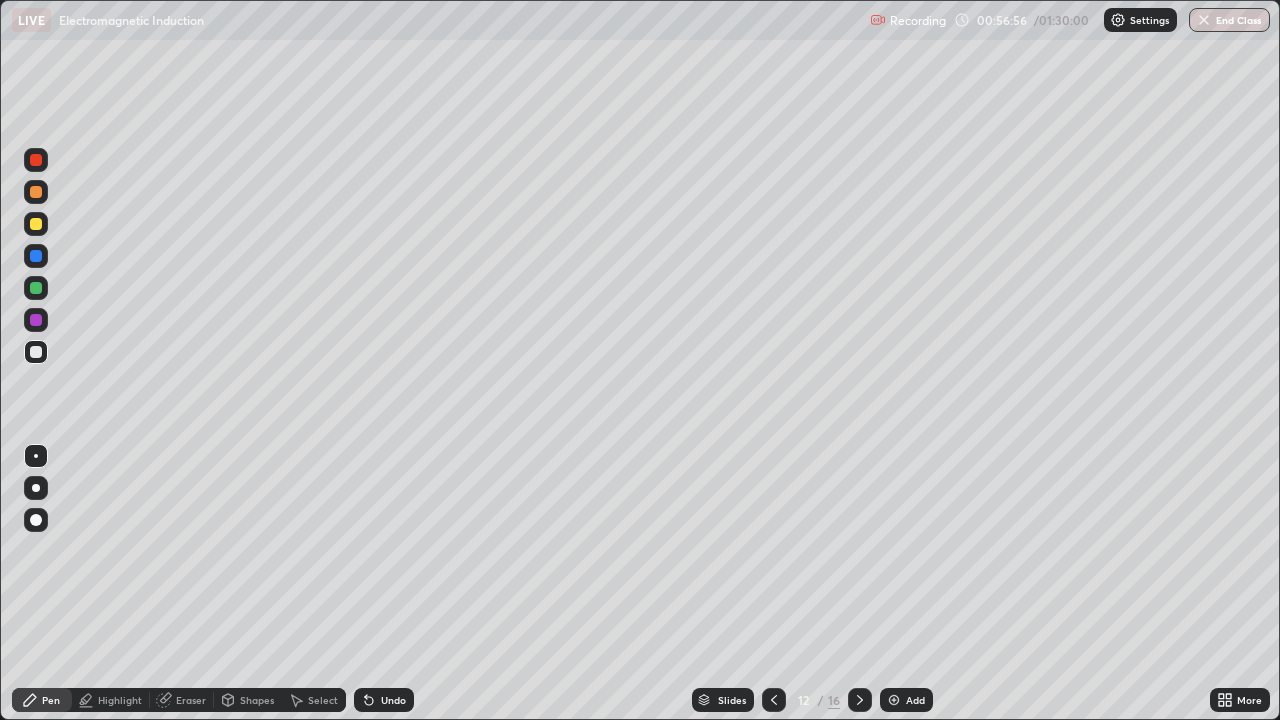 click at bounding box center (774, 700) 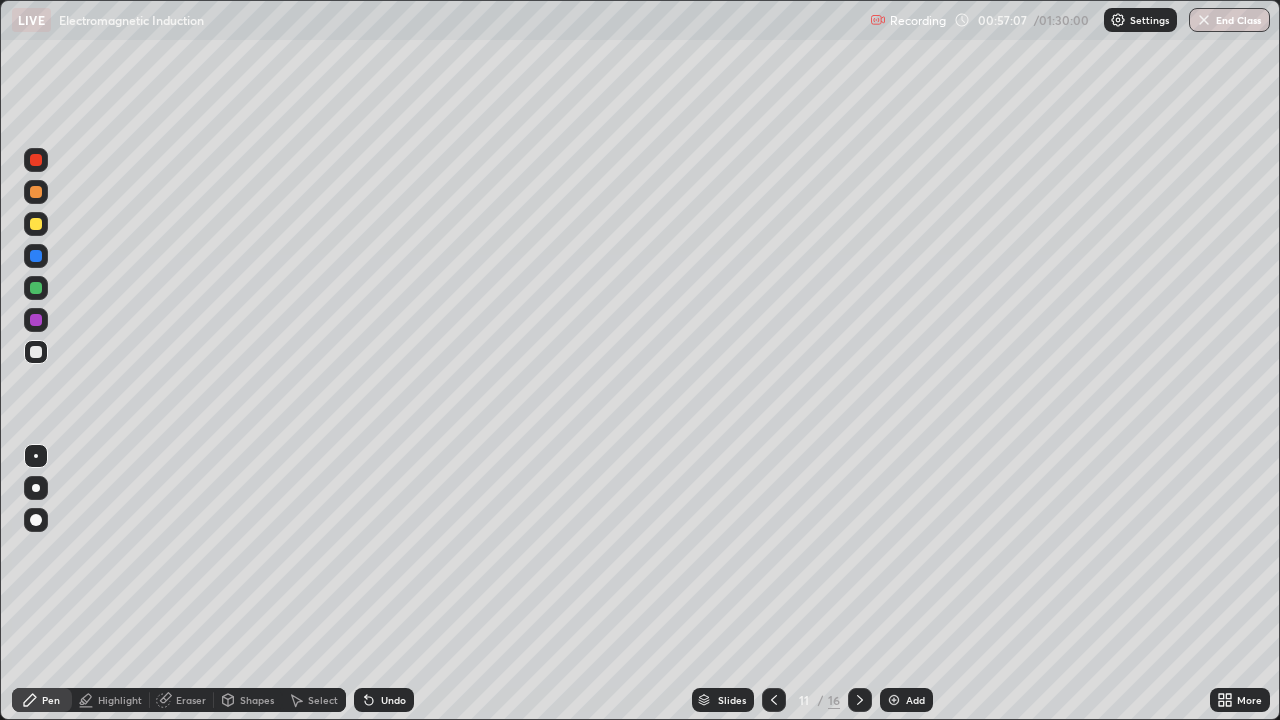 click at bounding box center [860, 700] 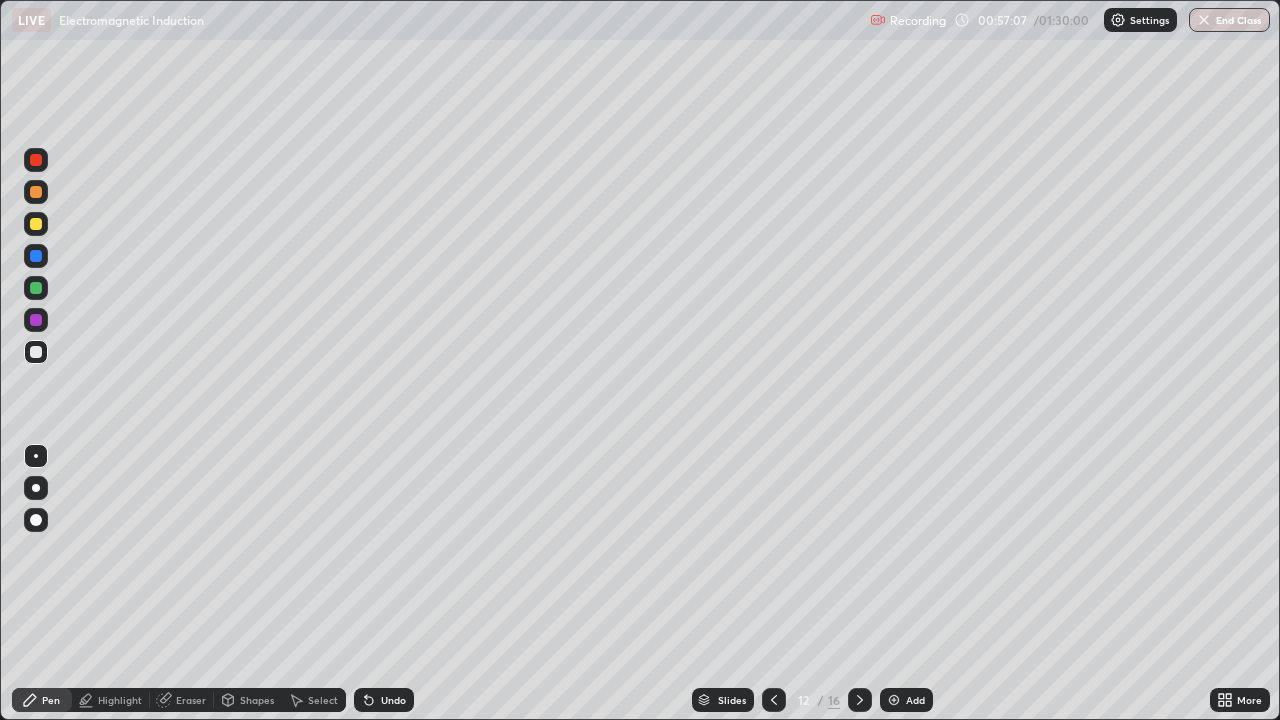 click 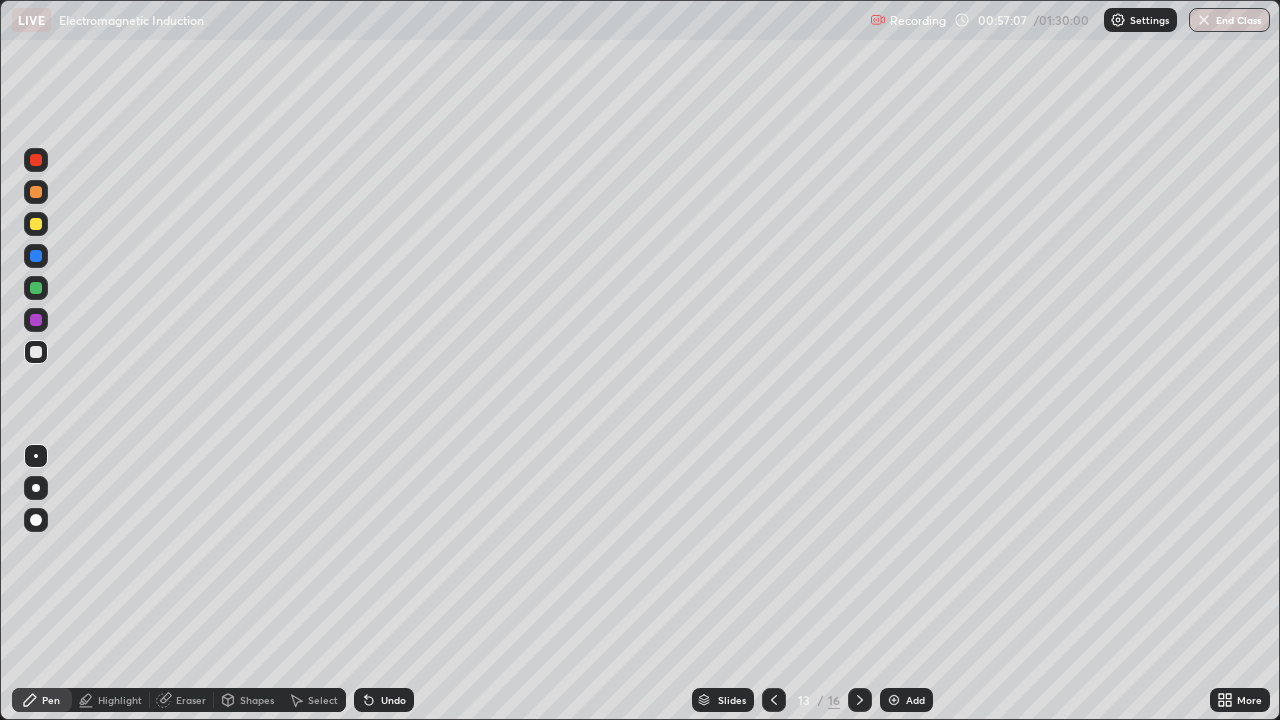 click 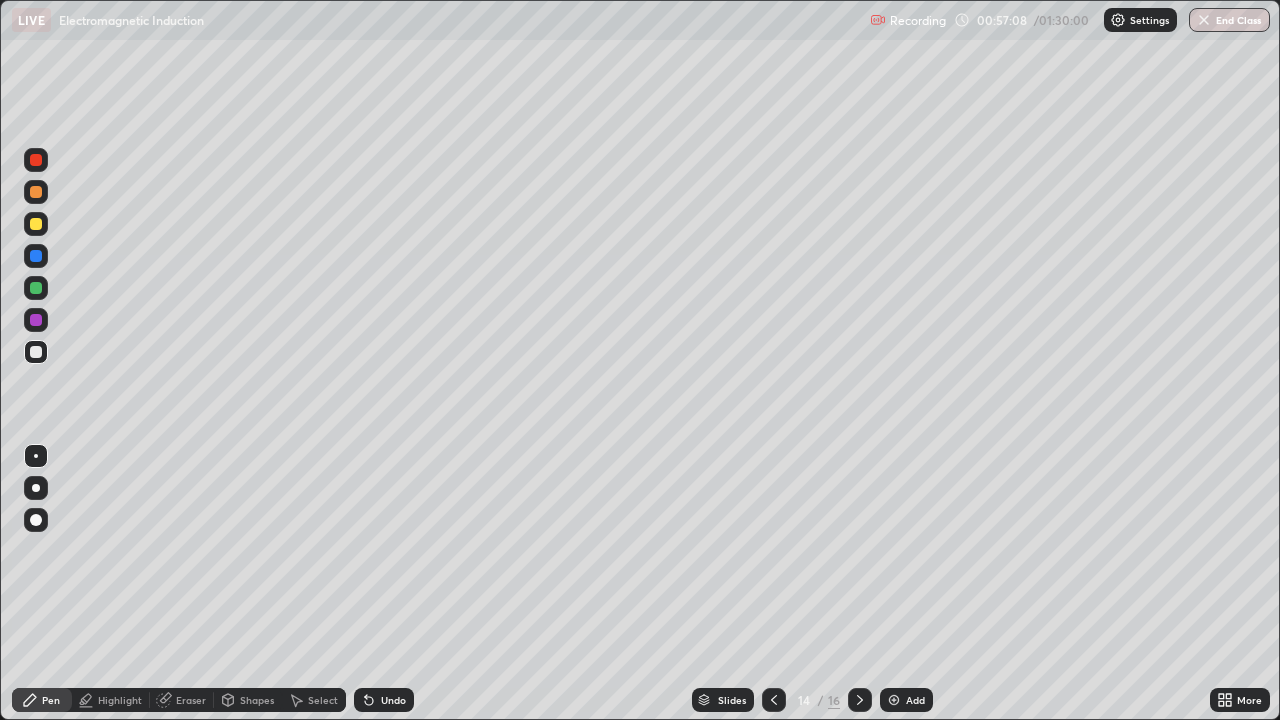 click 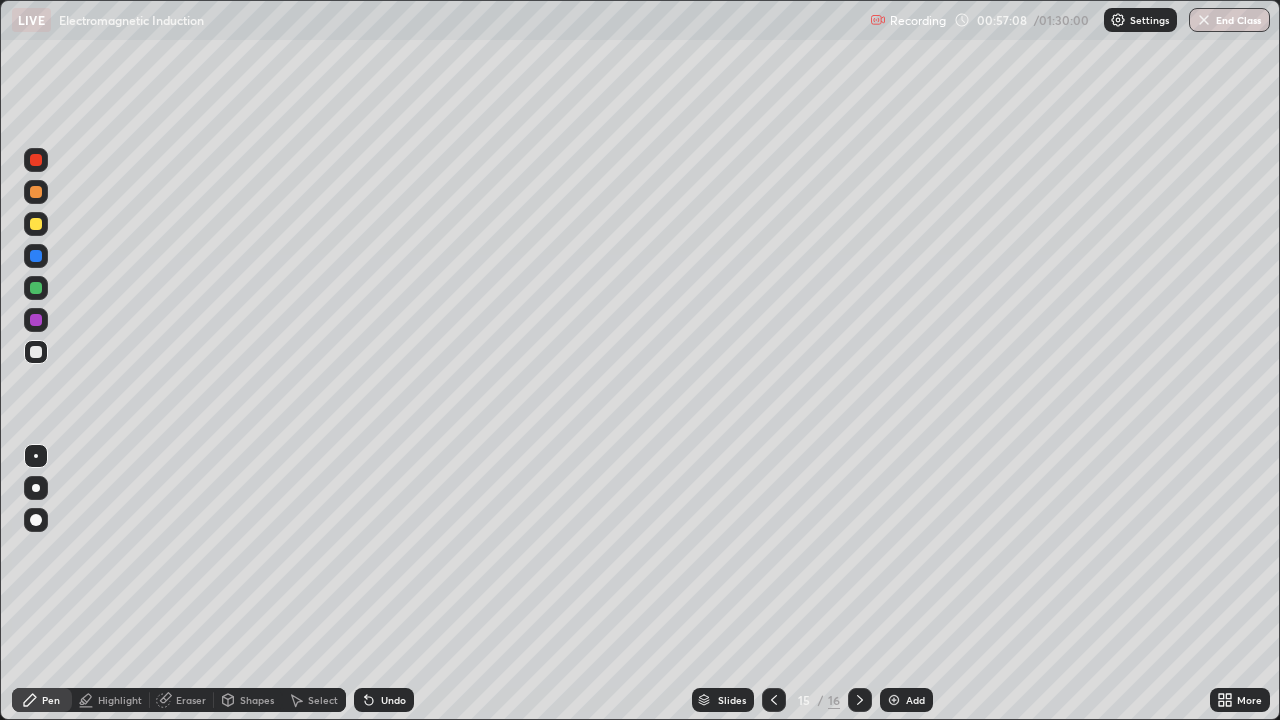 click at bounding box center [860, 700] 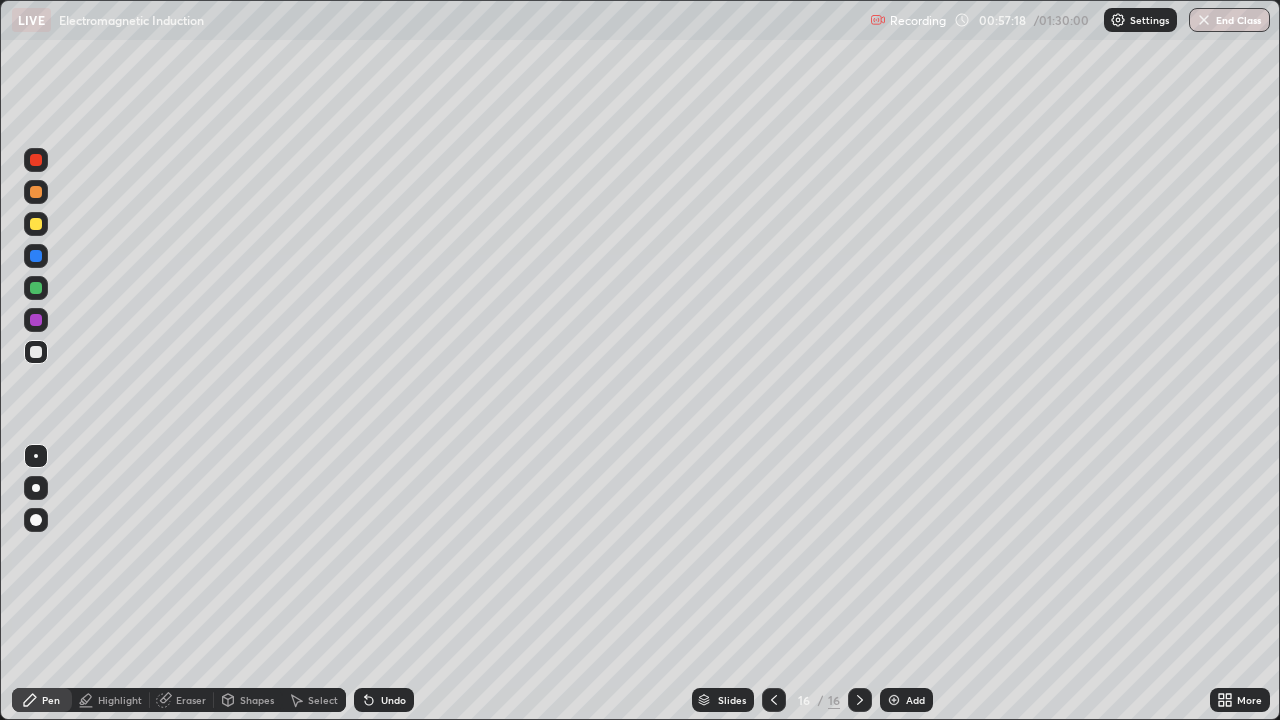 click at bounding box center (36, 224) 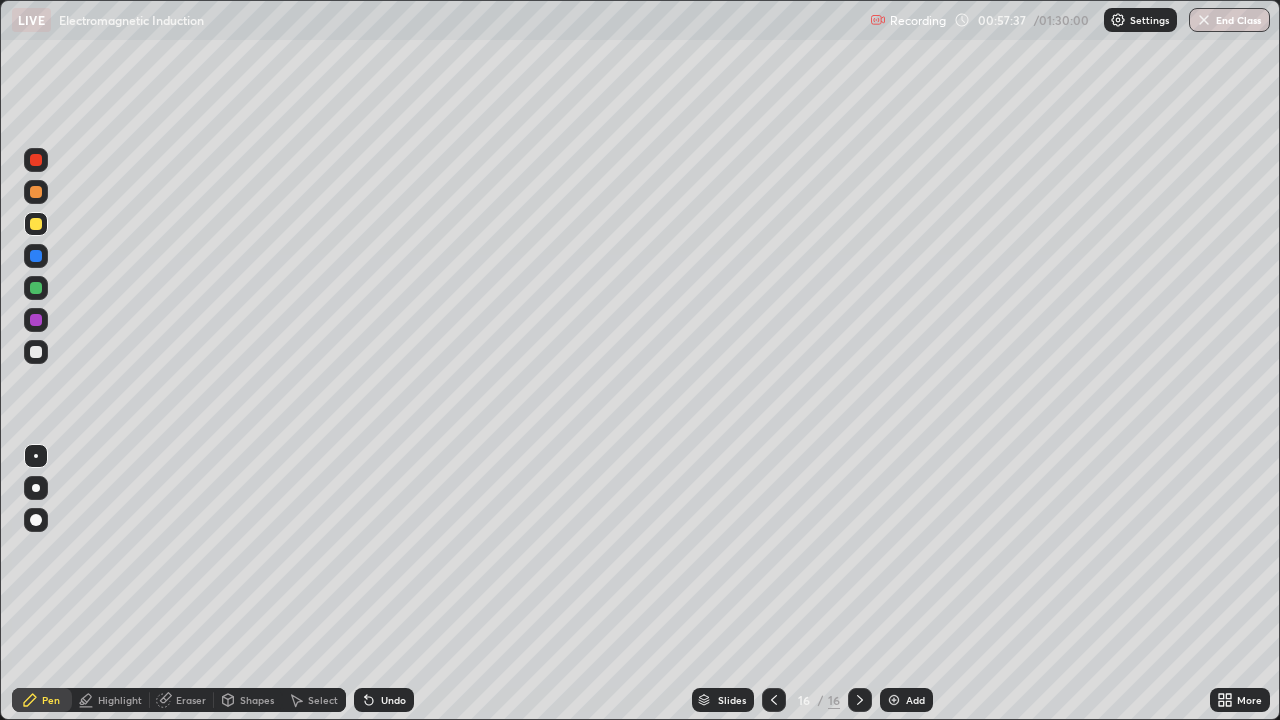 click on "Undo" at bounding box center (384, 700) 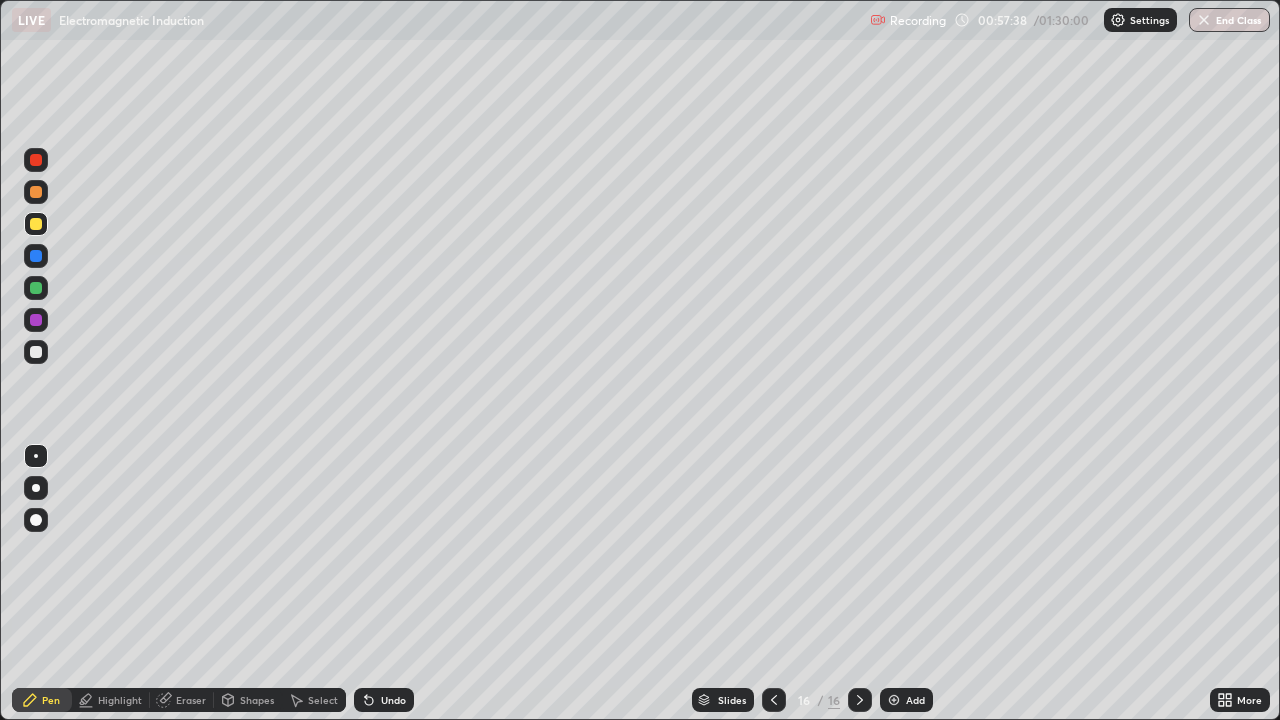 click on "Undo" at bounding box center (384, 700) 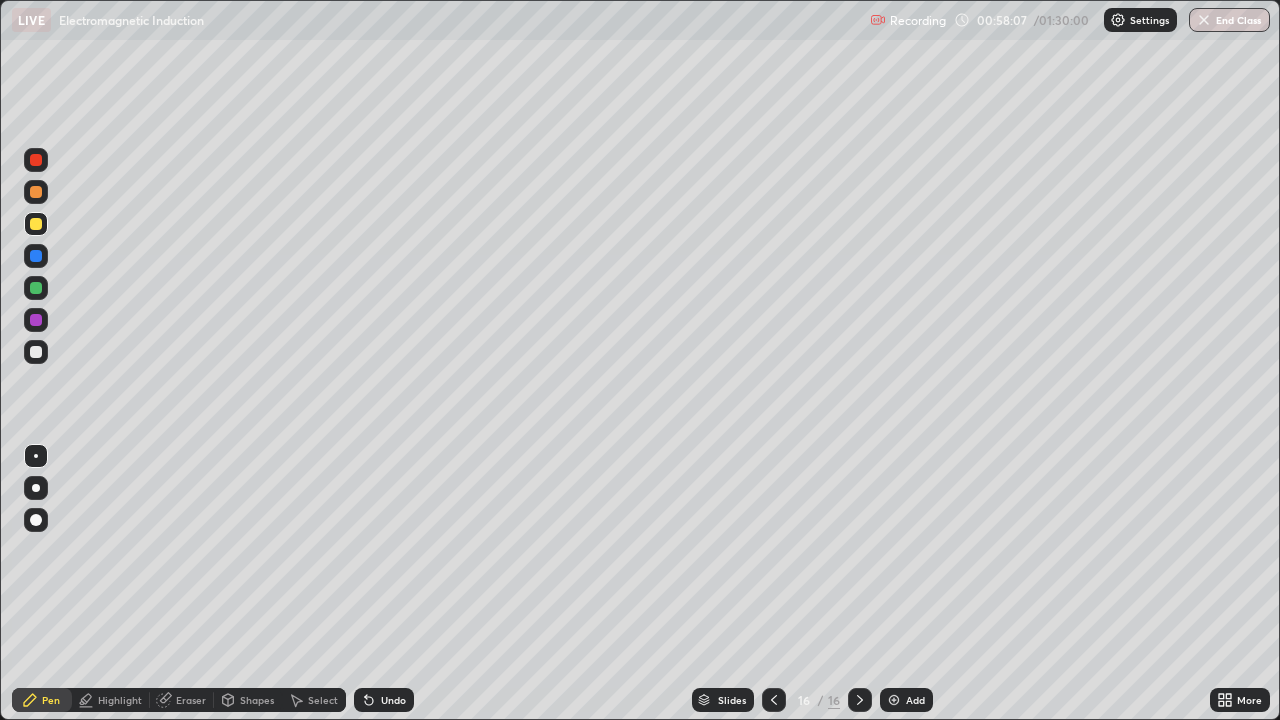 click on "Slides 16 / 16 Add" at bounding box center (812, 700) 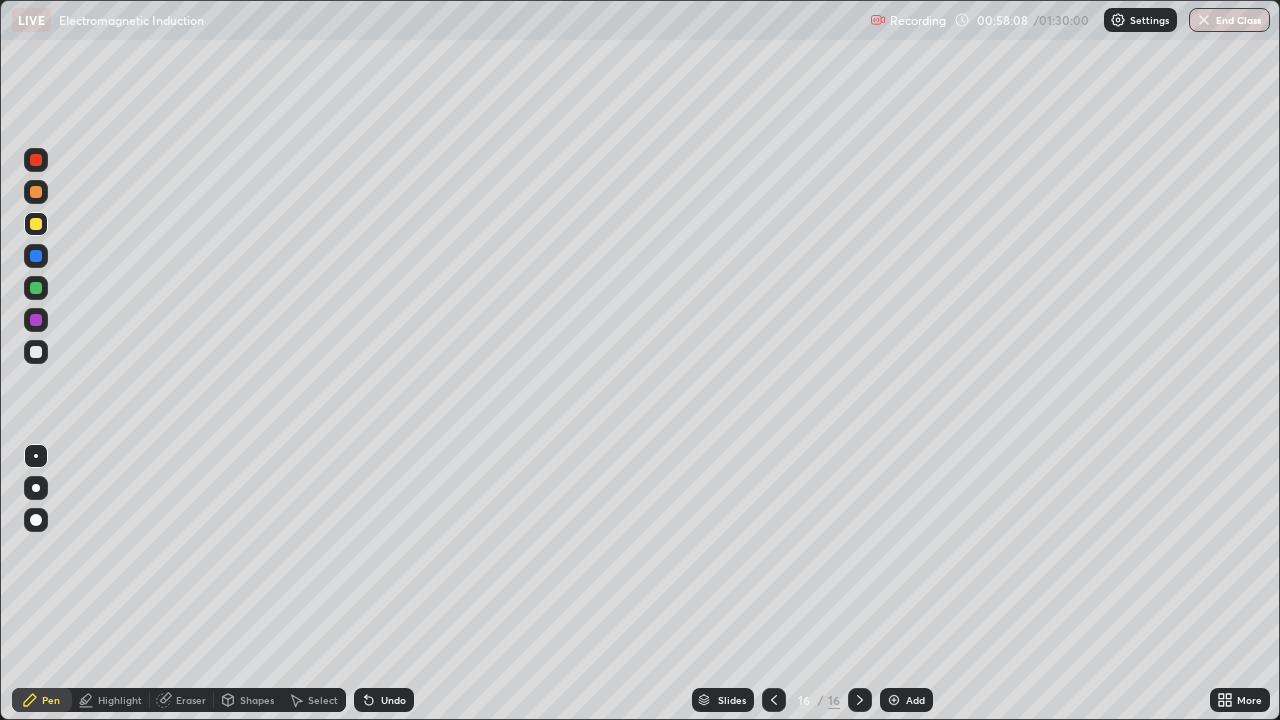 click at bounding box center [894, 700] 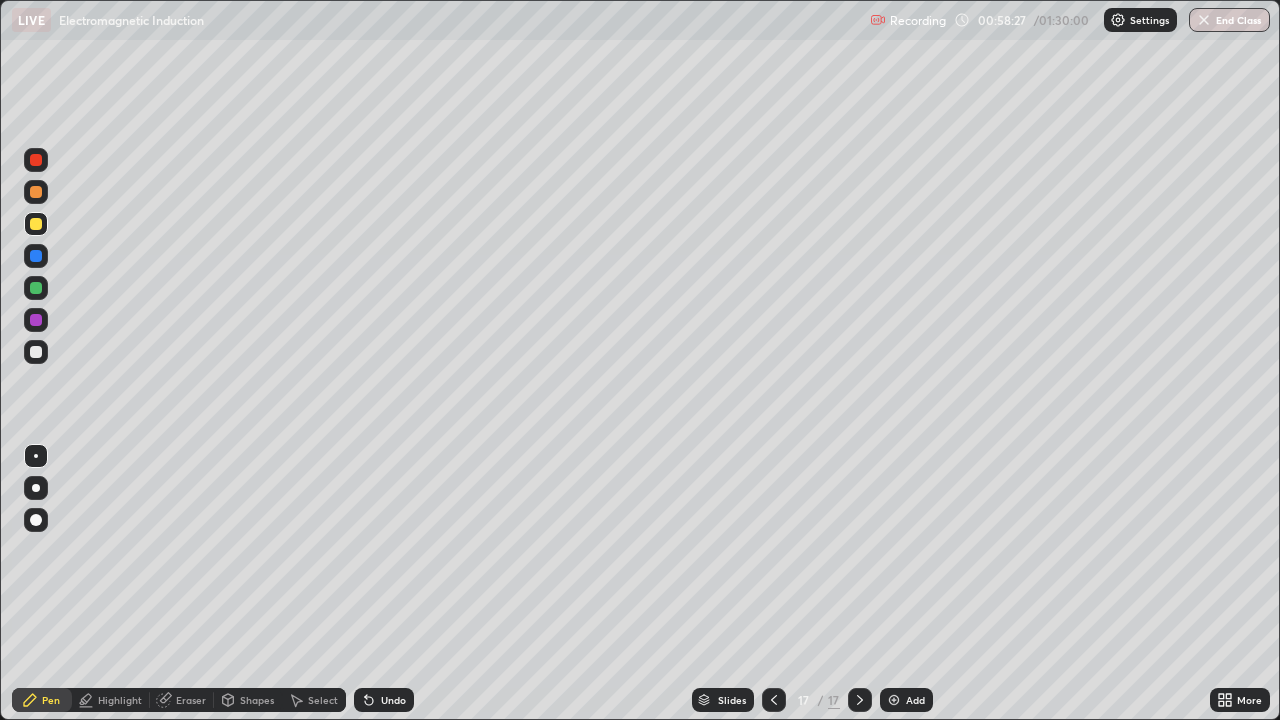 click on "Undo" at bounding box center (393, 700) 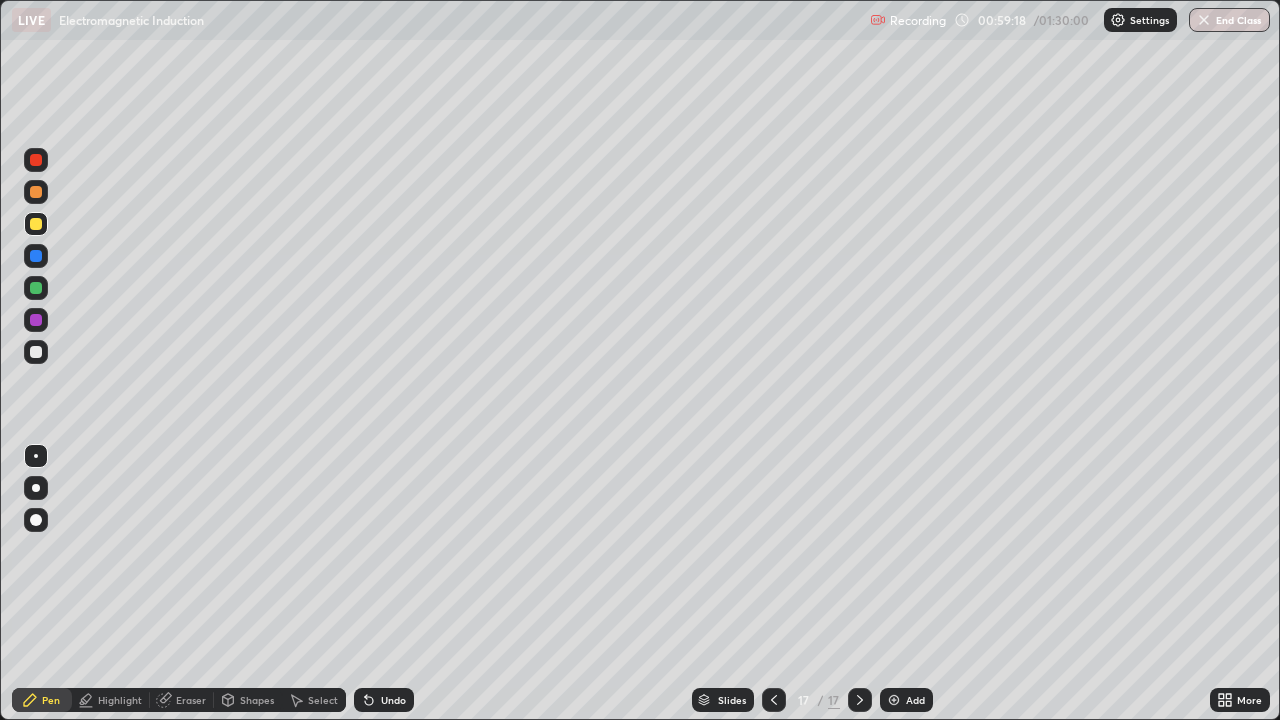 click 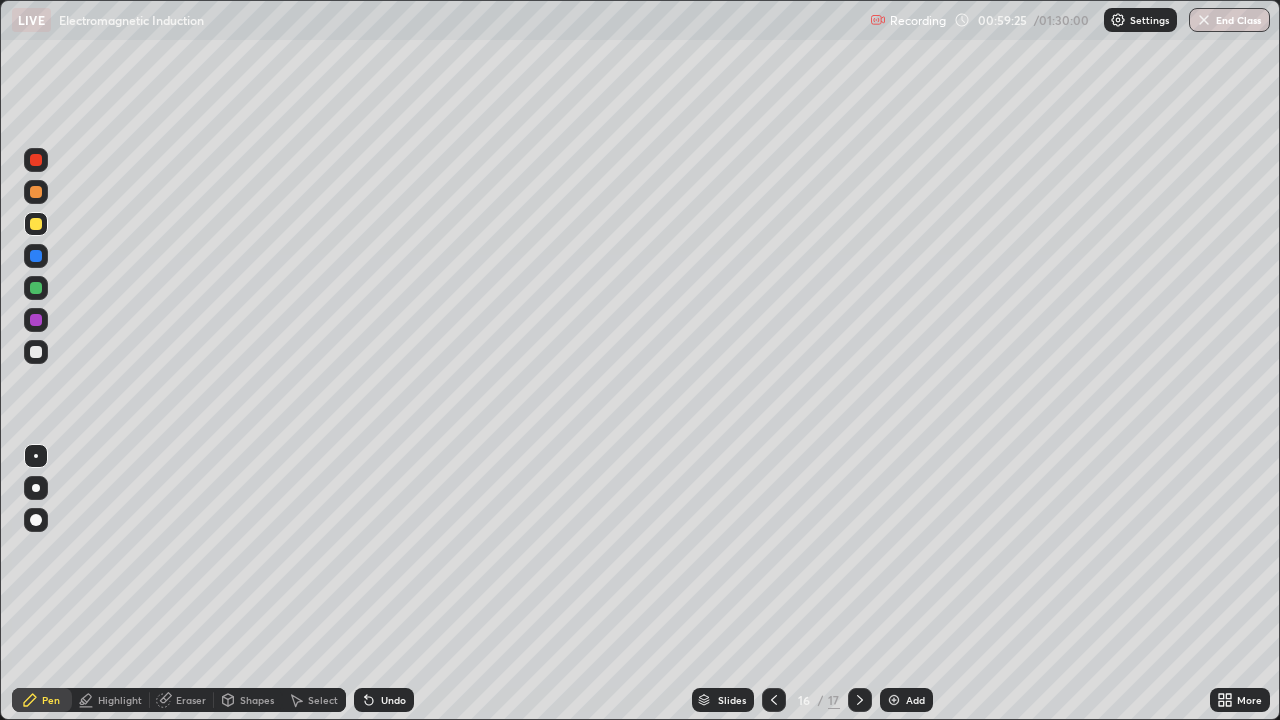 click on "Highlight" at bounding box center [111, 700] 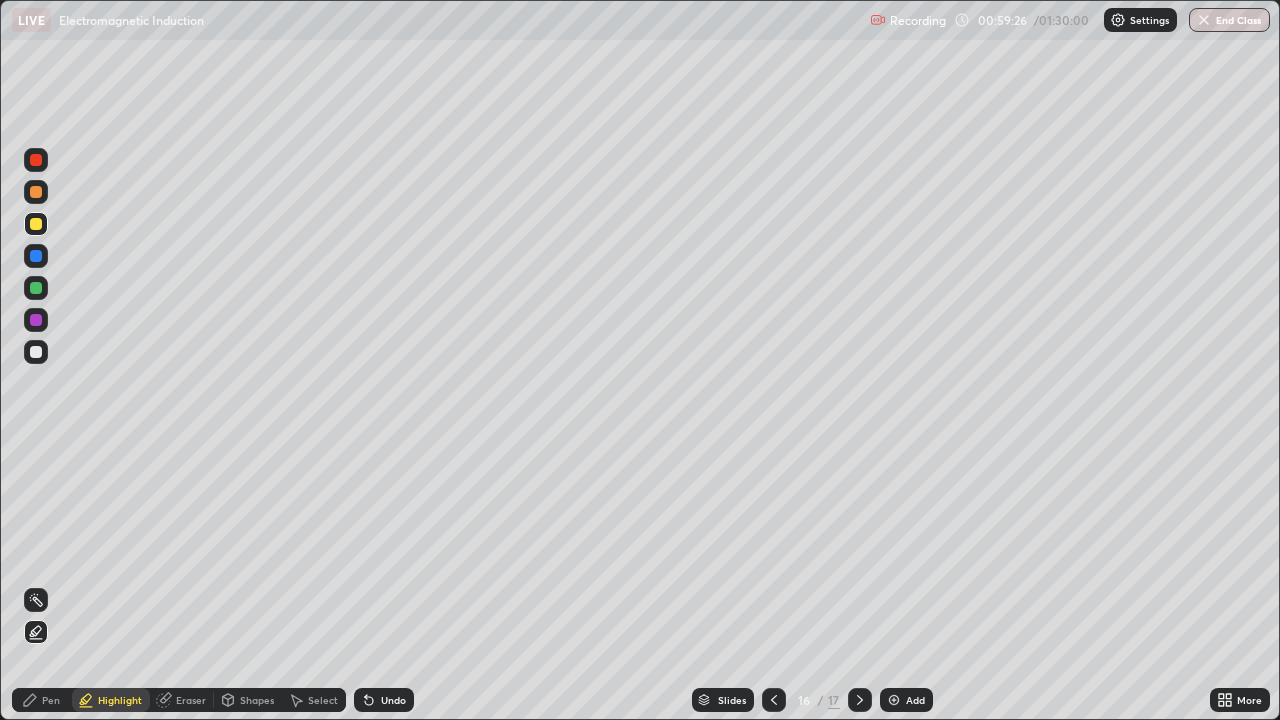 click 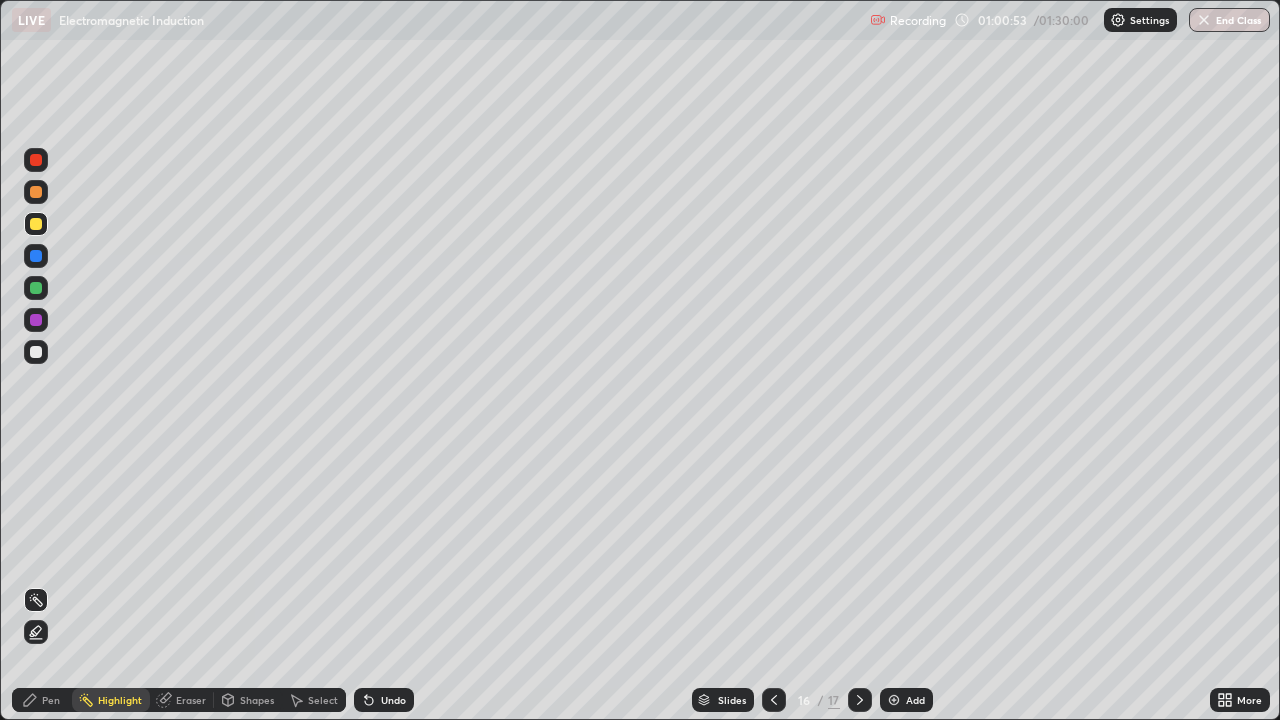 click 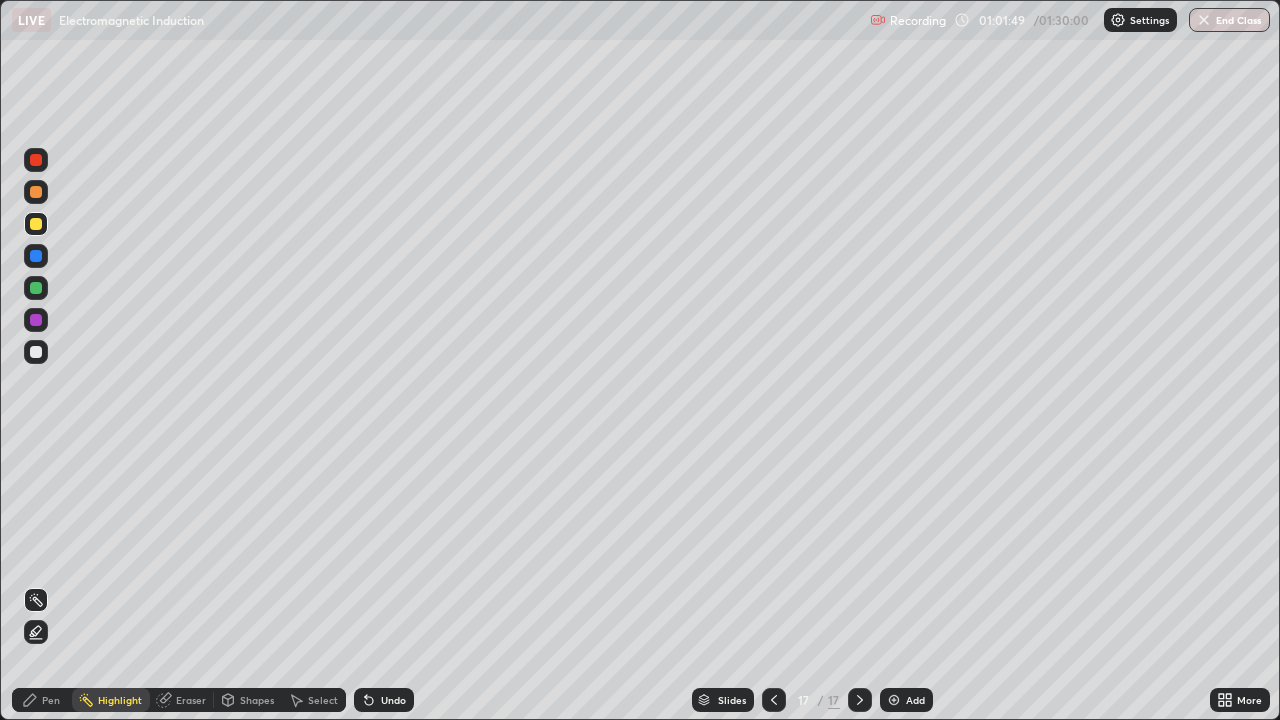 click on "Undo" at bounding box center [384, 700] 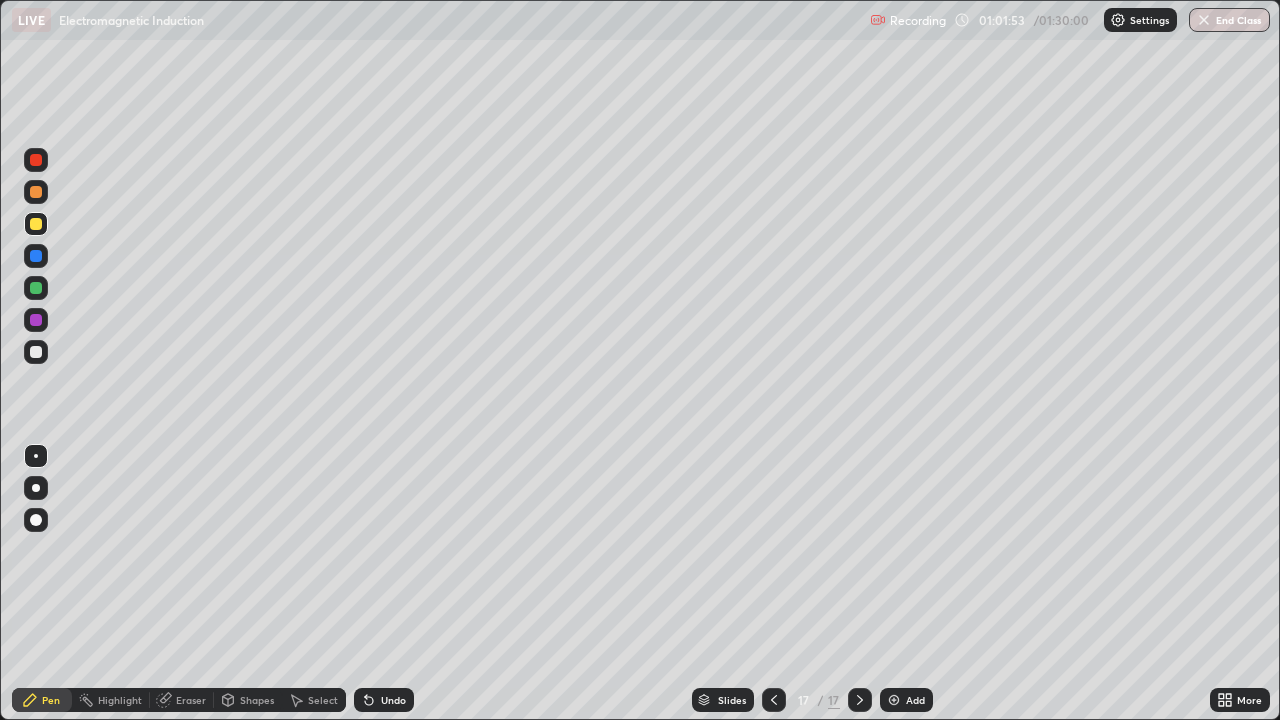 click at bounding box center [774, 700] 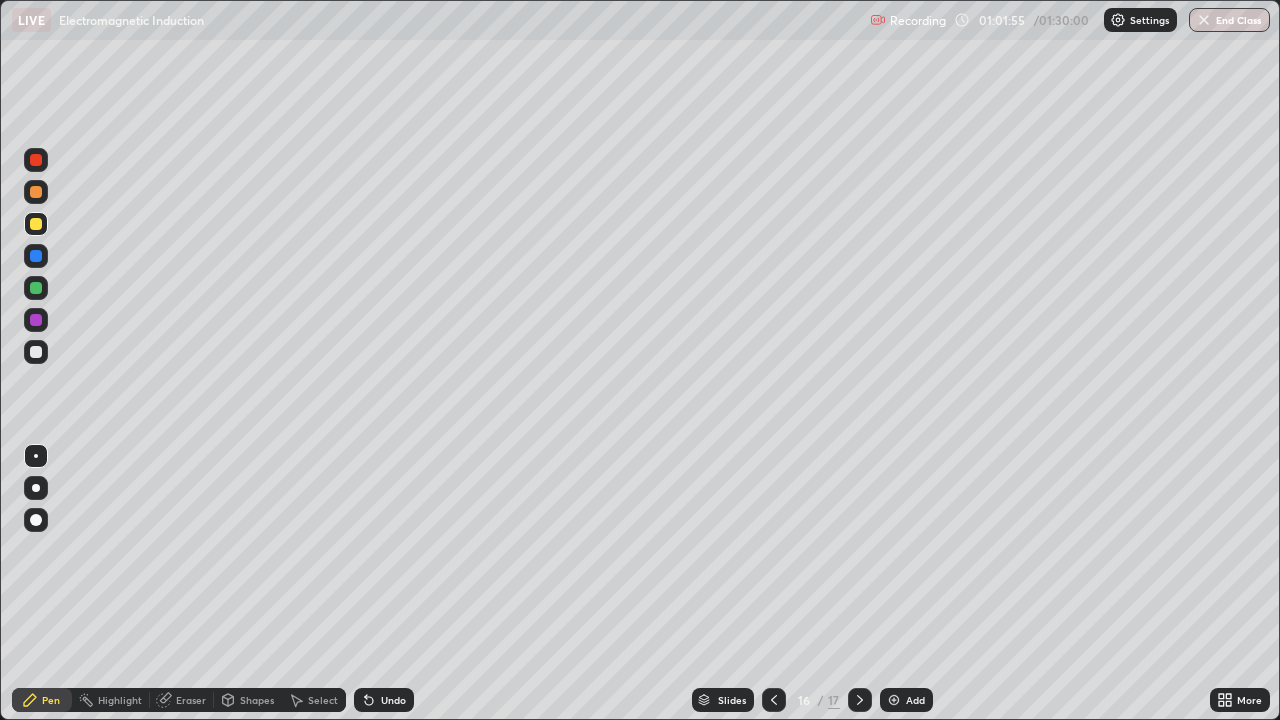 click 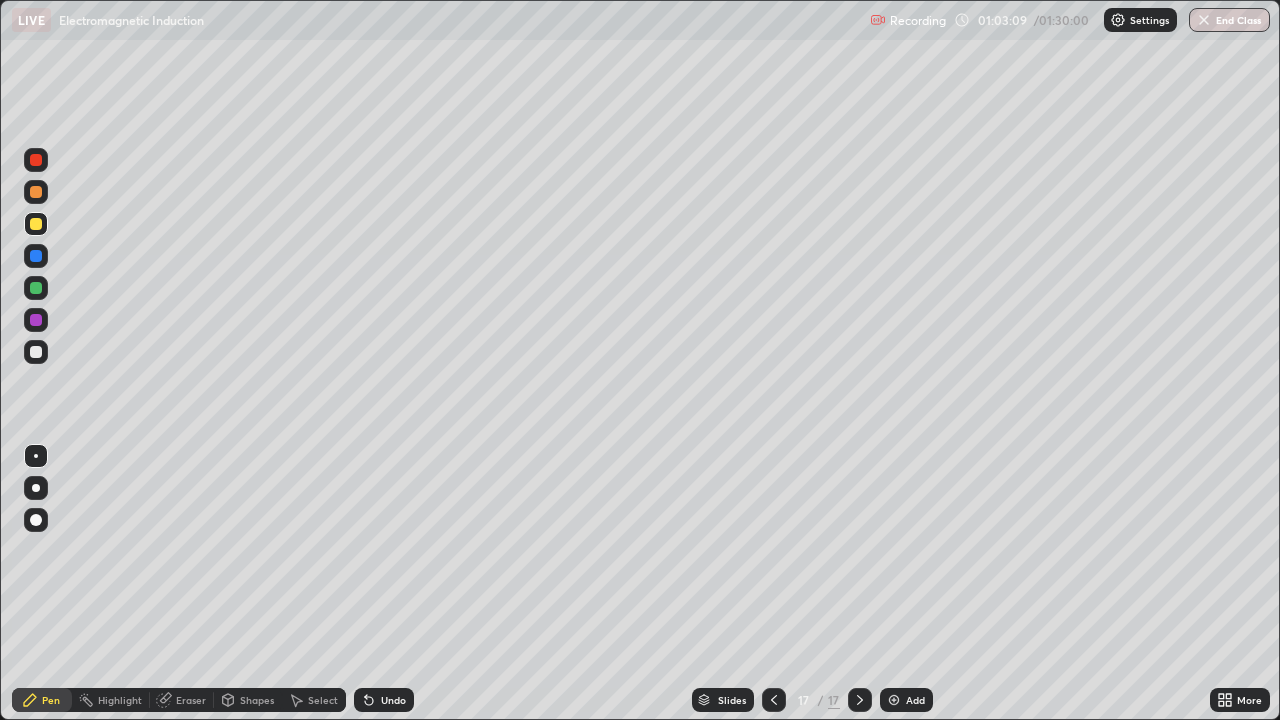 click at bounding box center [894, 700] 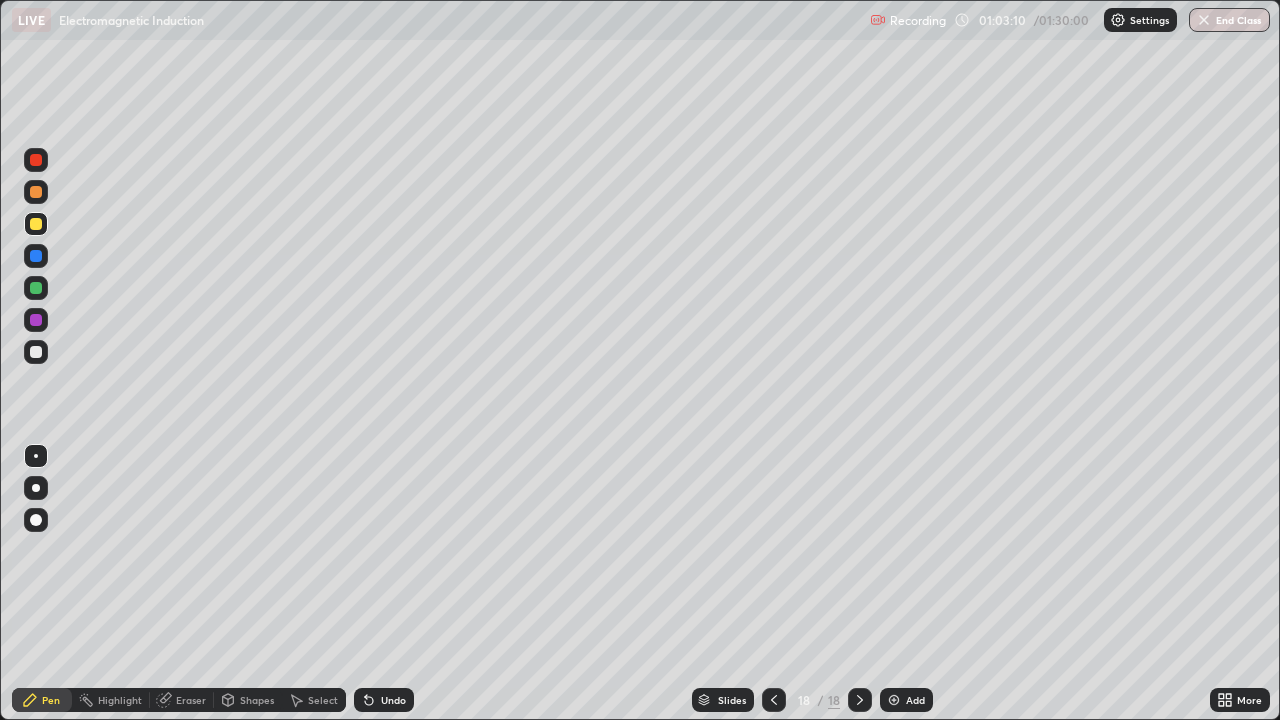 click at bounding box center [36, 352] 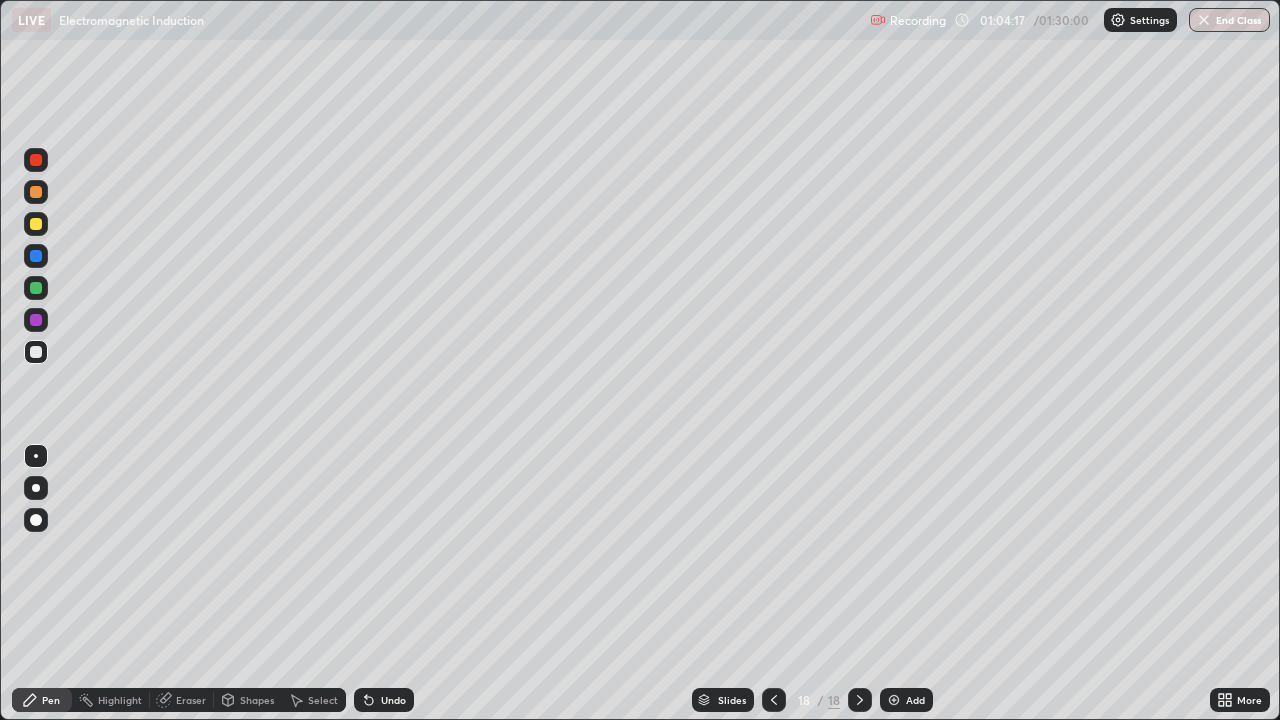 click 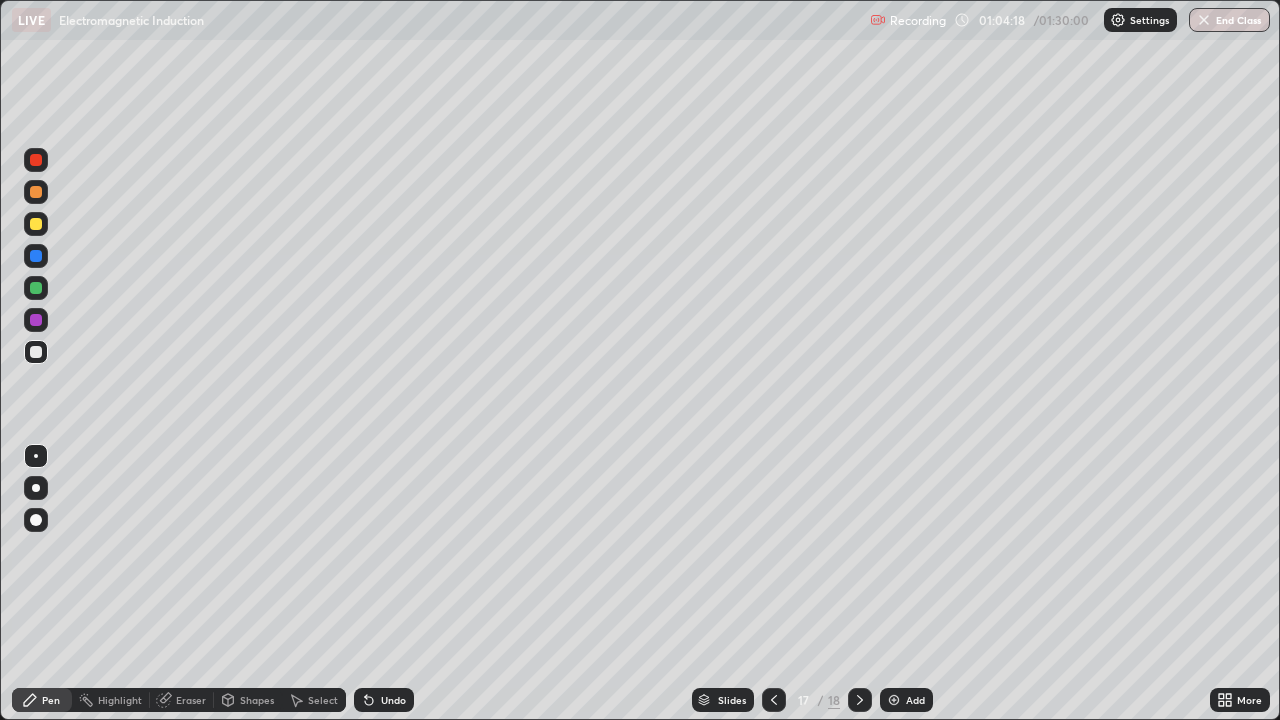 click at bounding box center (860, 700) 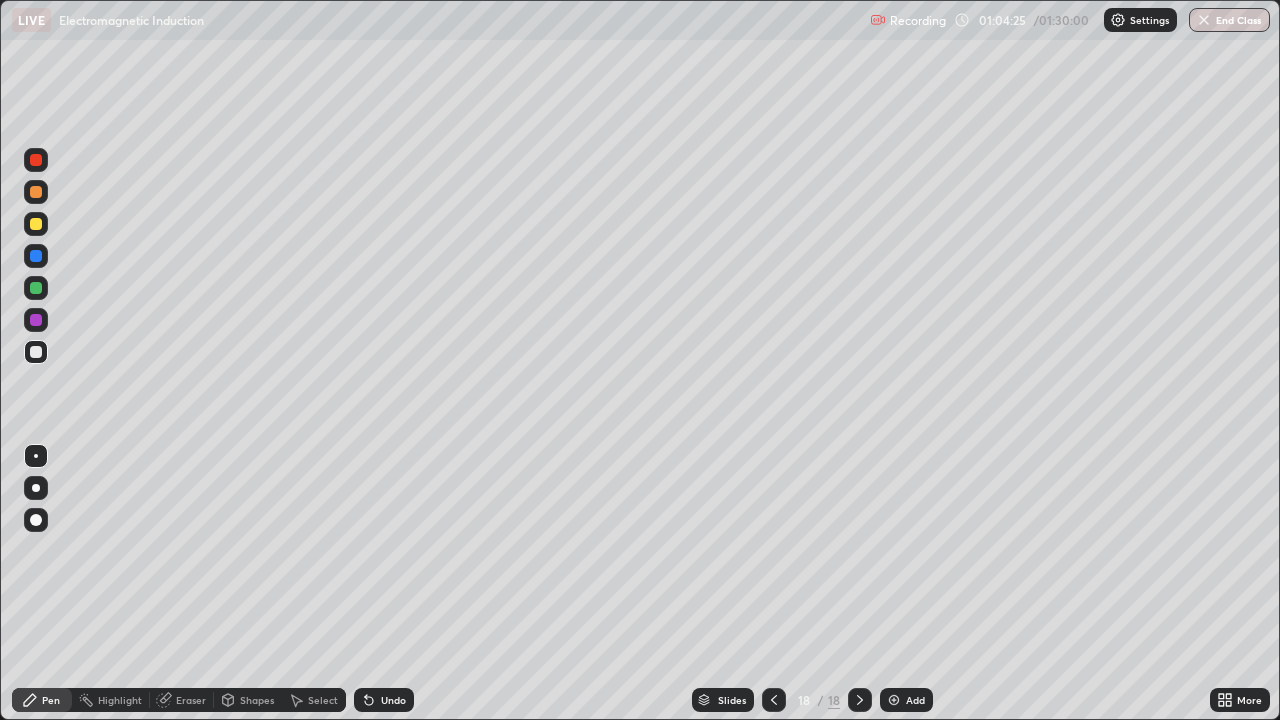 click on "Undo" at bounding box center (384, 700) 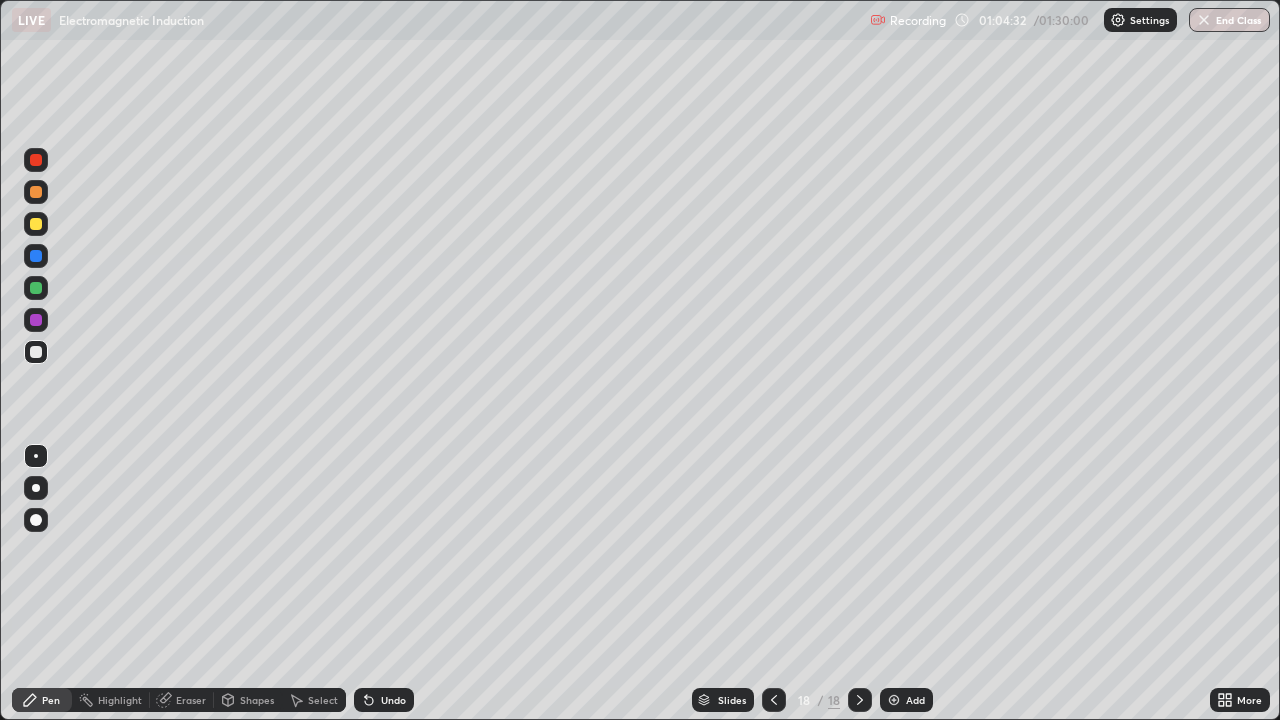 click at bounding box center [774, 700] 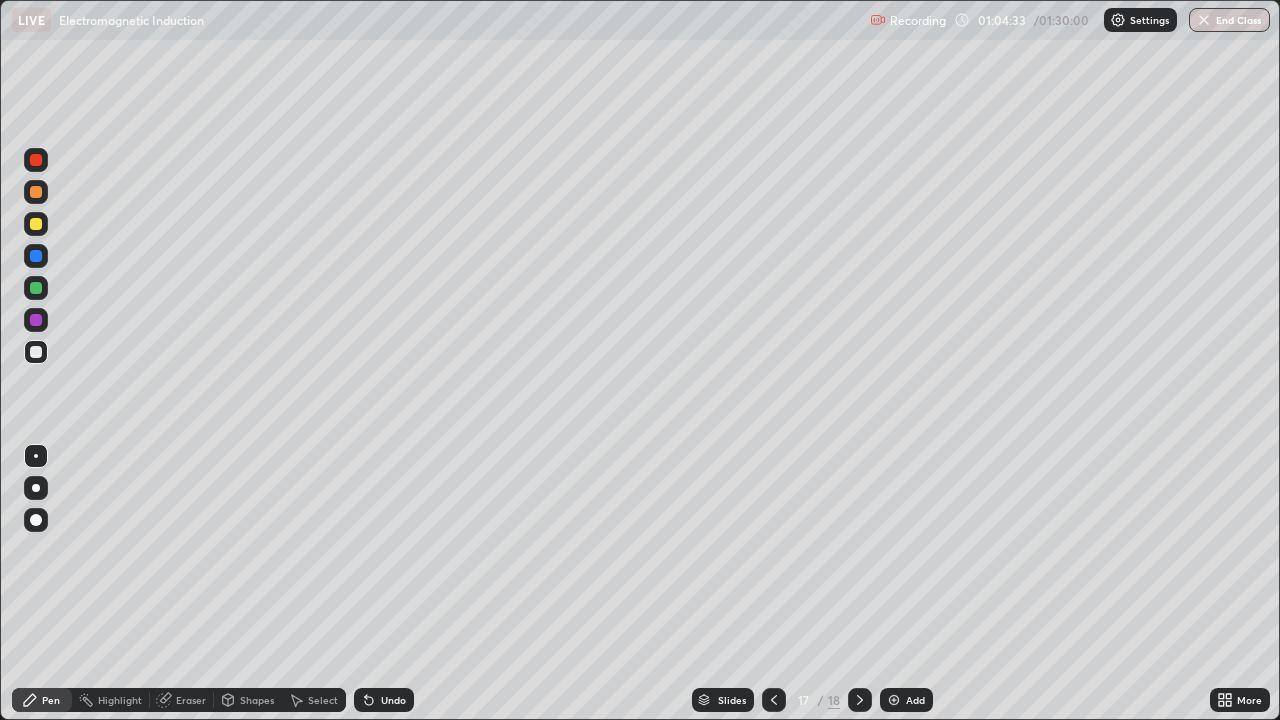 click on "Add" at bounding box center (915, 700) 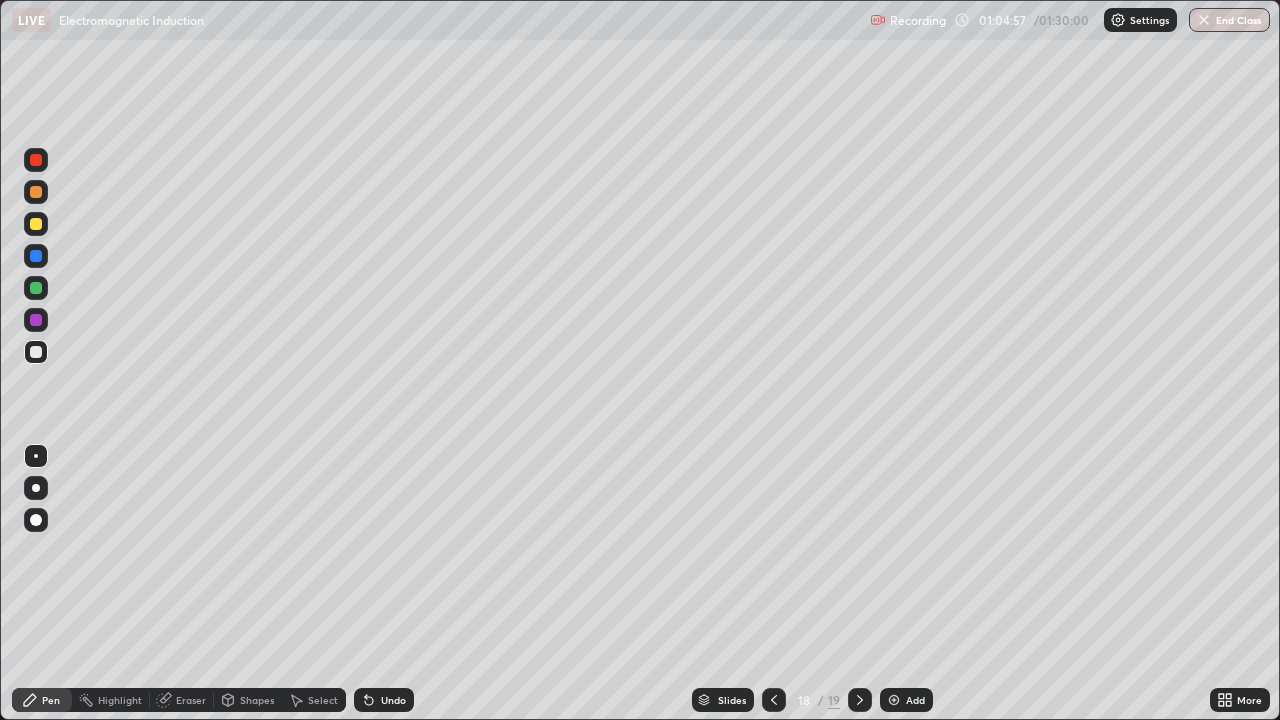 click 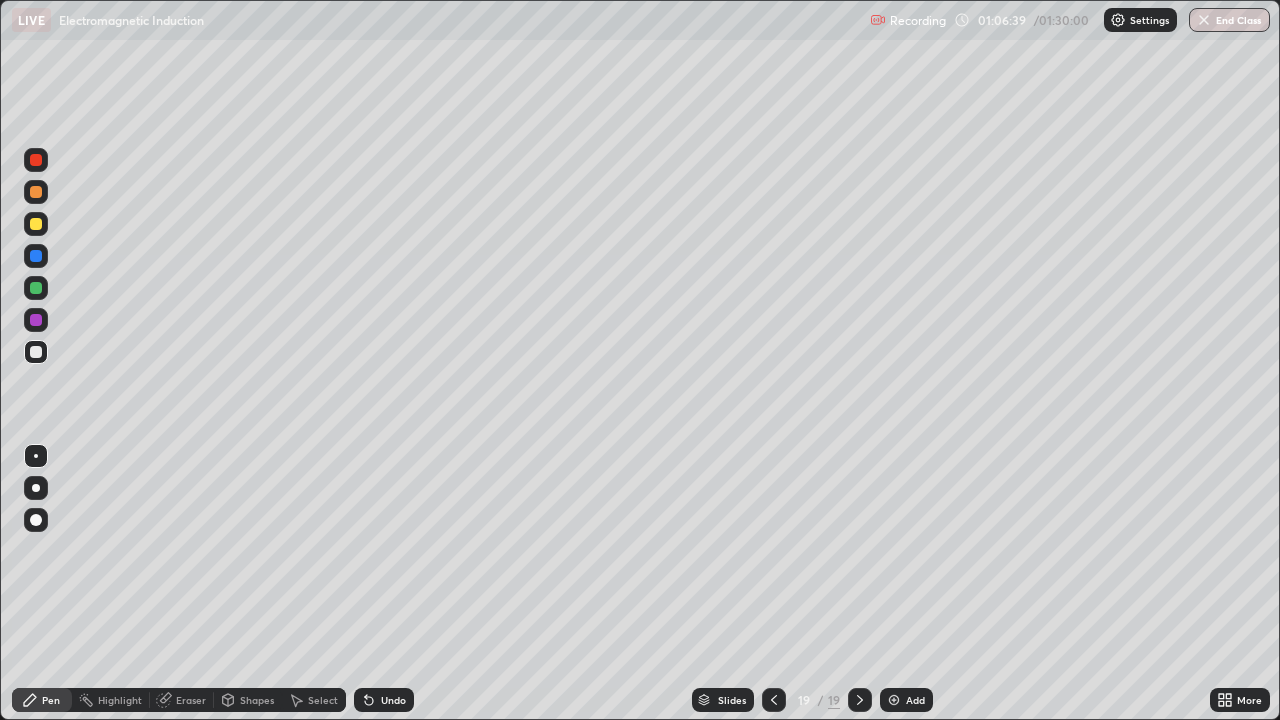 click at bounding box center (894, 700) 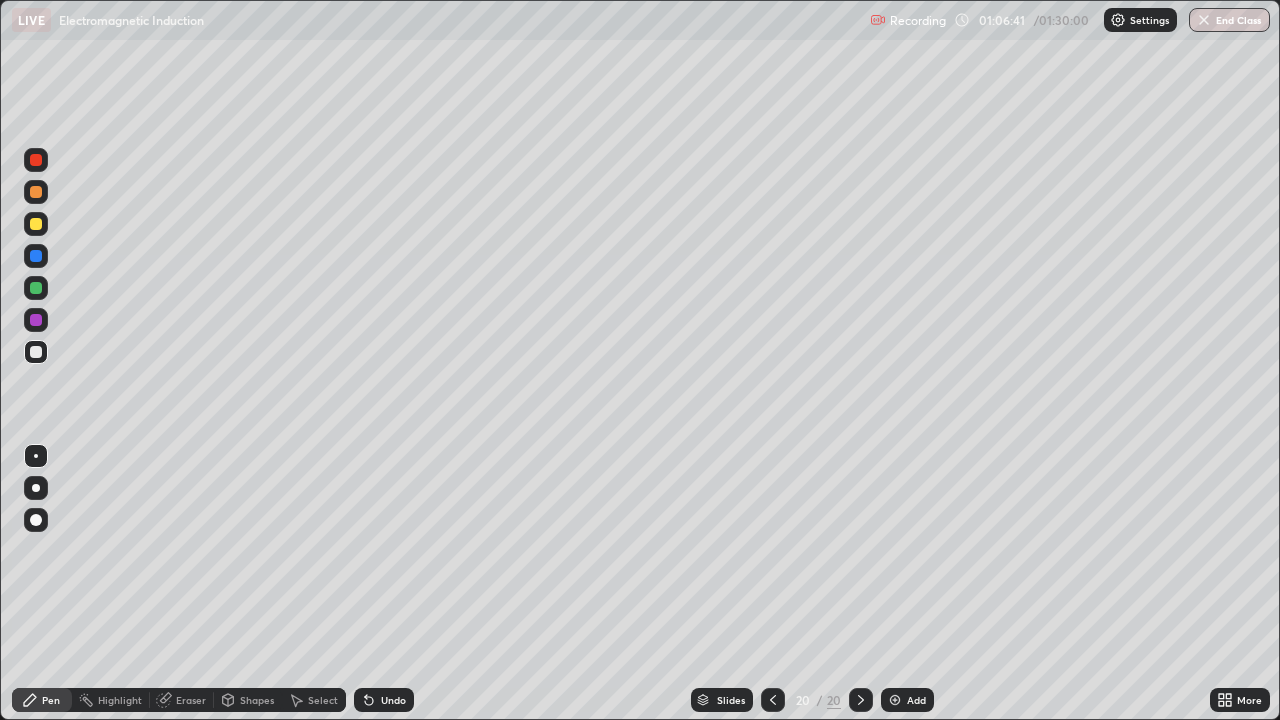 click 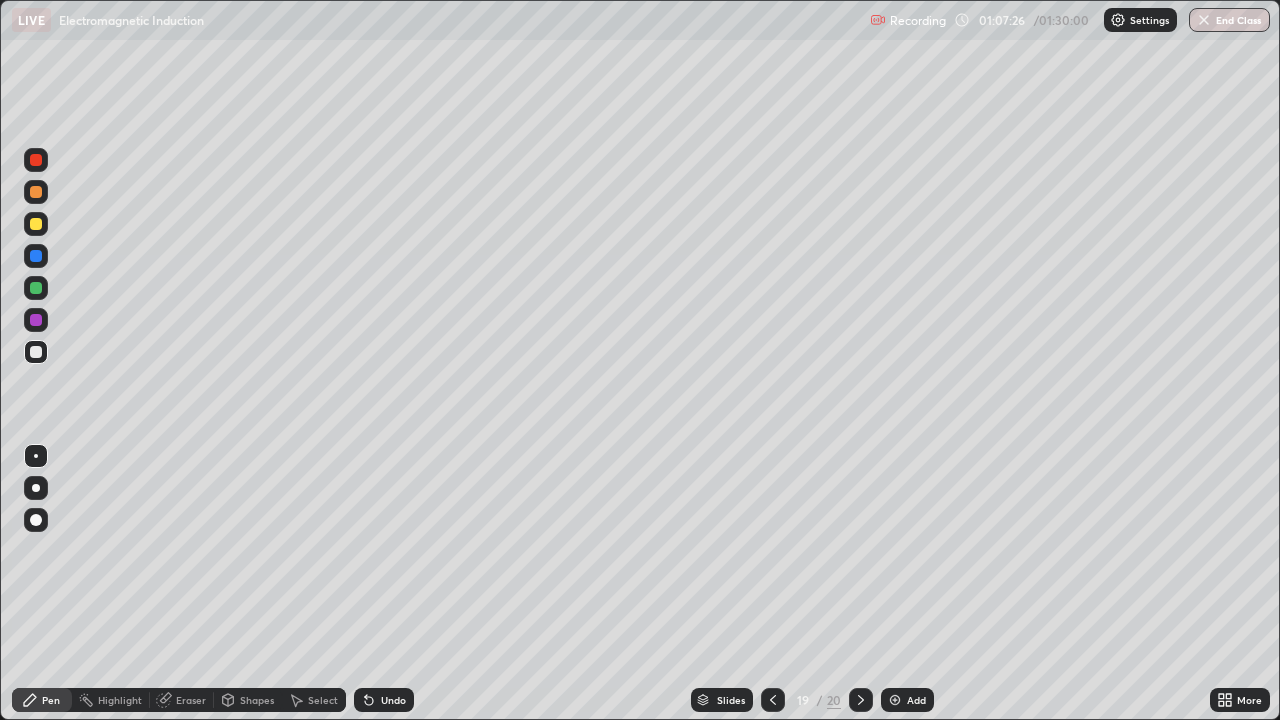 click 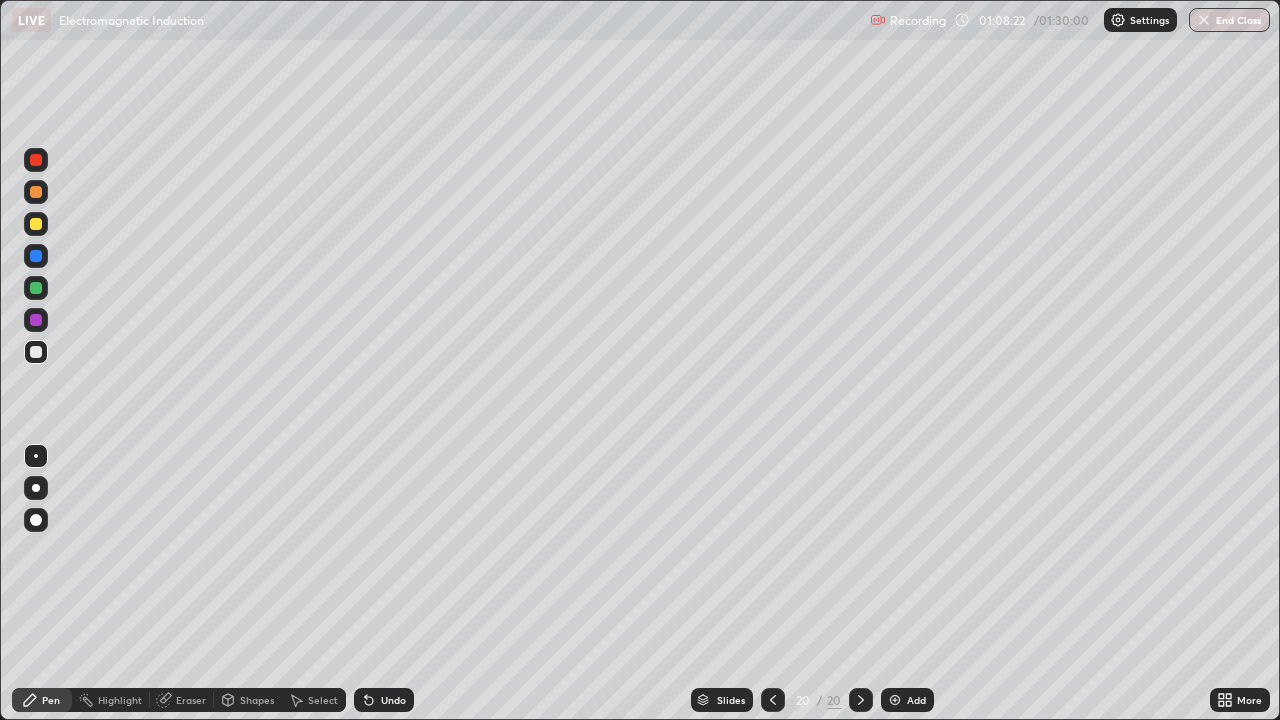 click at bounding box center [773, 700] 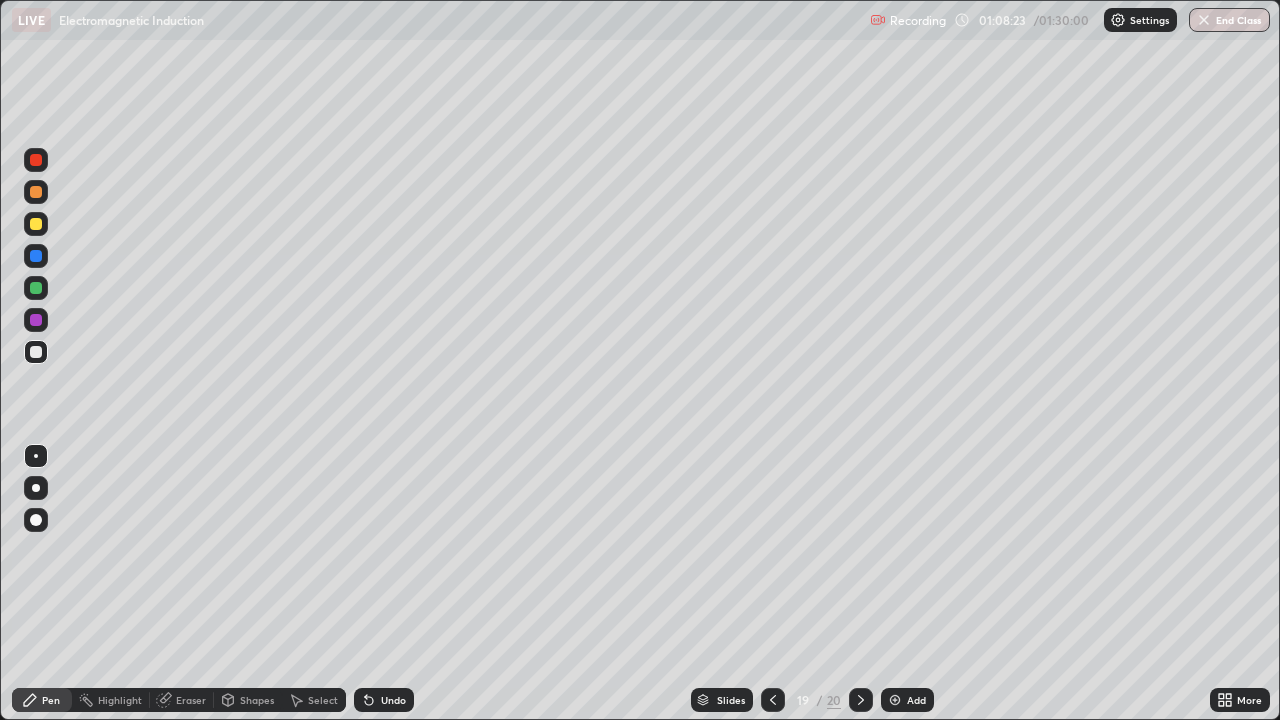 click 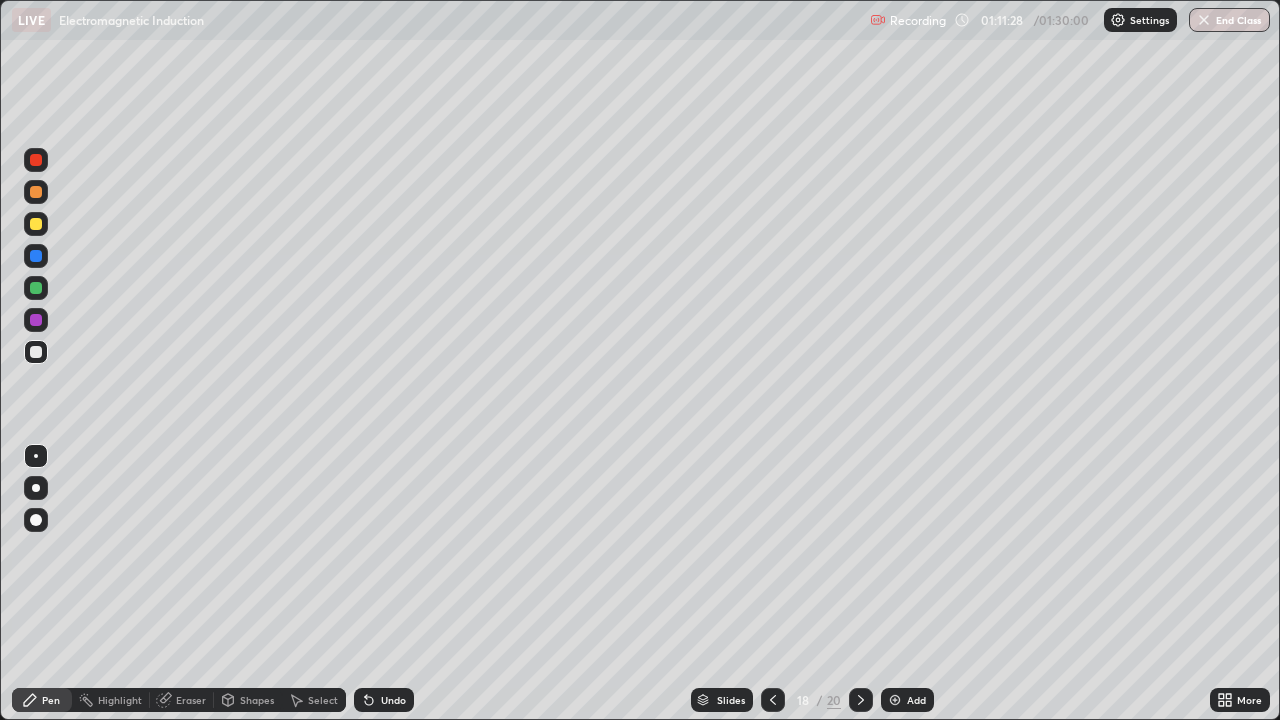 click 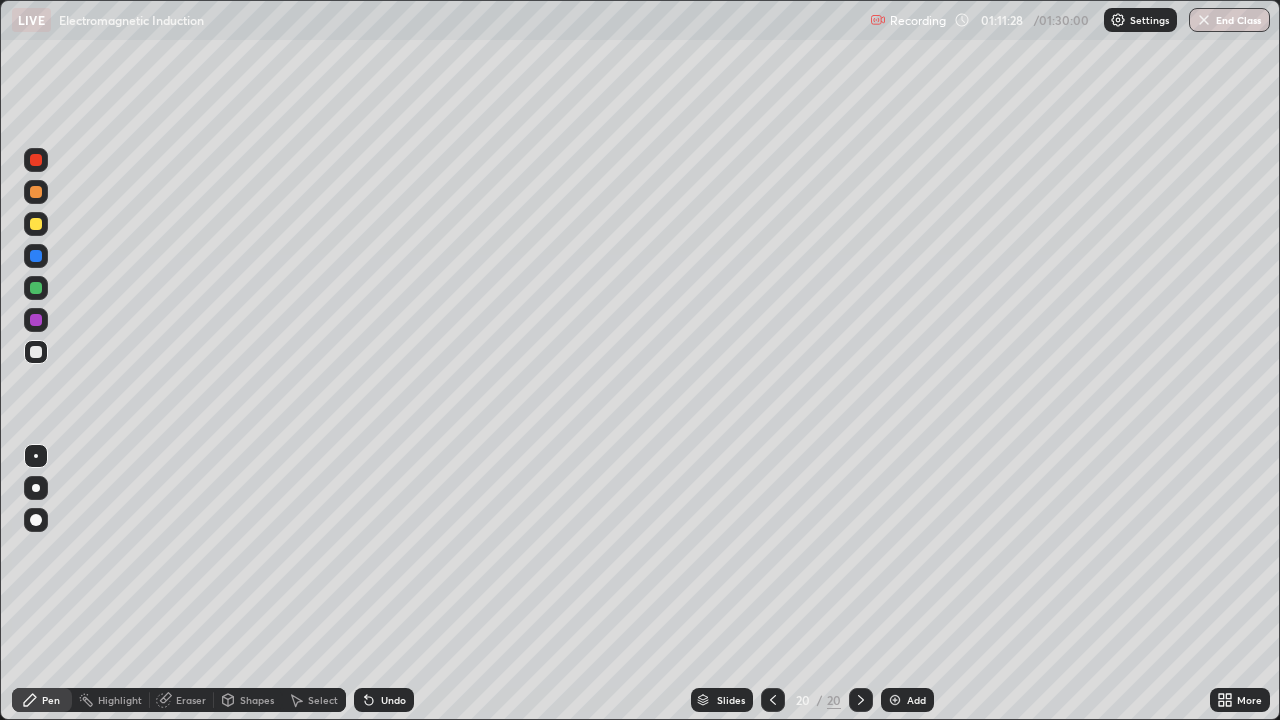 click 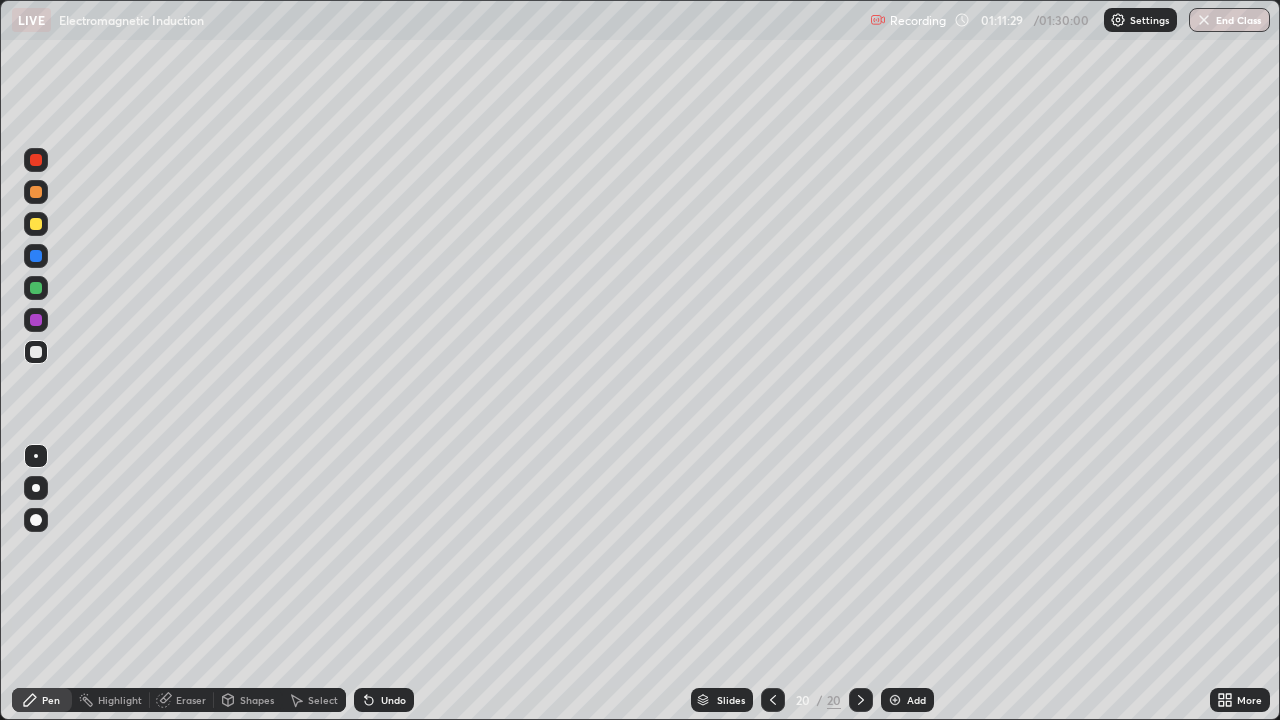 click on "Add" at bounding box center (907, 700) 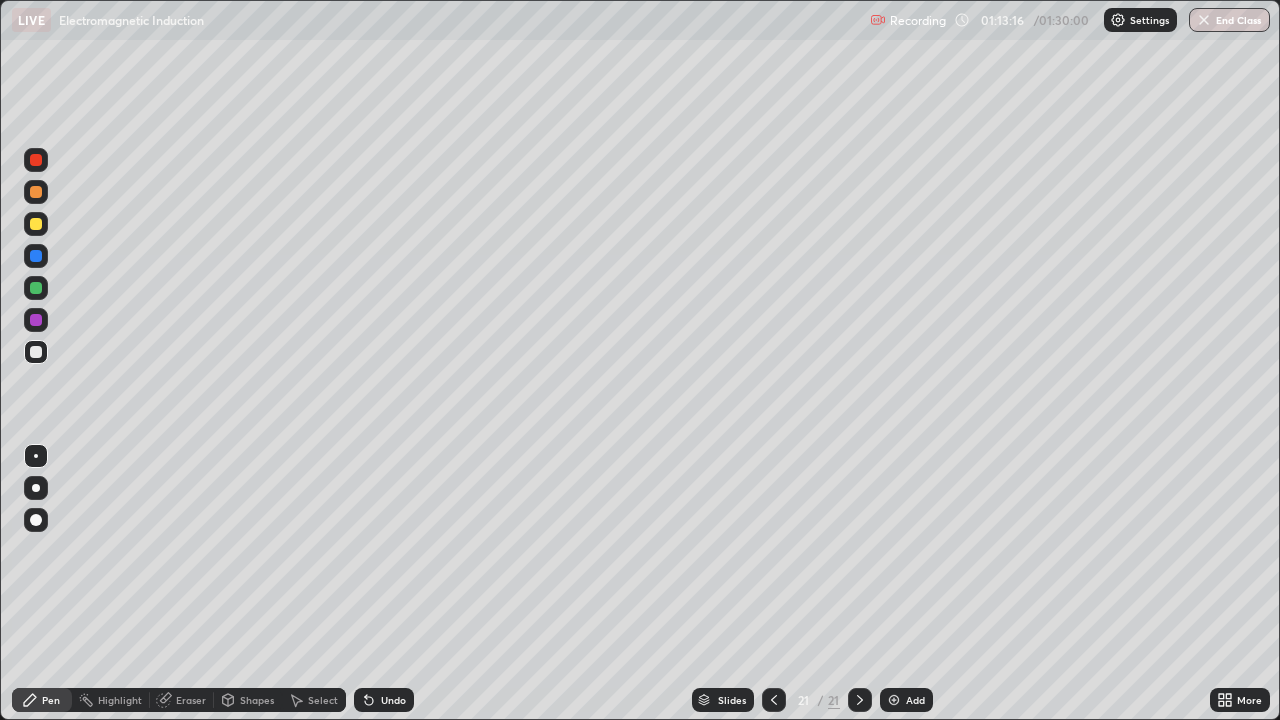 click on "Undo" at bounding box center [393, 700] 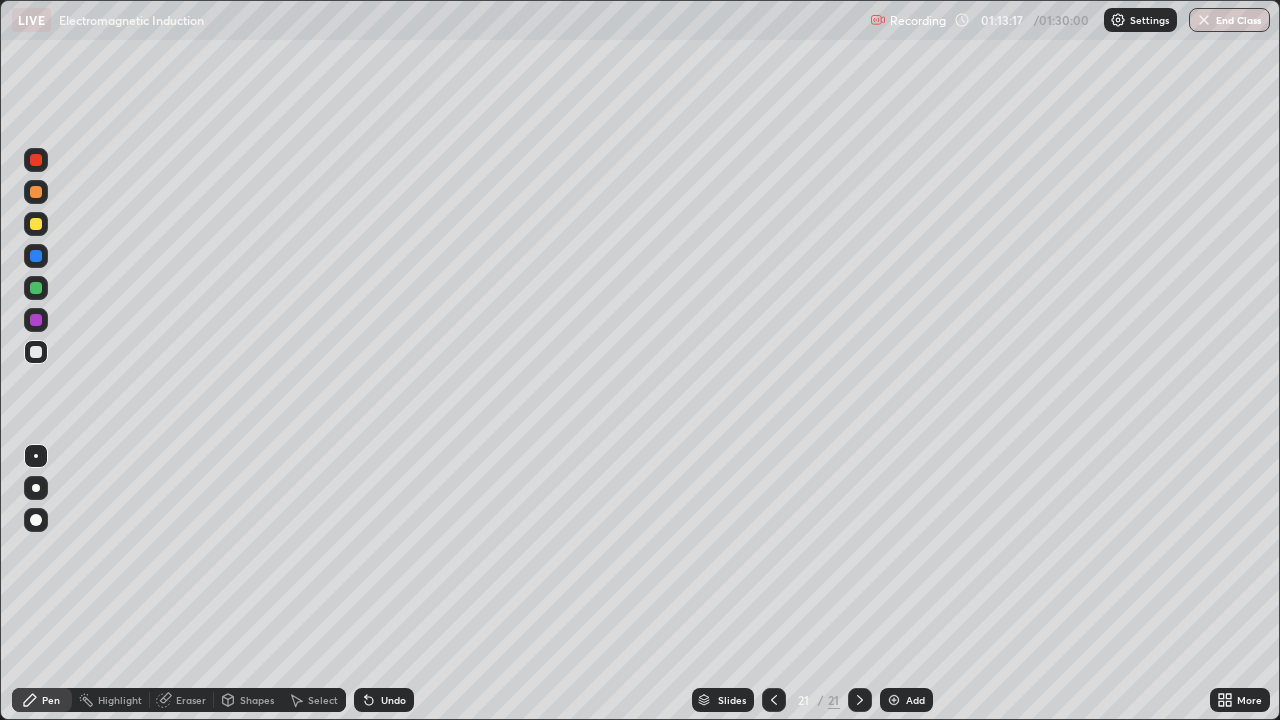 click on "Undo" at bounding box center [393, 700] 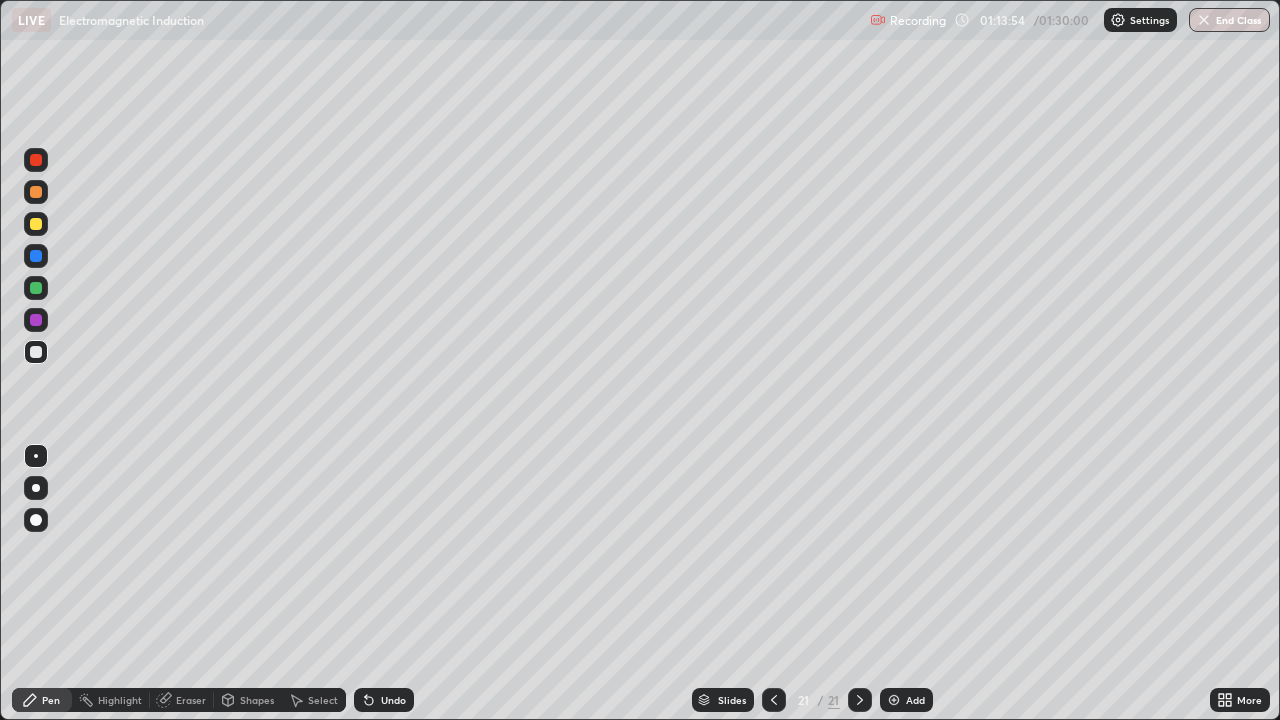 click on "Undo" at bounding box center (393, 700) 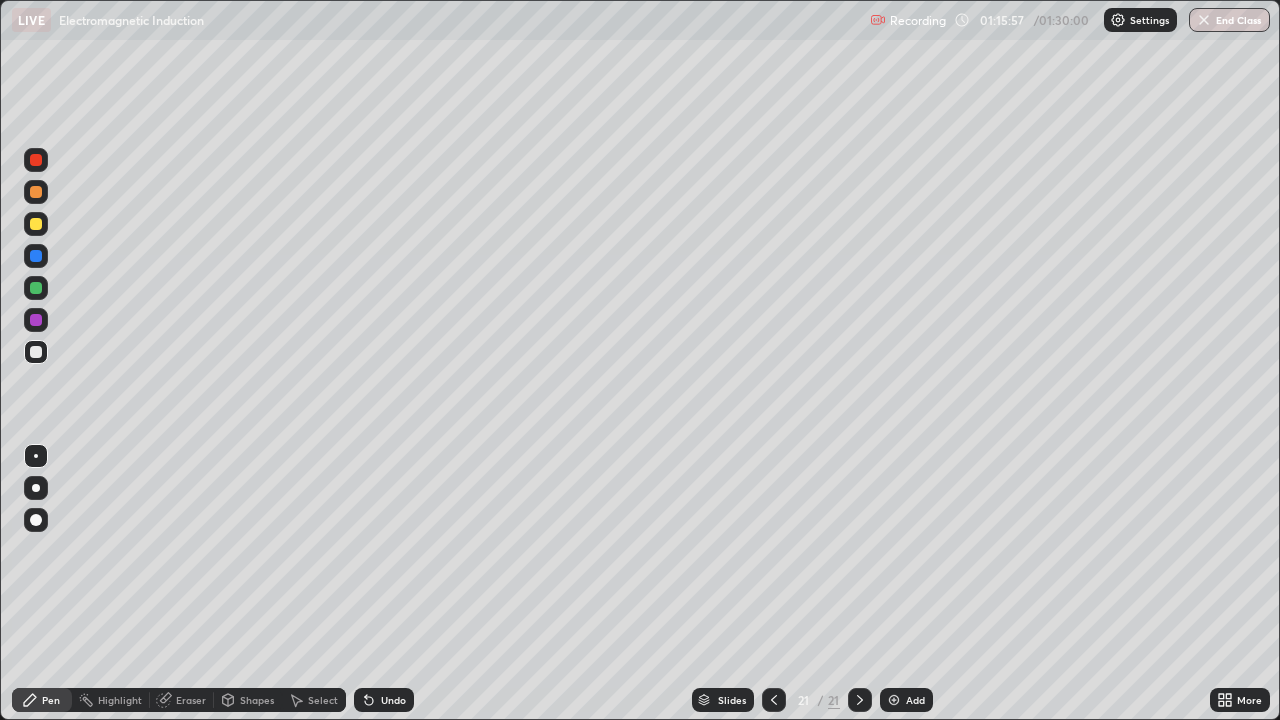 click on "Add" at bounding box center (915, 700) 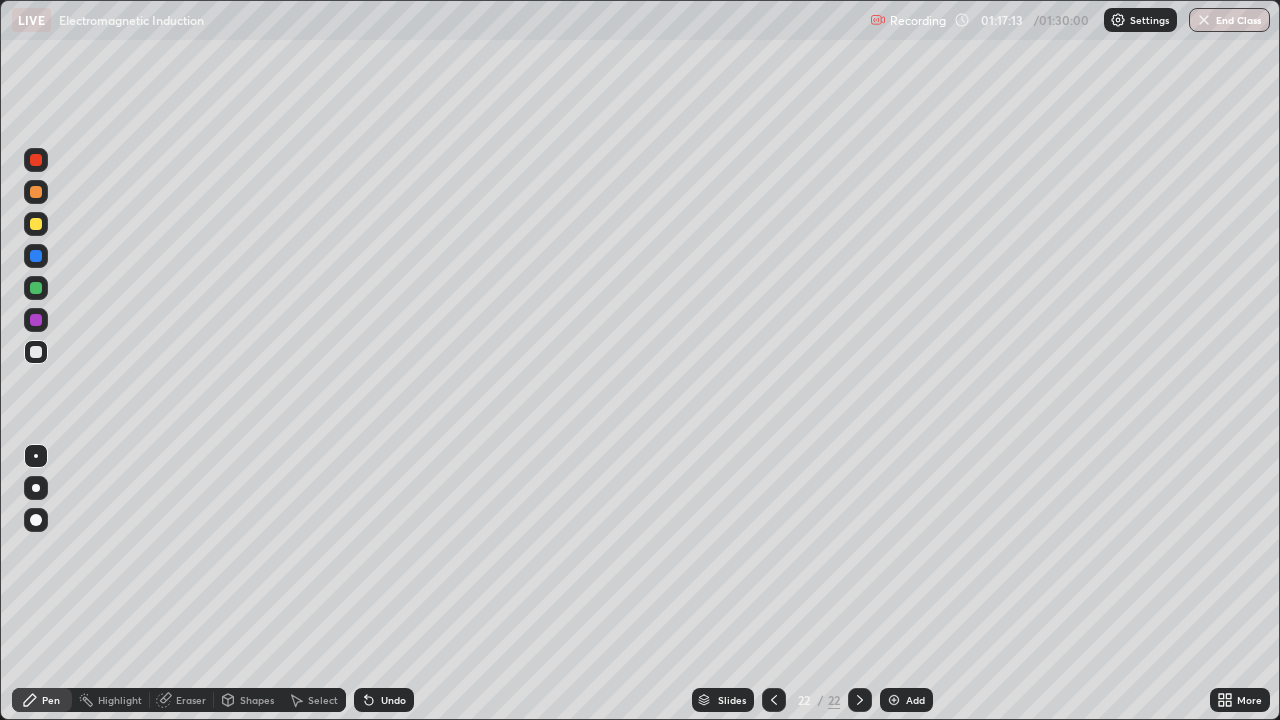 click on "Undo" at bounding box center (393, 700) 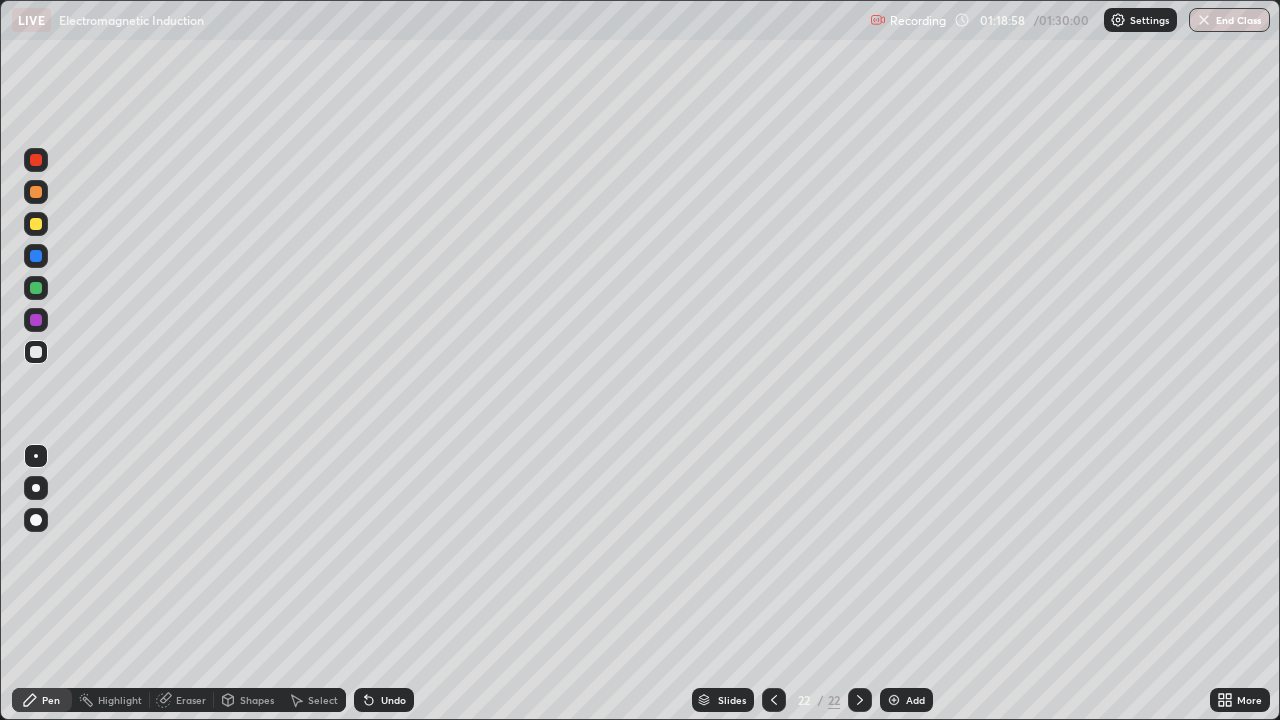 click on "Add" at bounding box center [915, 700] 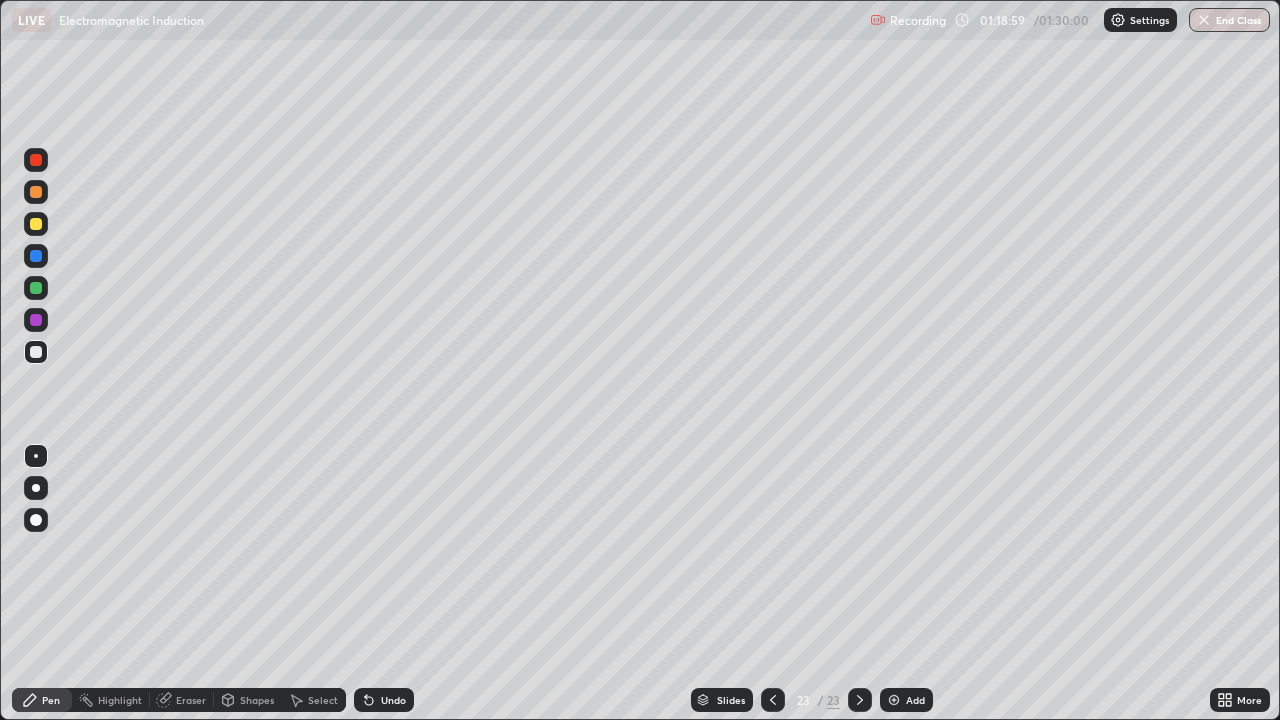 click on "23" at bounding box center [803, 700] 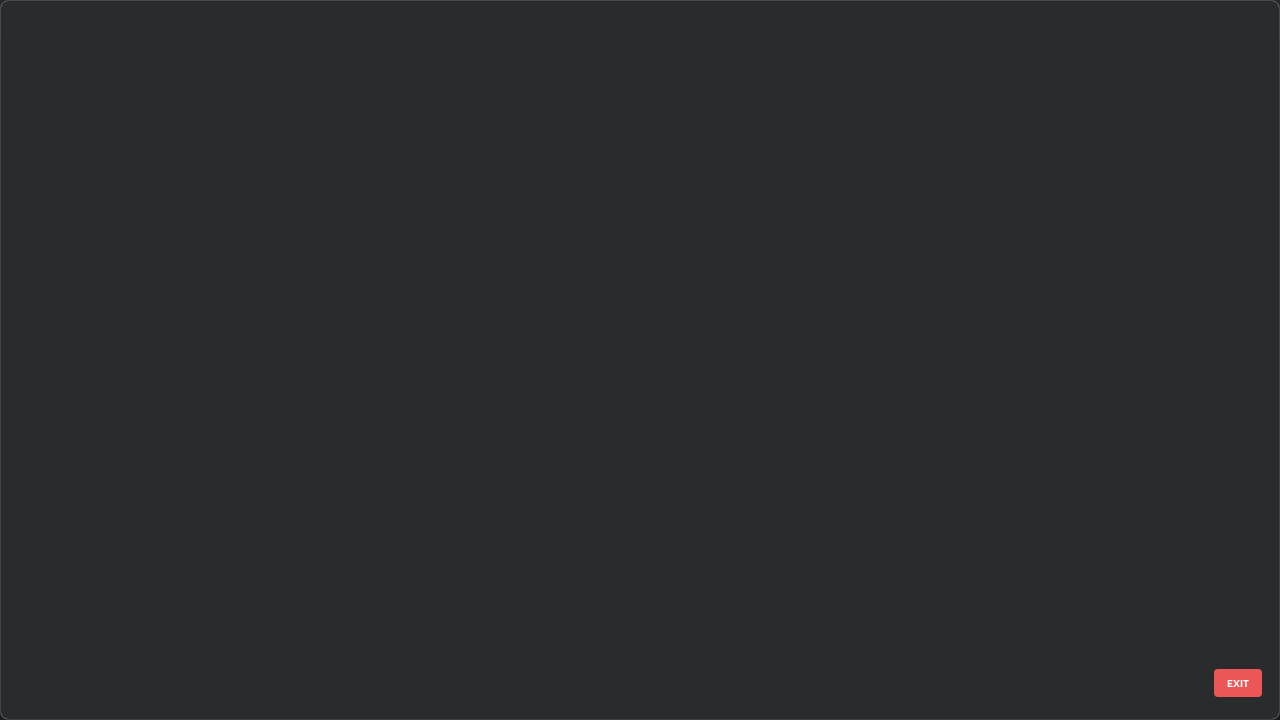 scroll, scrollTop: 1079, scrollLeft: 0, axis: vertical 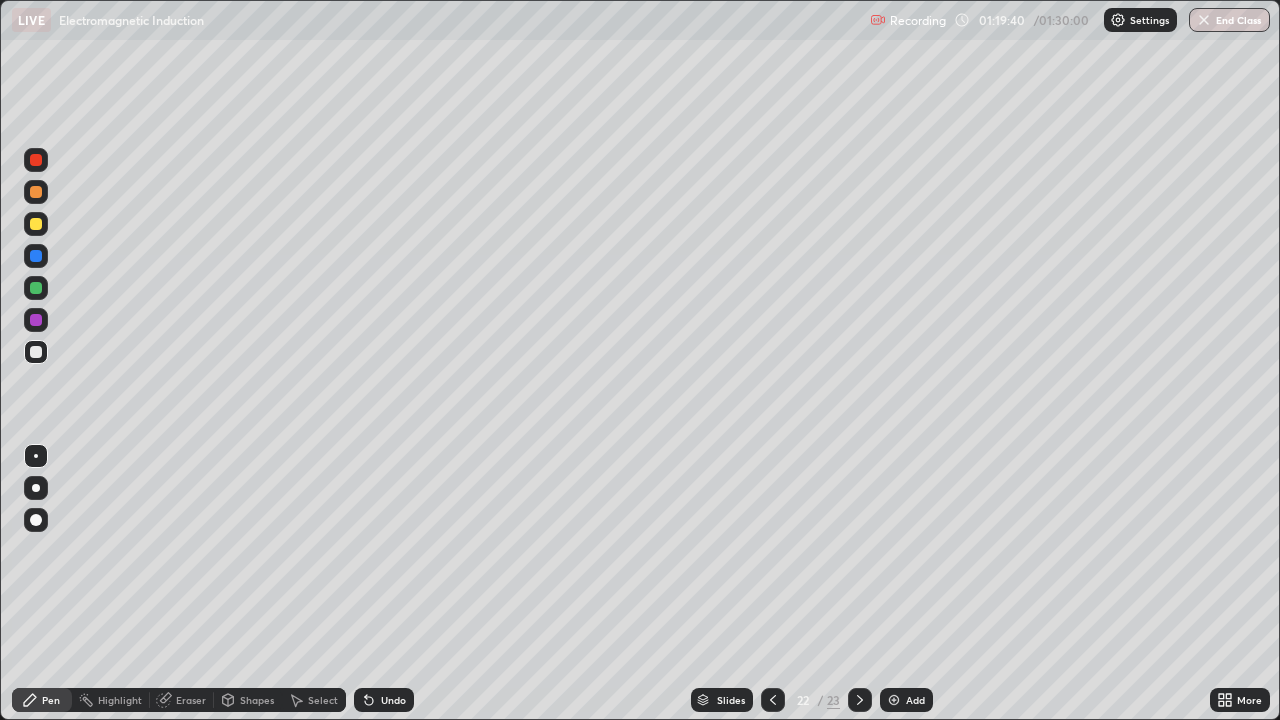 click 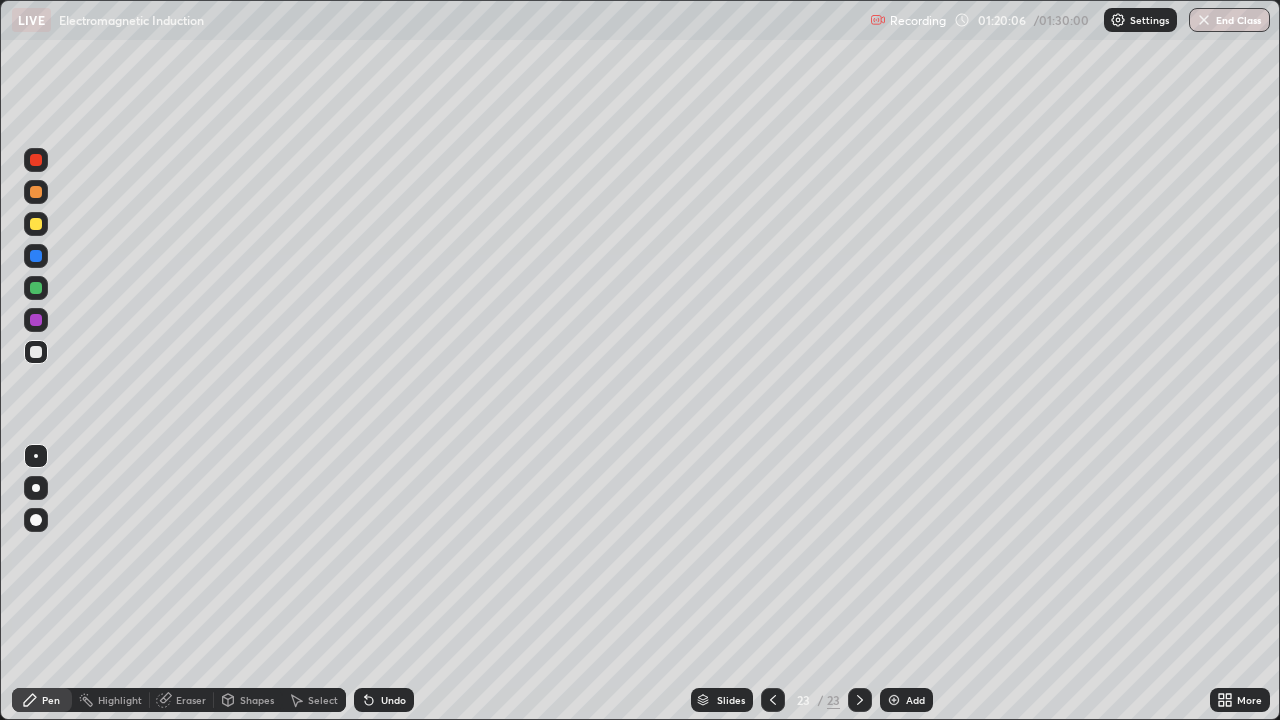 click 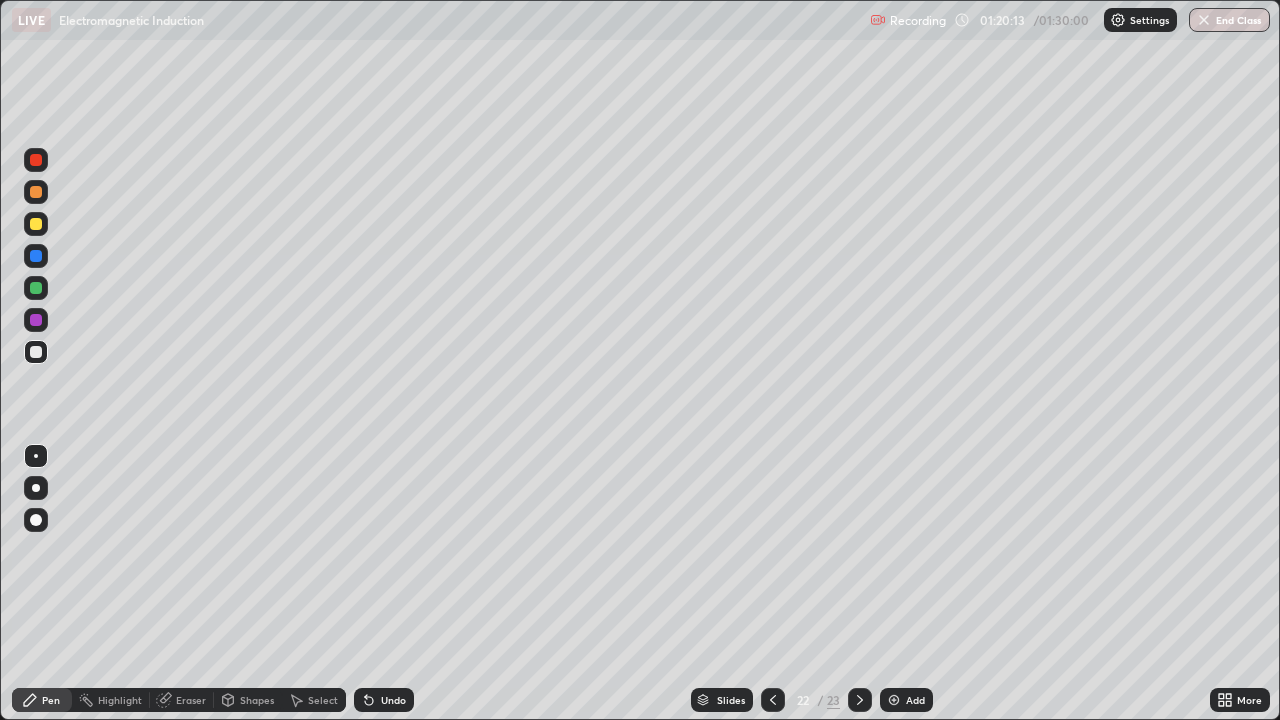 click 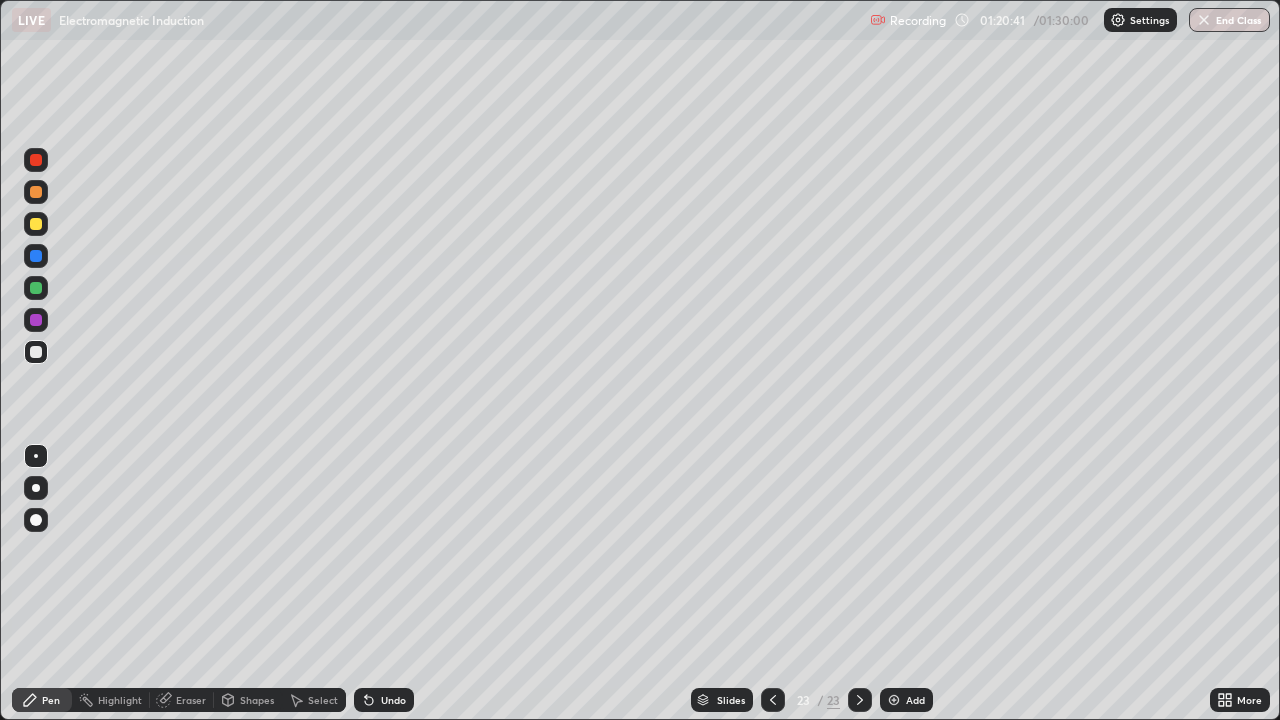 click on "Undo" at bounding box center [393, 700] 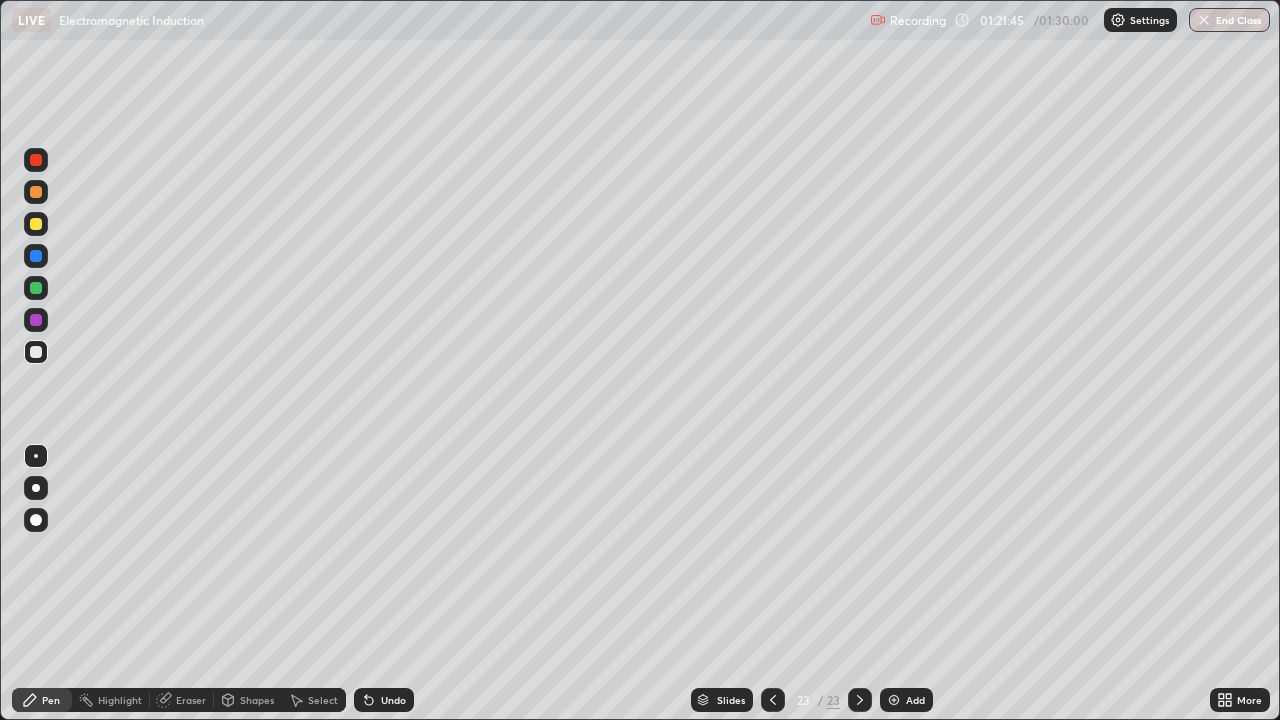 click on "Eraser" at bounding box center (182, 700) 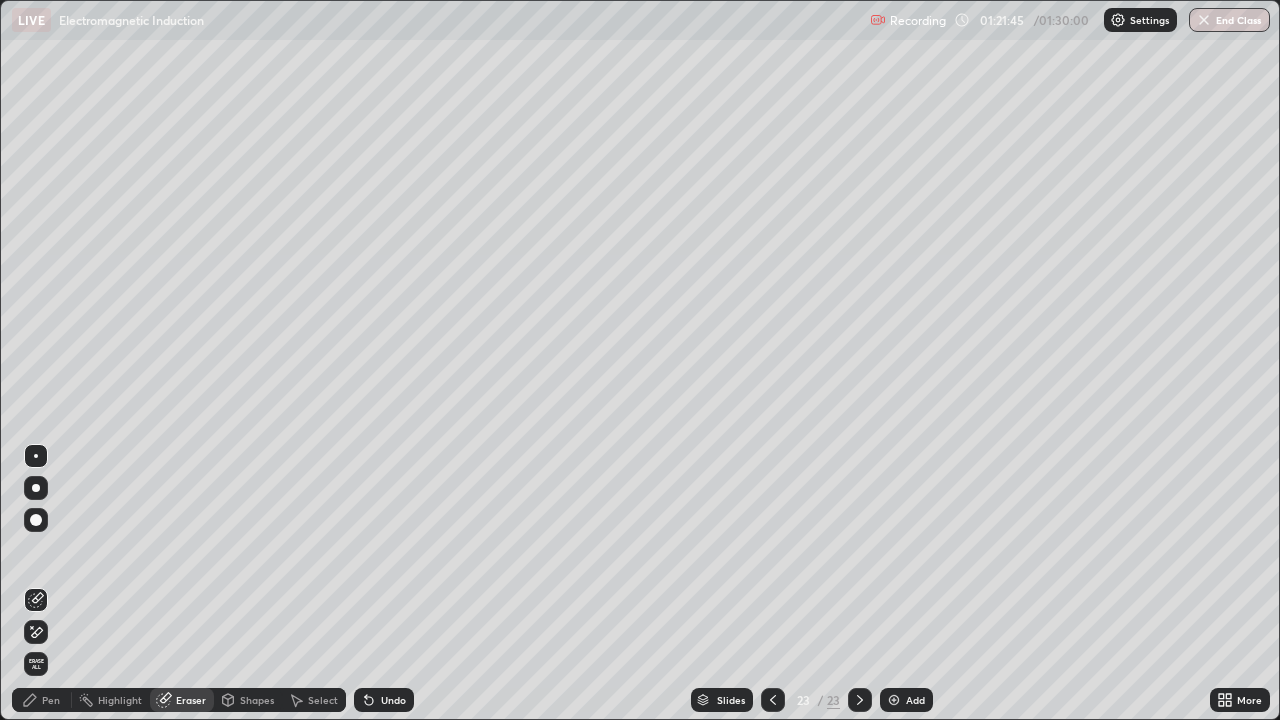click 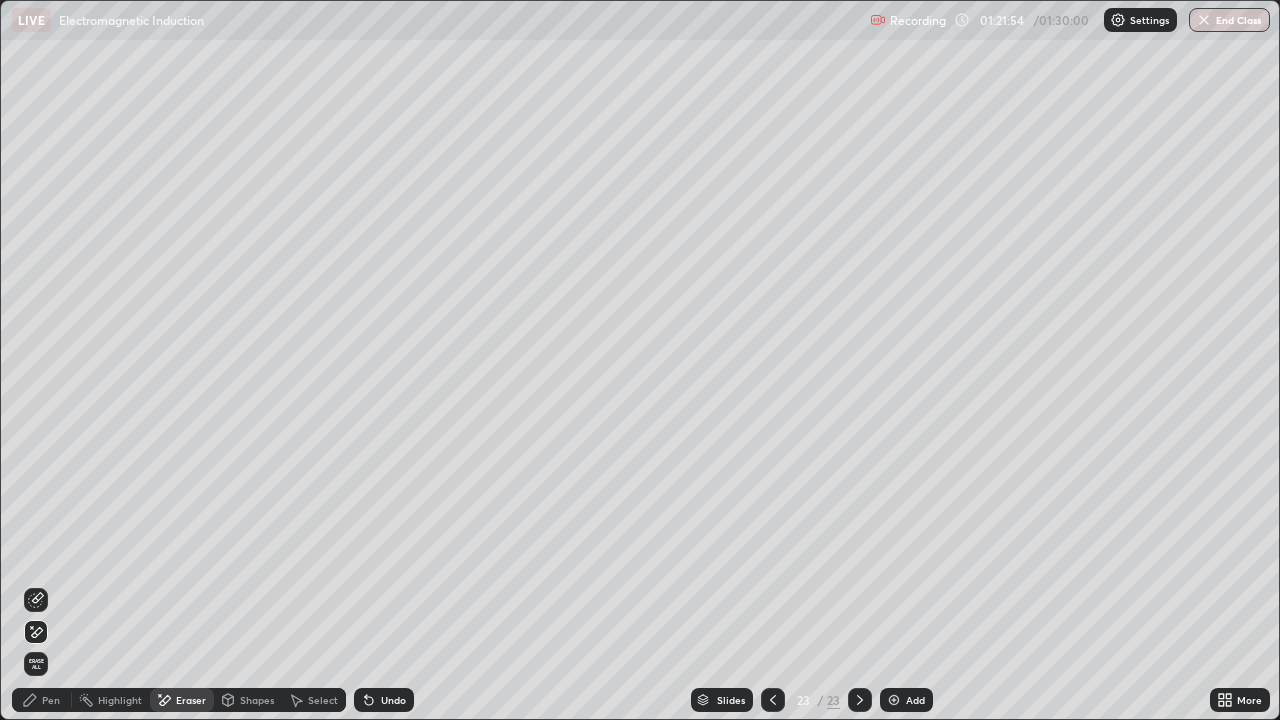 click on "Pen" at bounding box center (51, 700) 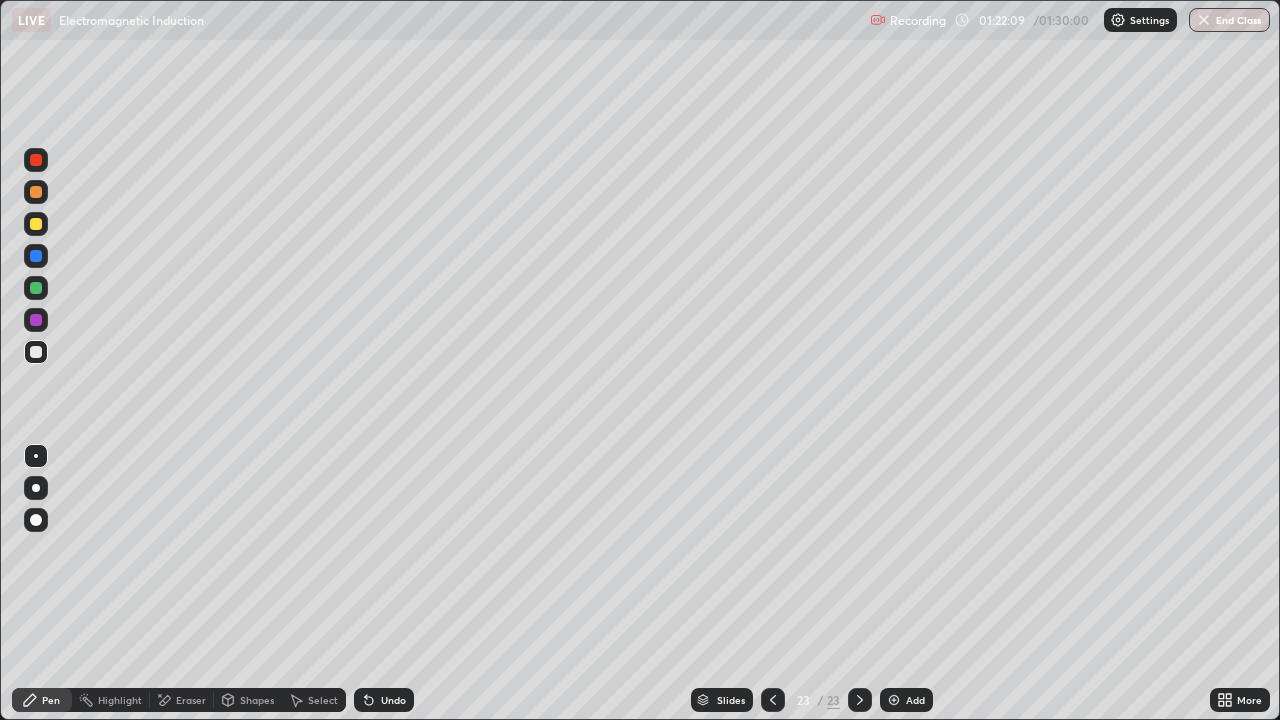 click on "Eraser" at bounding box center (182, 700) 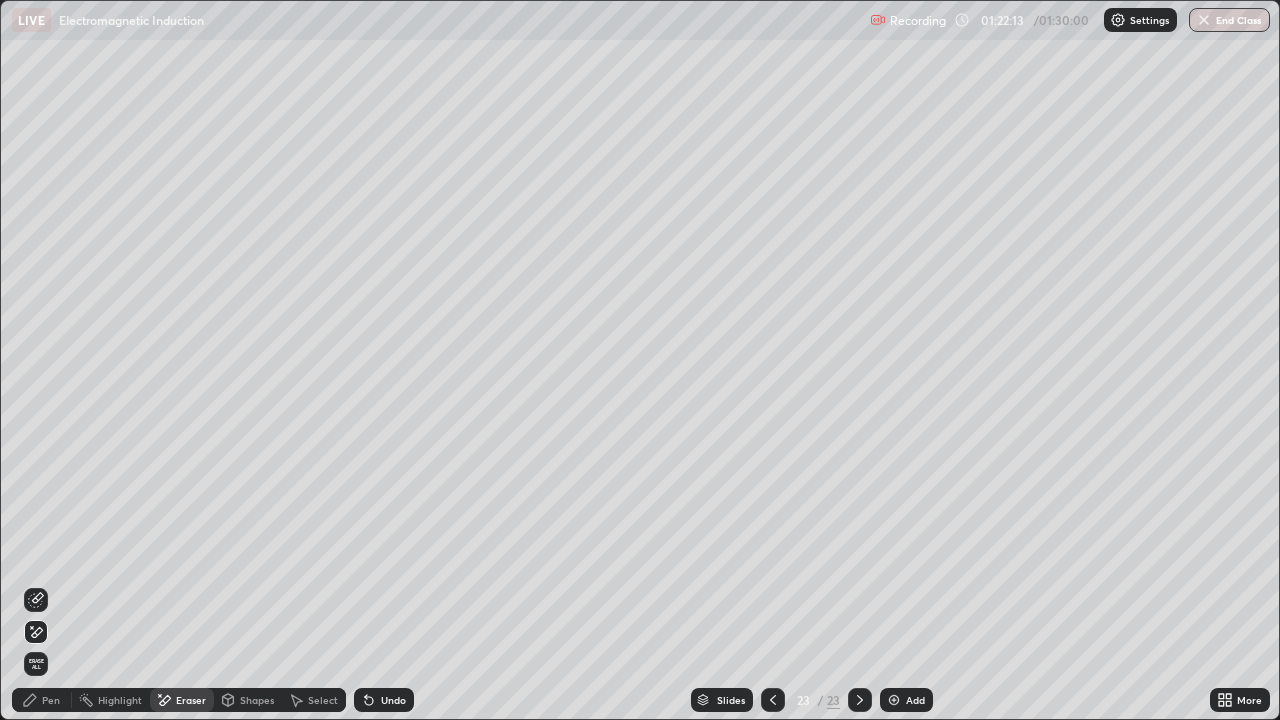click on "Pen" at bounding box center [51, 700] 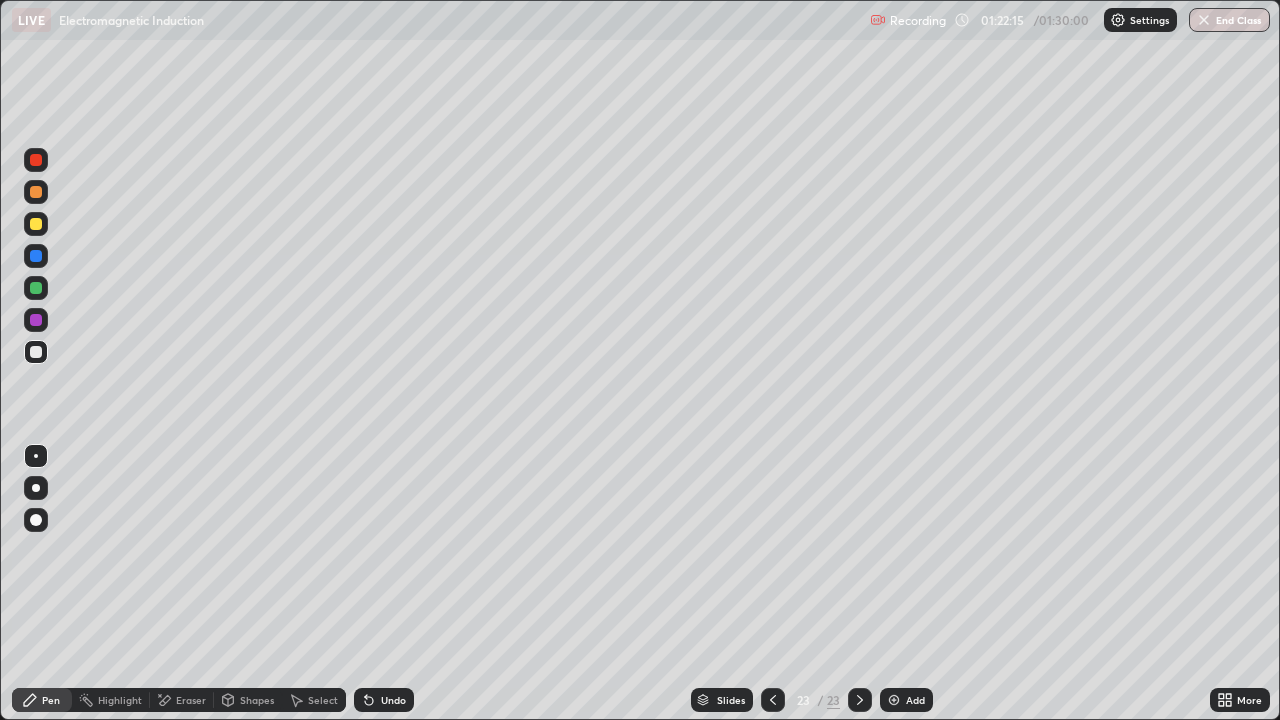 click on "Eraser" at bounding box center (182, 700) 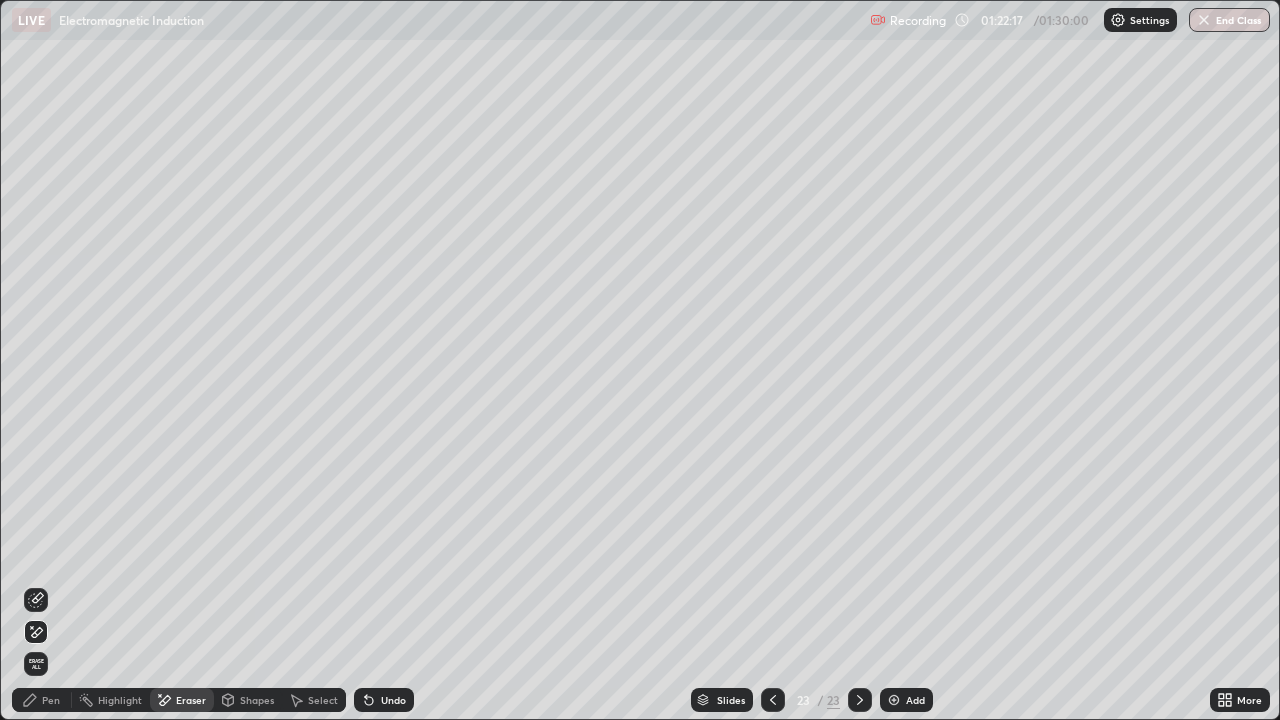 click on "Pen" at bounding box center [51, 700] 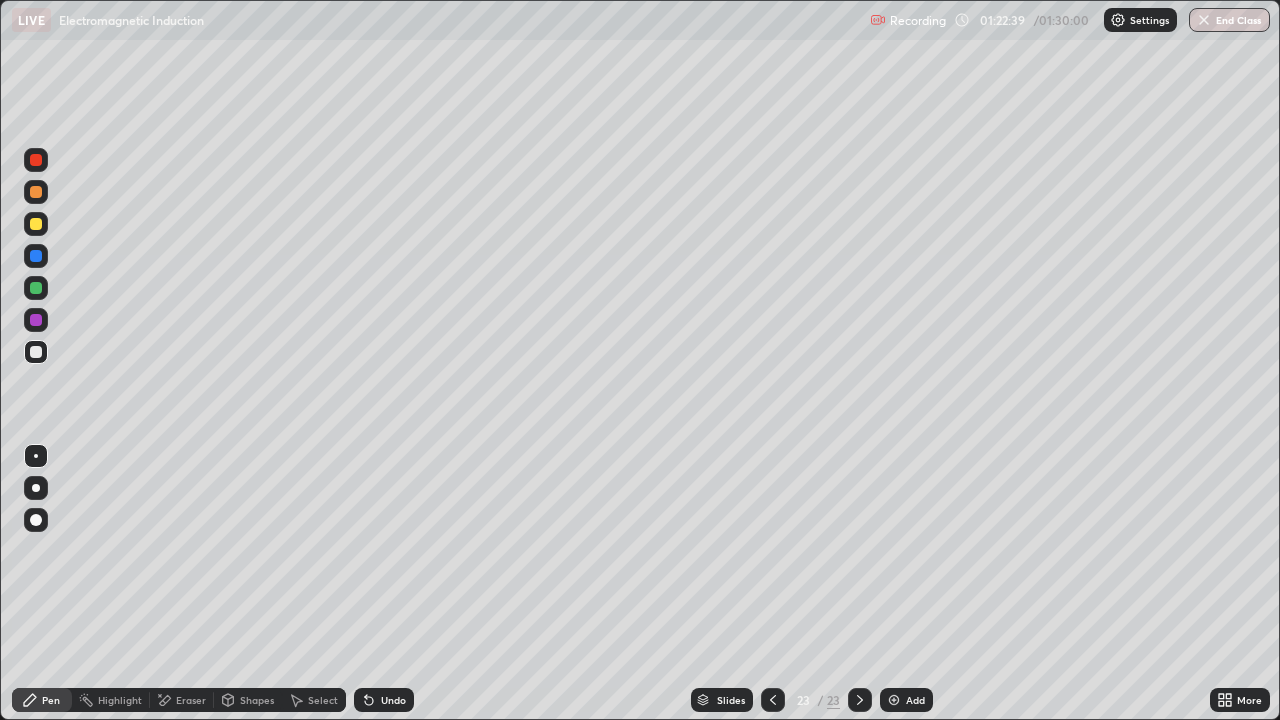 click on "Eraser" at bounding box center (182, 700) 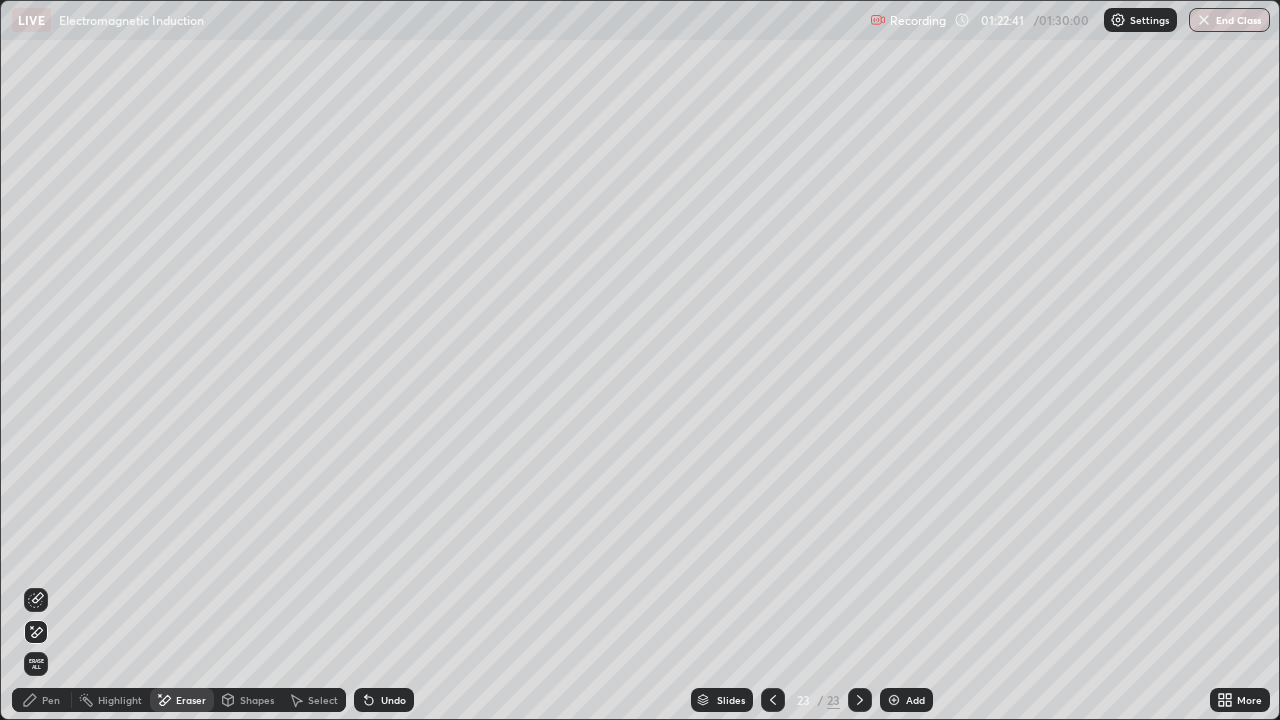 click on "Pen" at bounding box center (51, 700) 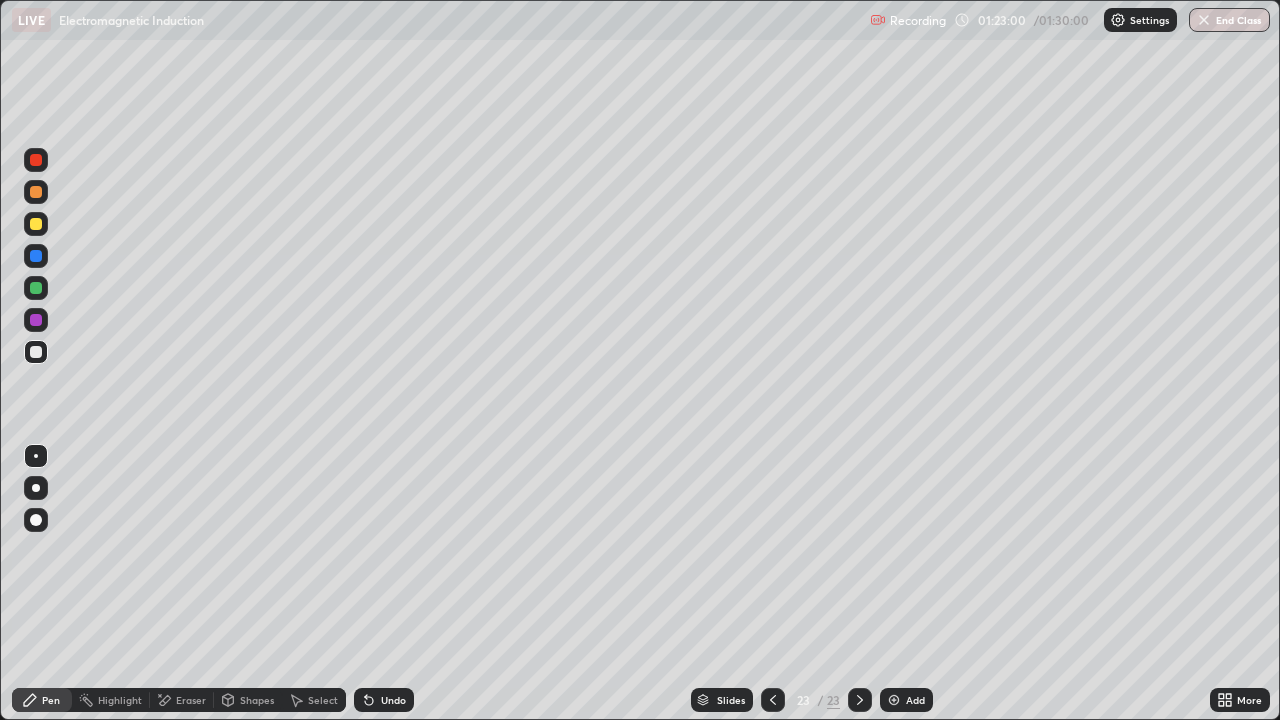 click on "Undo" at bounding box center [393, 700] 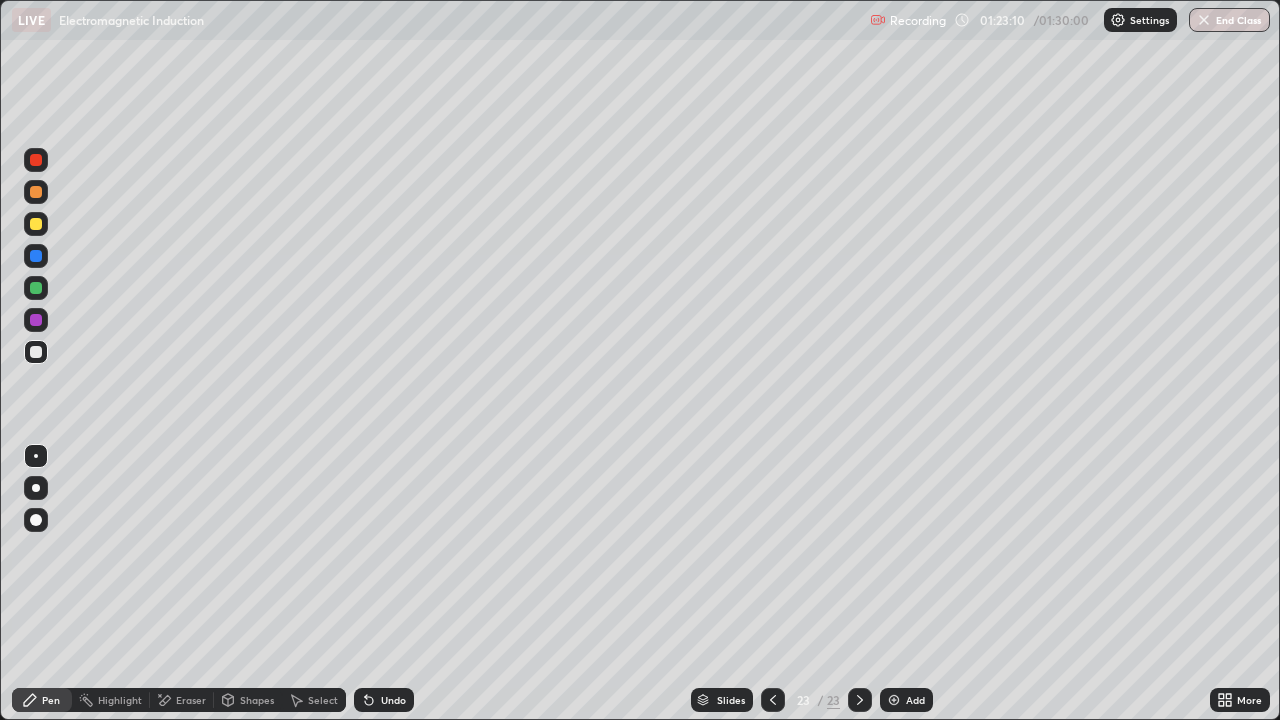 click on "Undo" at bounding box center [393, 700] 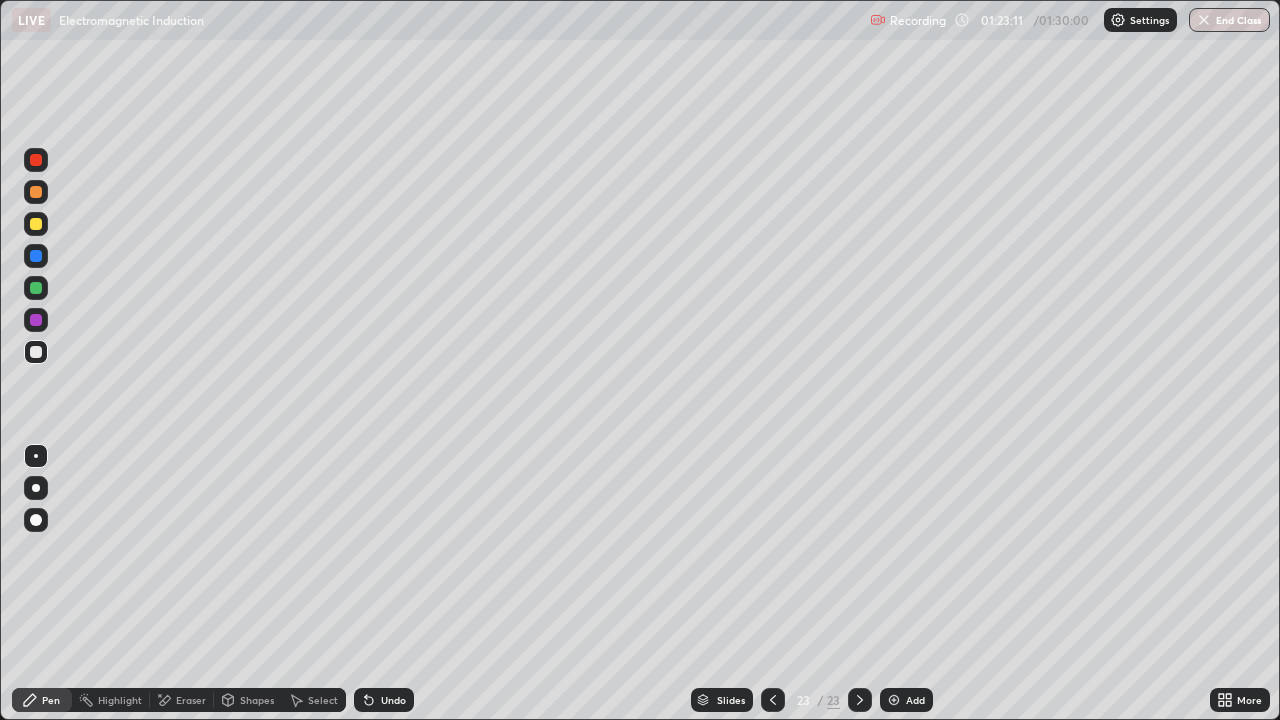 click on "Undo" at bounding box center [393, 700] 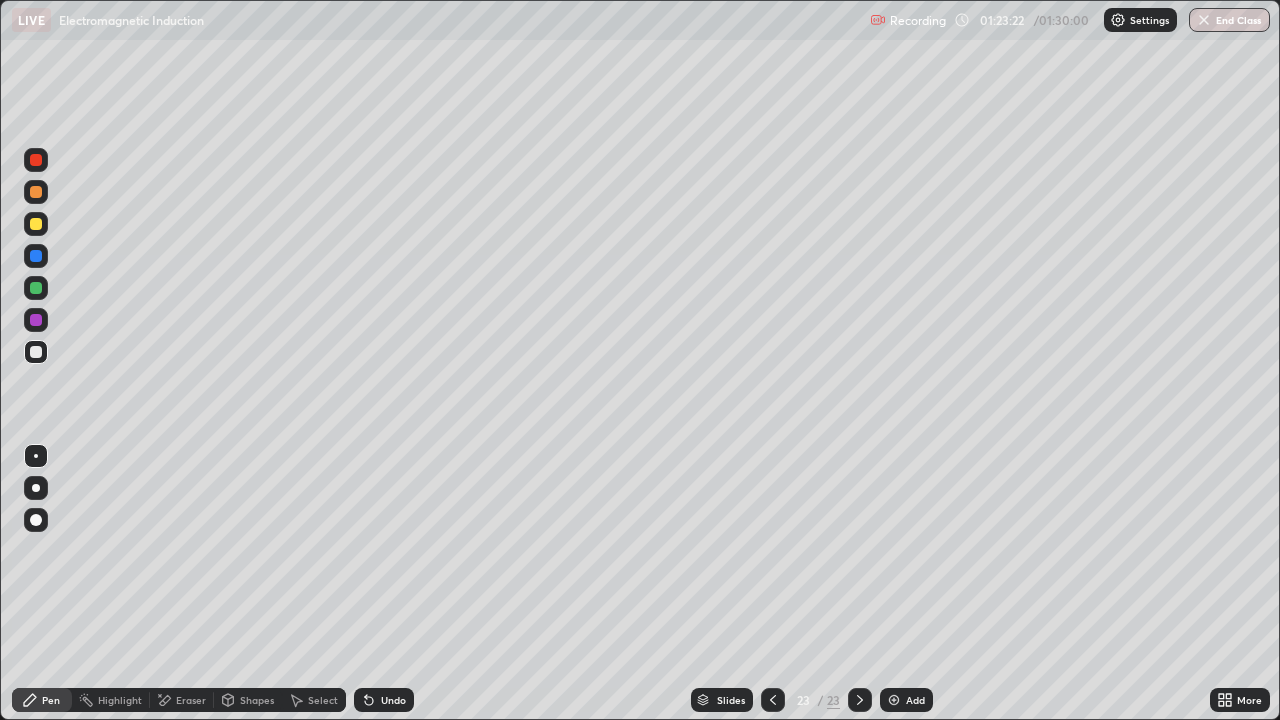 click on "Undo" at bounding box center (393, 700) 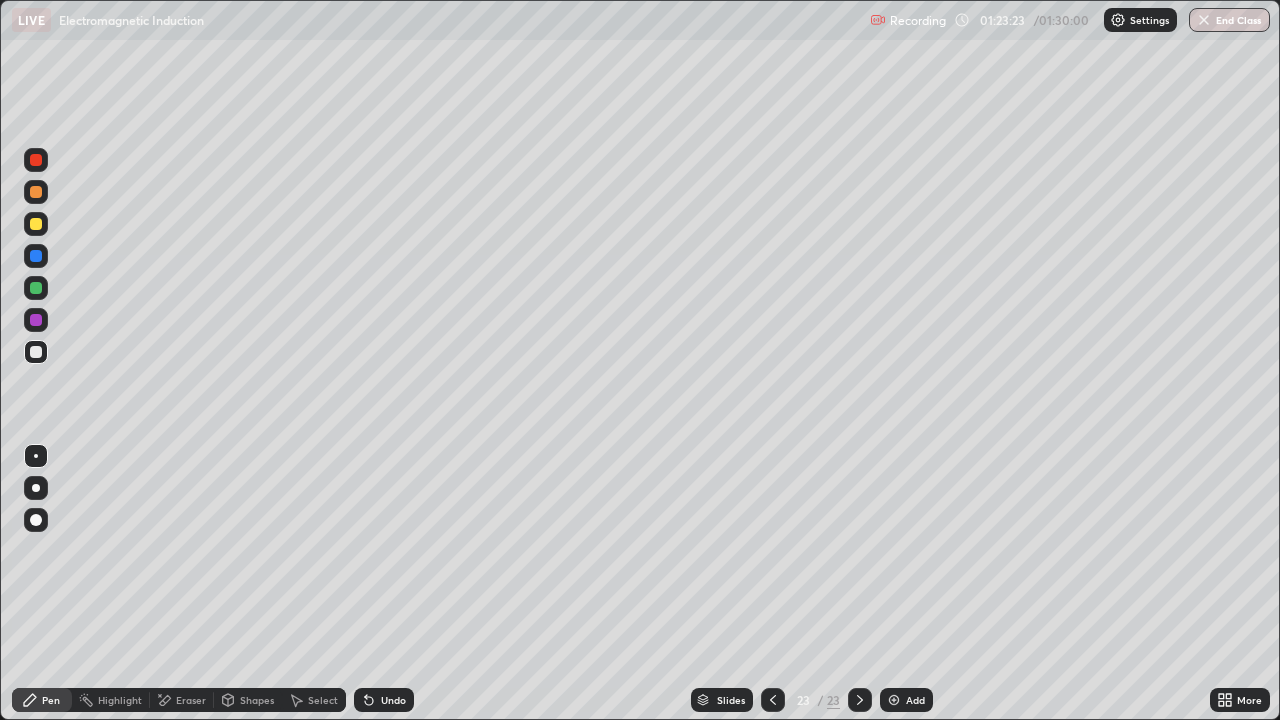 click on "Undo" at bounding box center [384, 700] 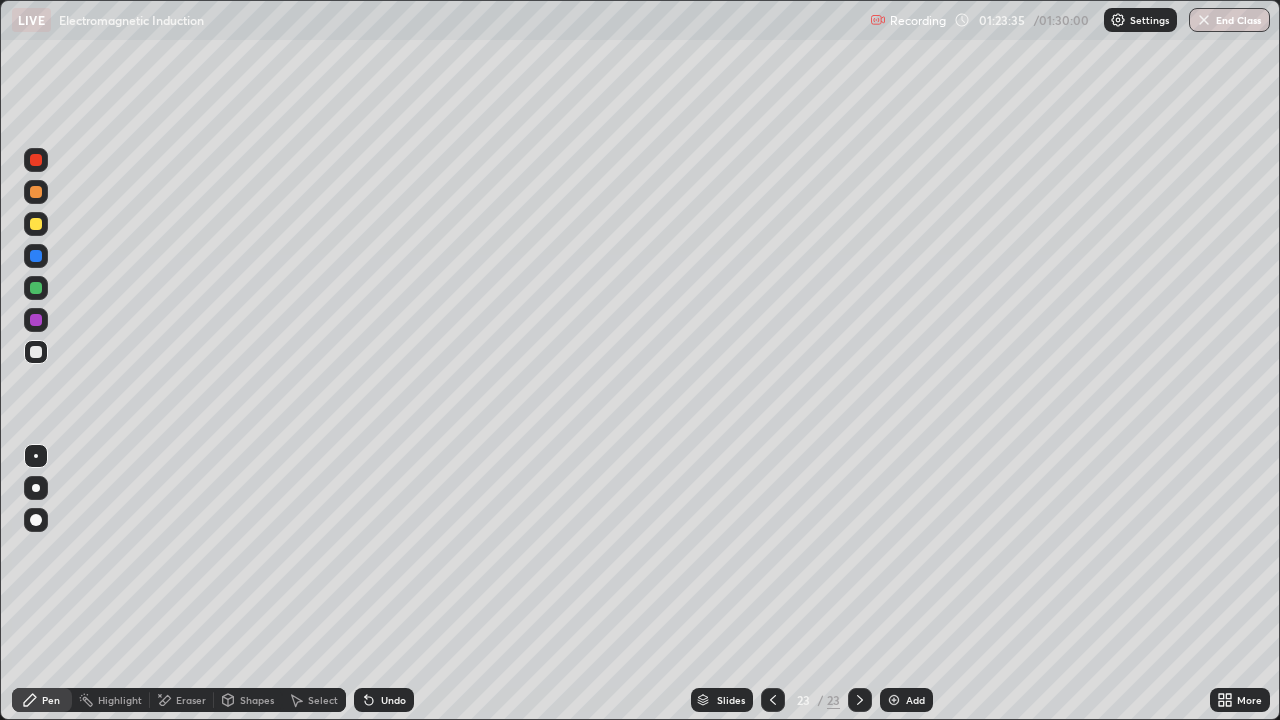 click on "Add" at bounding box center [906, 700] 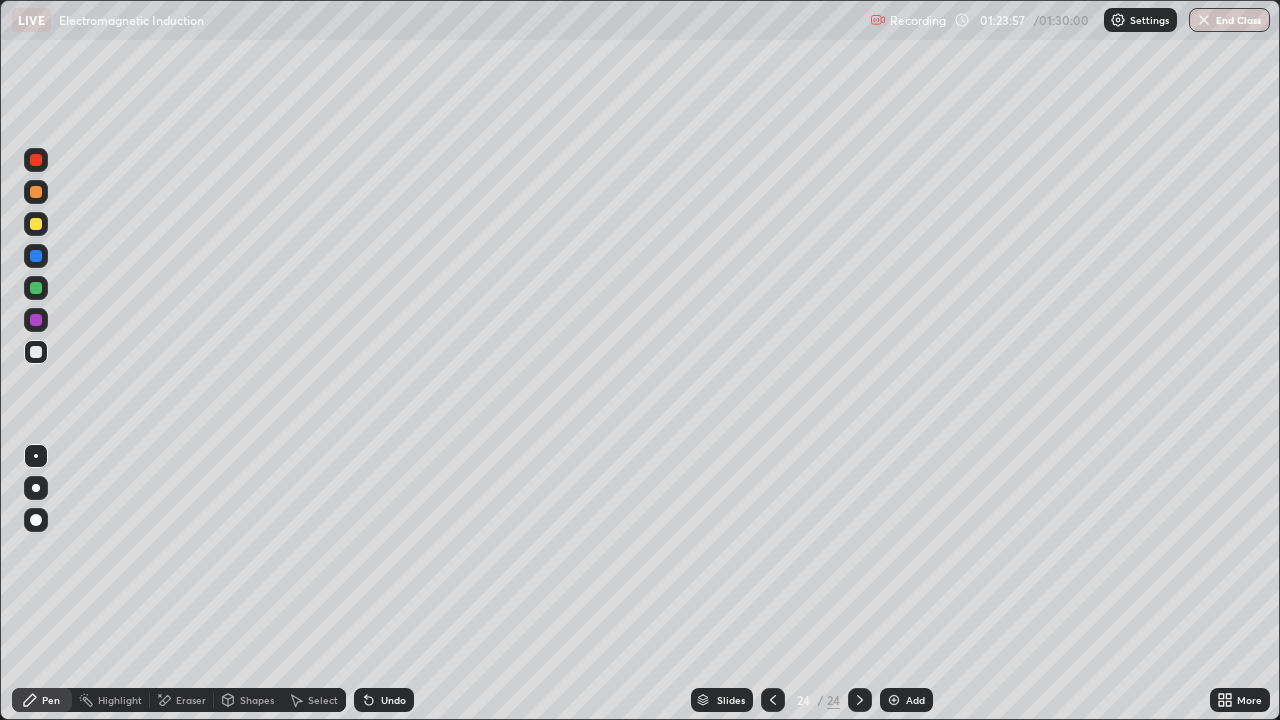 click 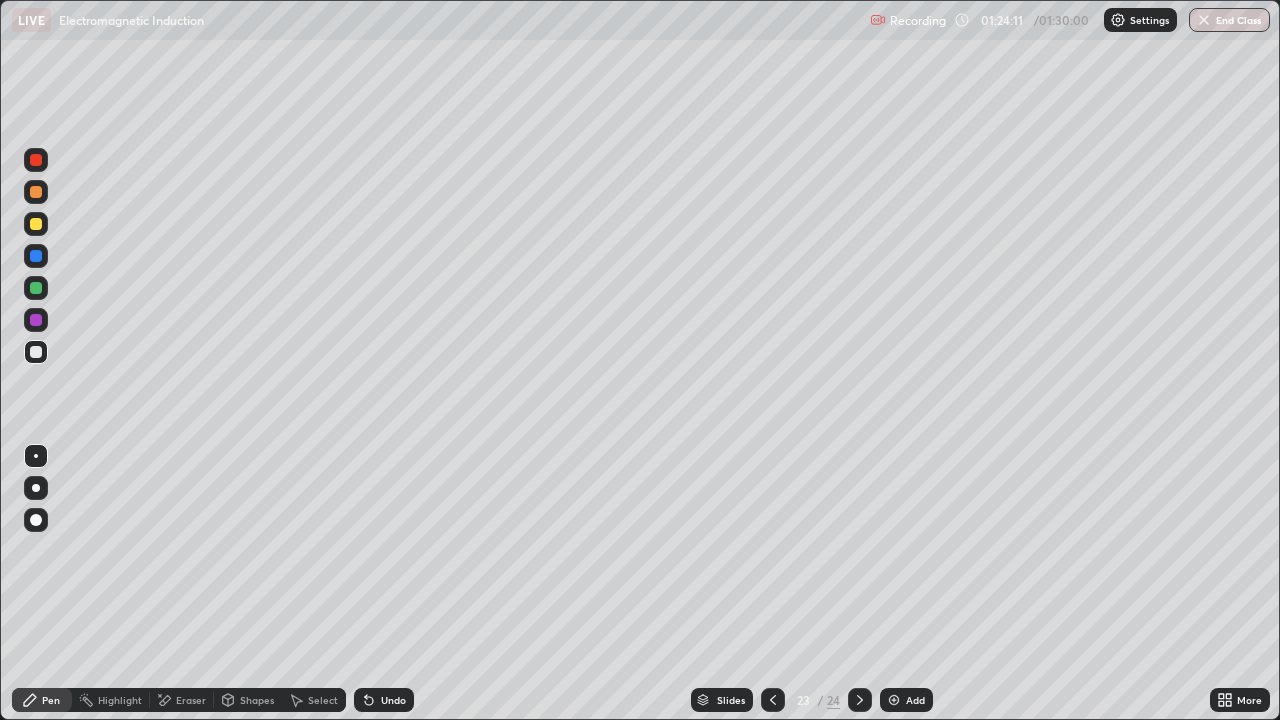 click on "Add" at bounding box center (906, 700) 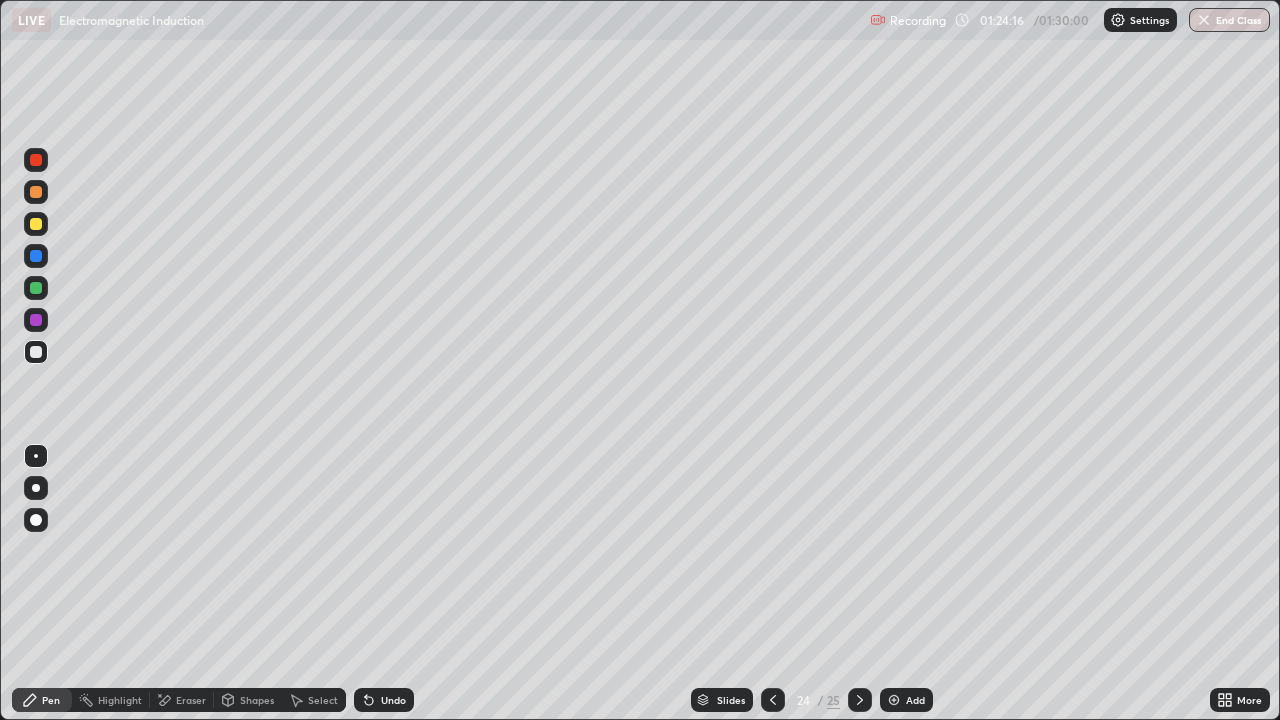click at bounding box center (773, 700) 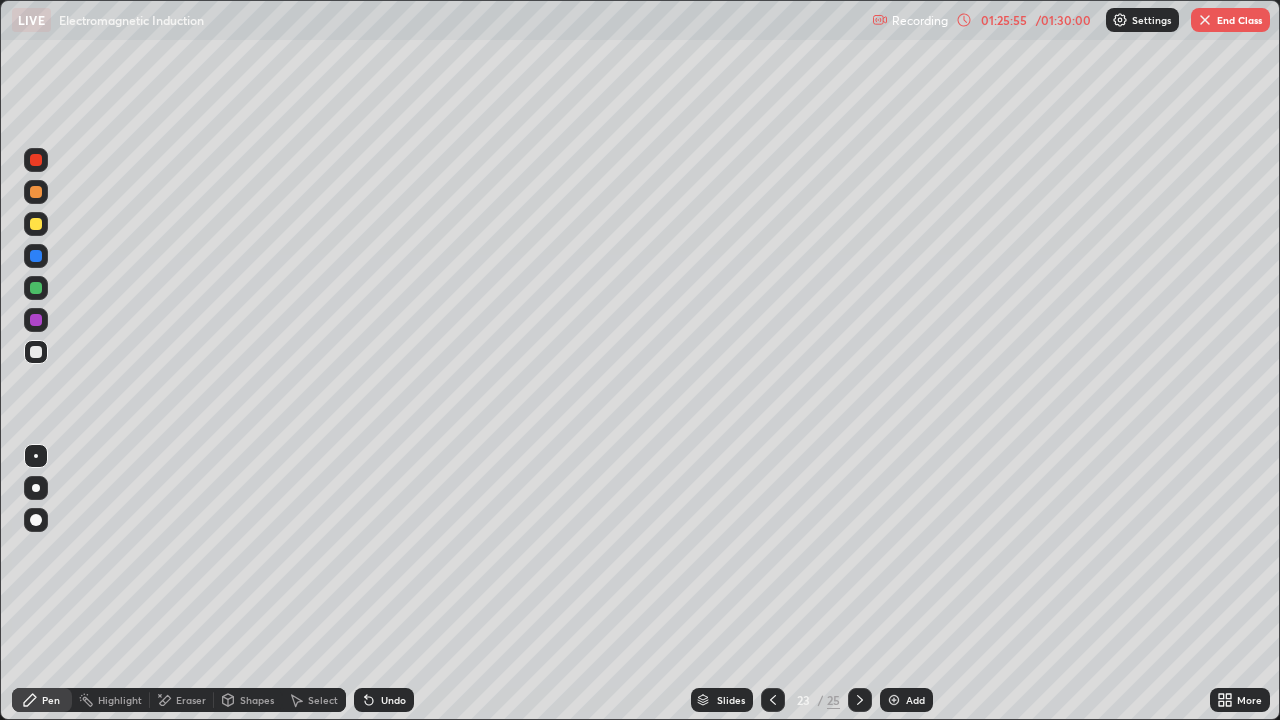 click at bounding box center [860, 700] 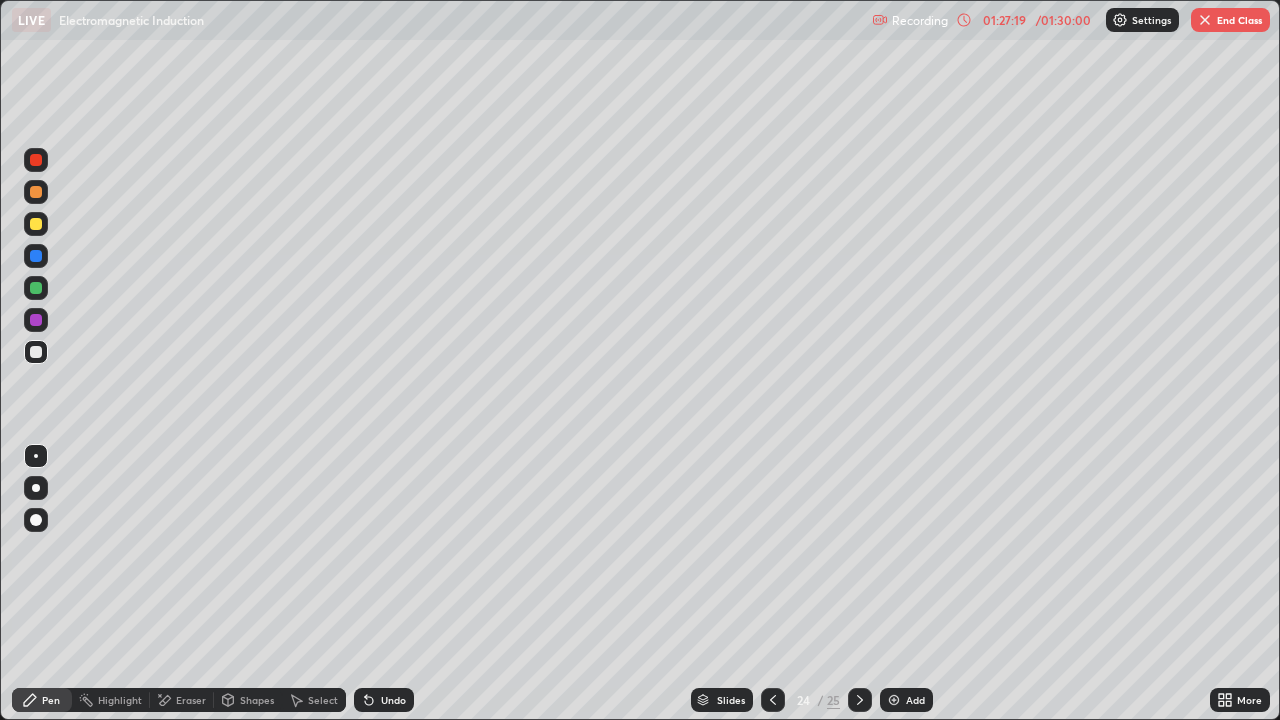 click on "End Class" at bounding box center [1230, 20] 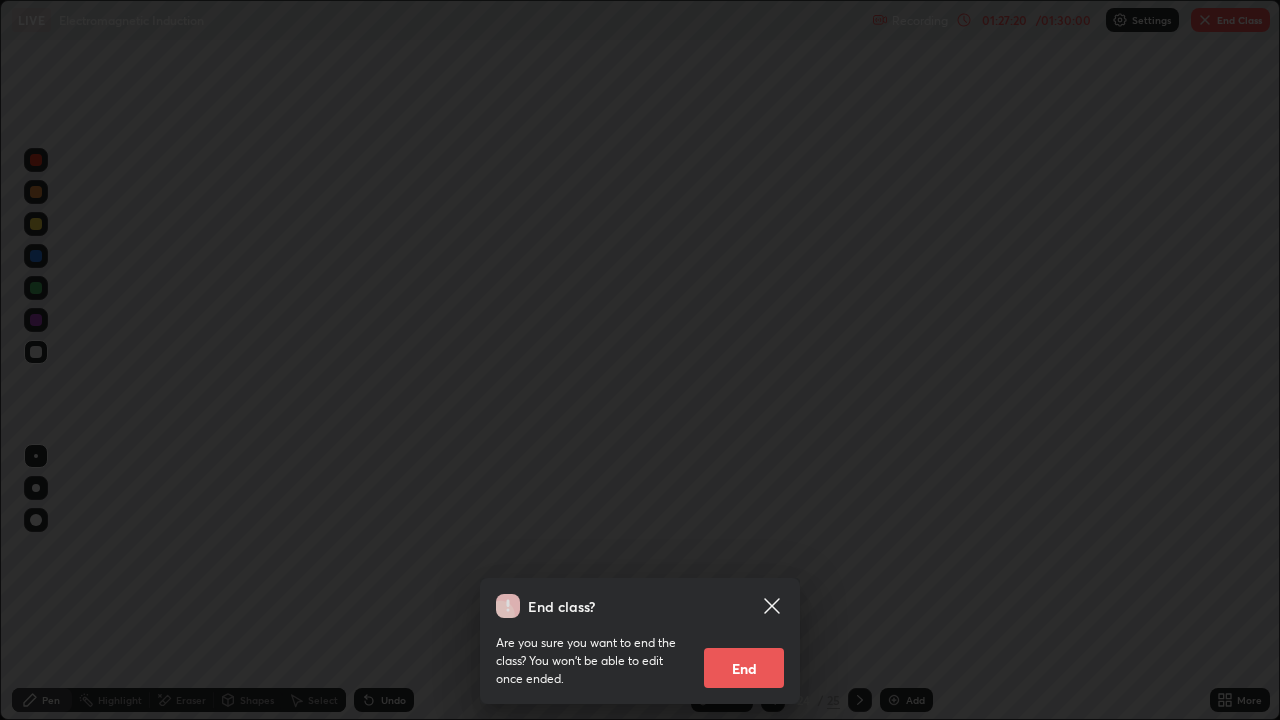 click on "End" at bounding box center (744, 668) 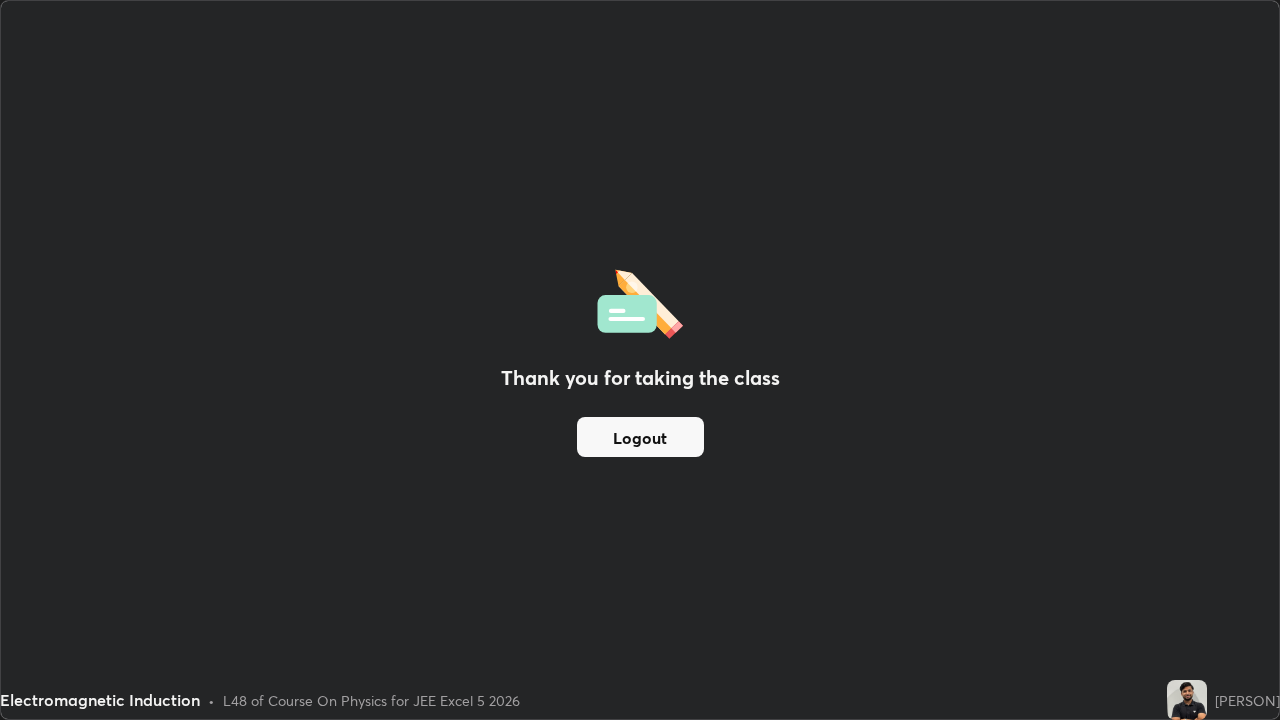 click on "Logout" at bounding box center (640, 437) 